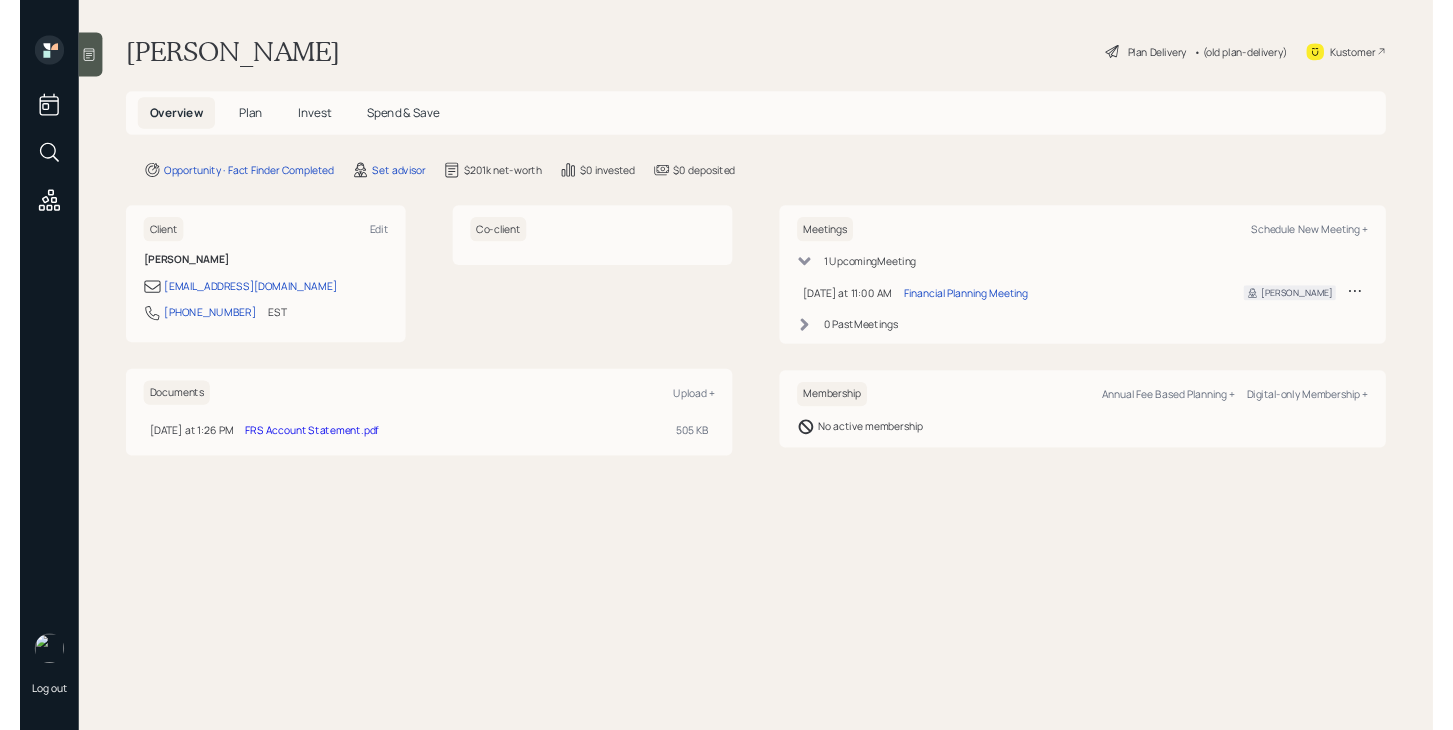 scroll, scrollTop: 0, scrollLeft: 0, axis: both 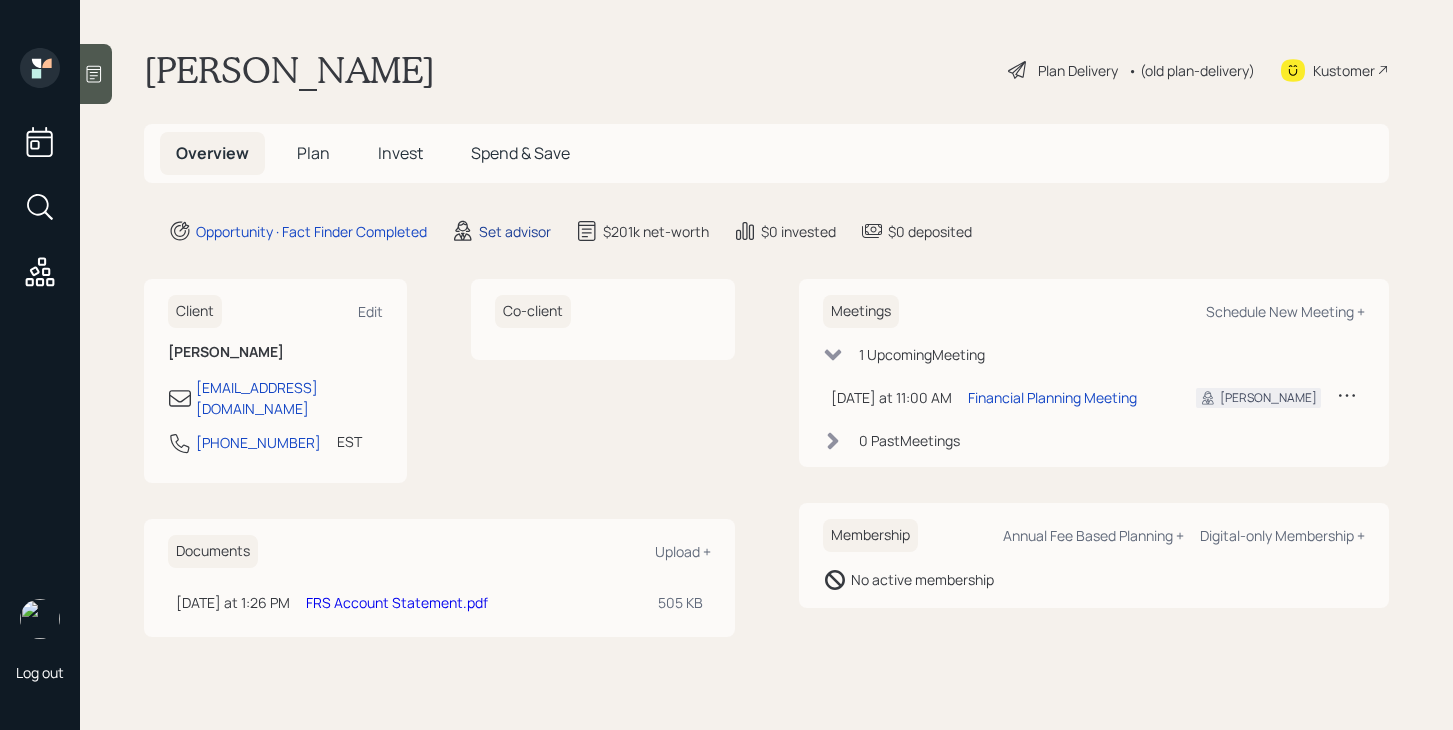 click on "Set advisor" at bounding box center (515, 231) 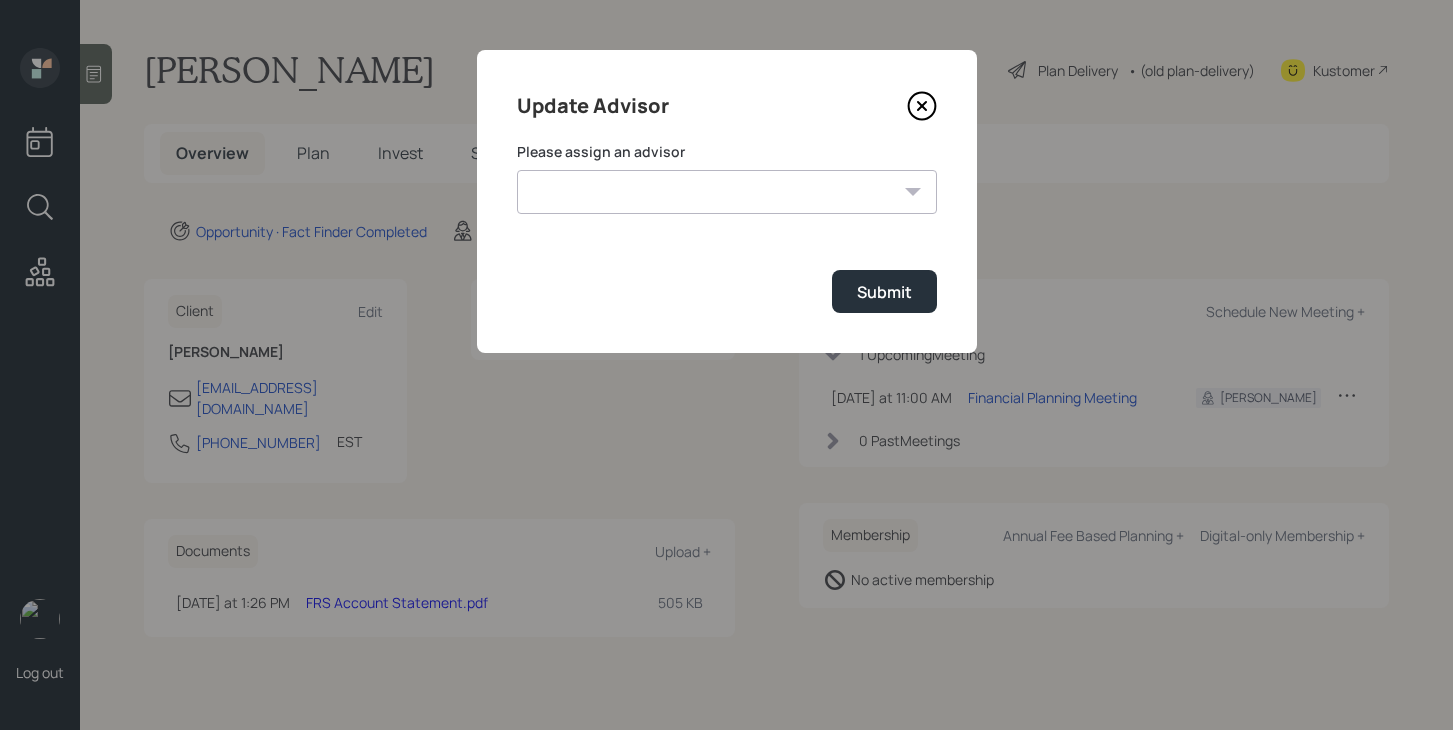 click on "[PERSON_NAME] [PERSON_NAME] End [PERSON_NAME] [PERSON_NAME] [PERSON_NAME] [PERSON_NAME] [PERSON_NAME] [PERSON_NAME] [PERSON_NAME]" at bounding box center (727, 192) 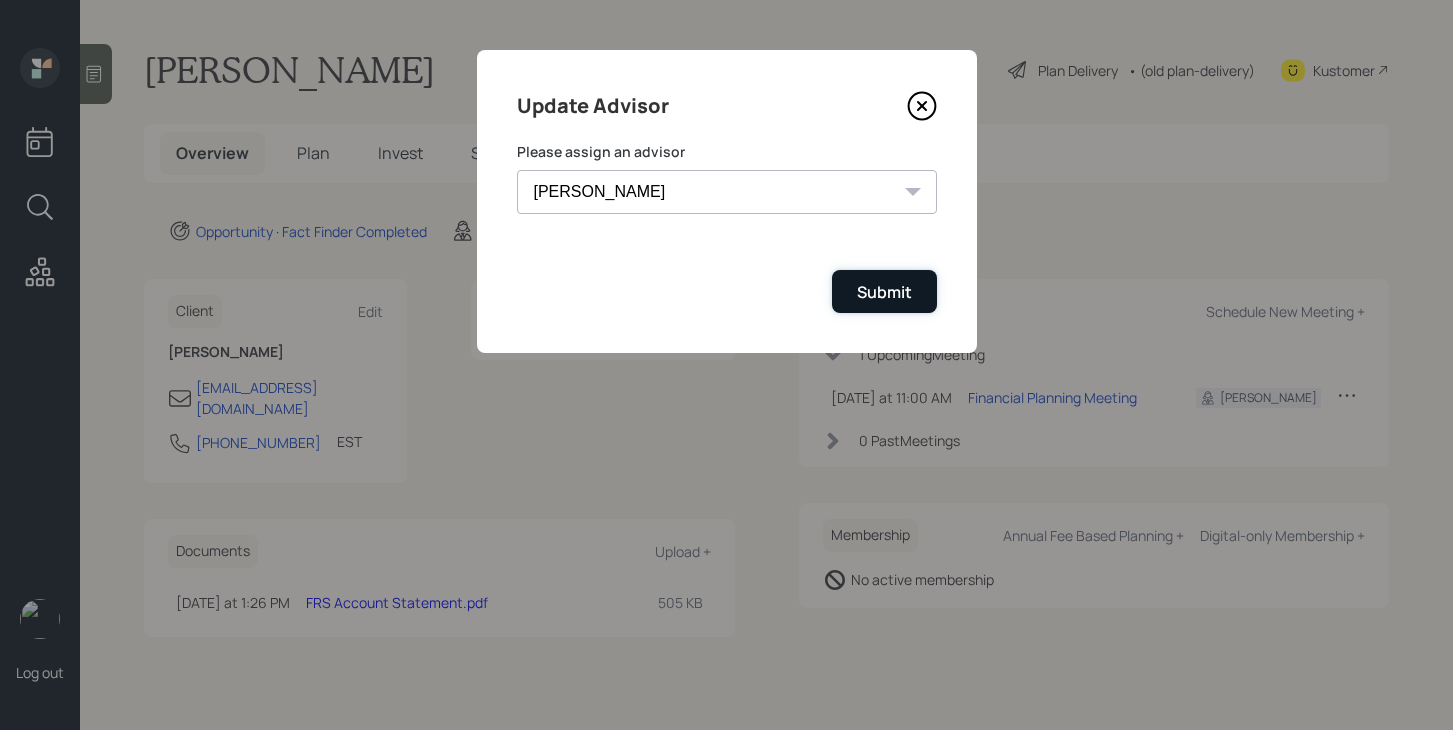 click on "Submit" at bounding box center [884, 291] 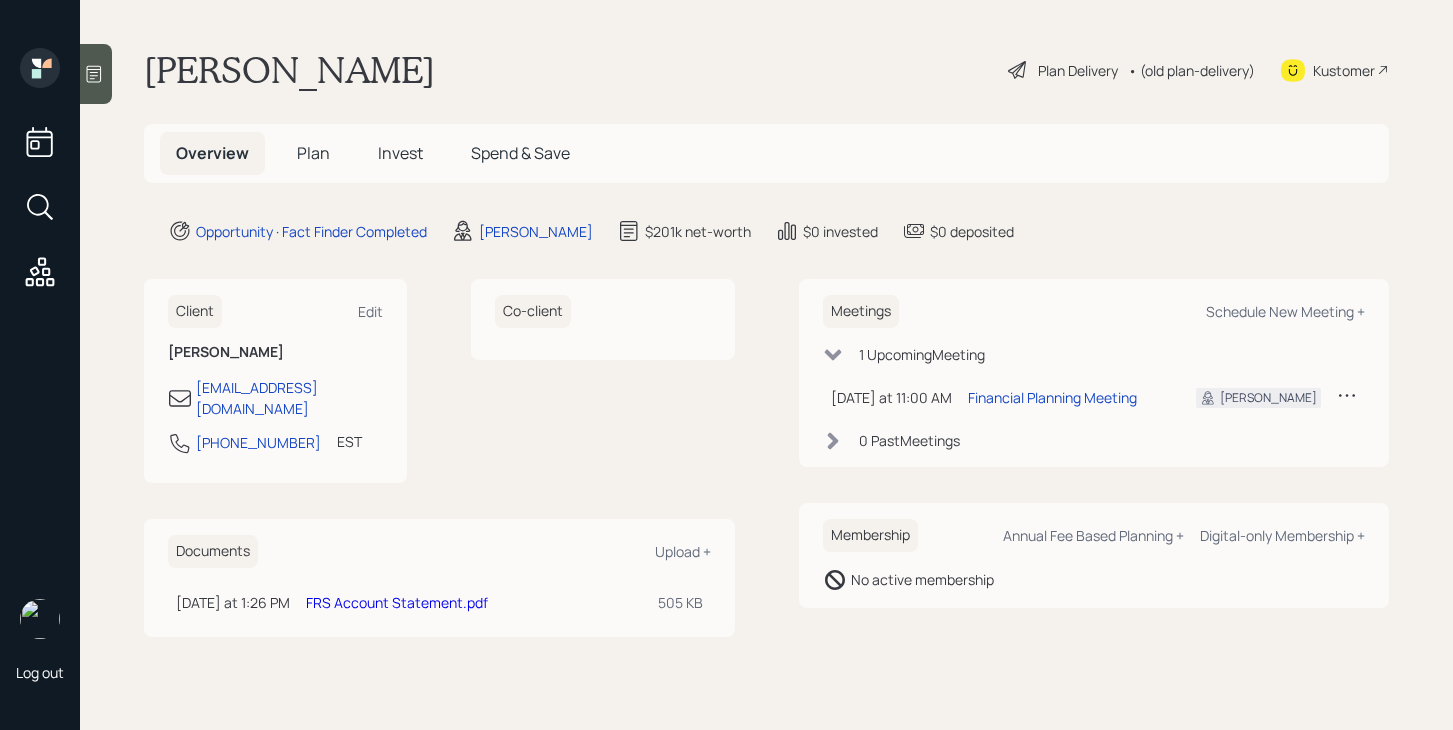 click on "Plan" at bounding box center (313, 153) 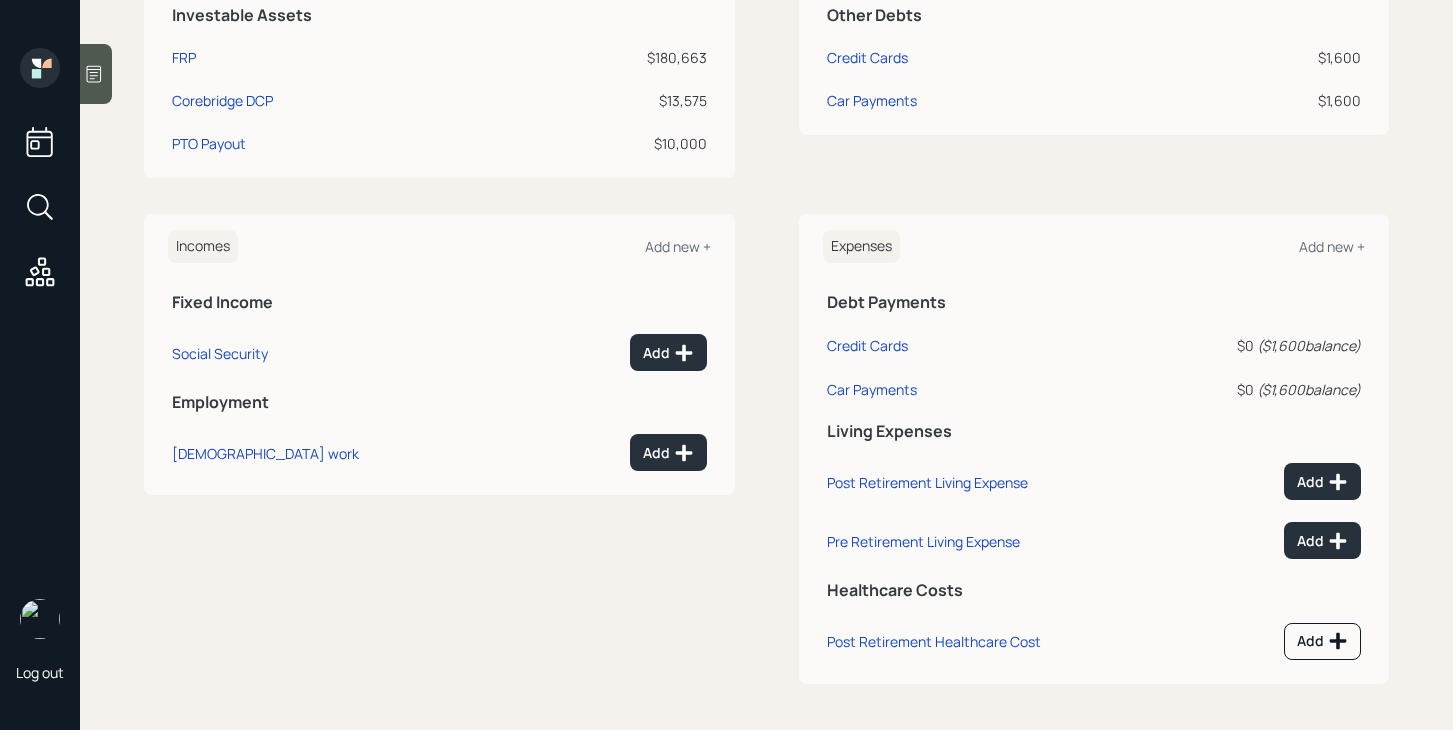 scroll, scrollTop: 0, scrollLeft: 0, axis: both 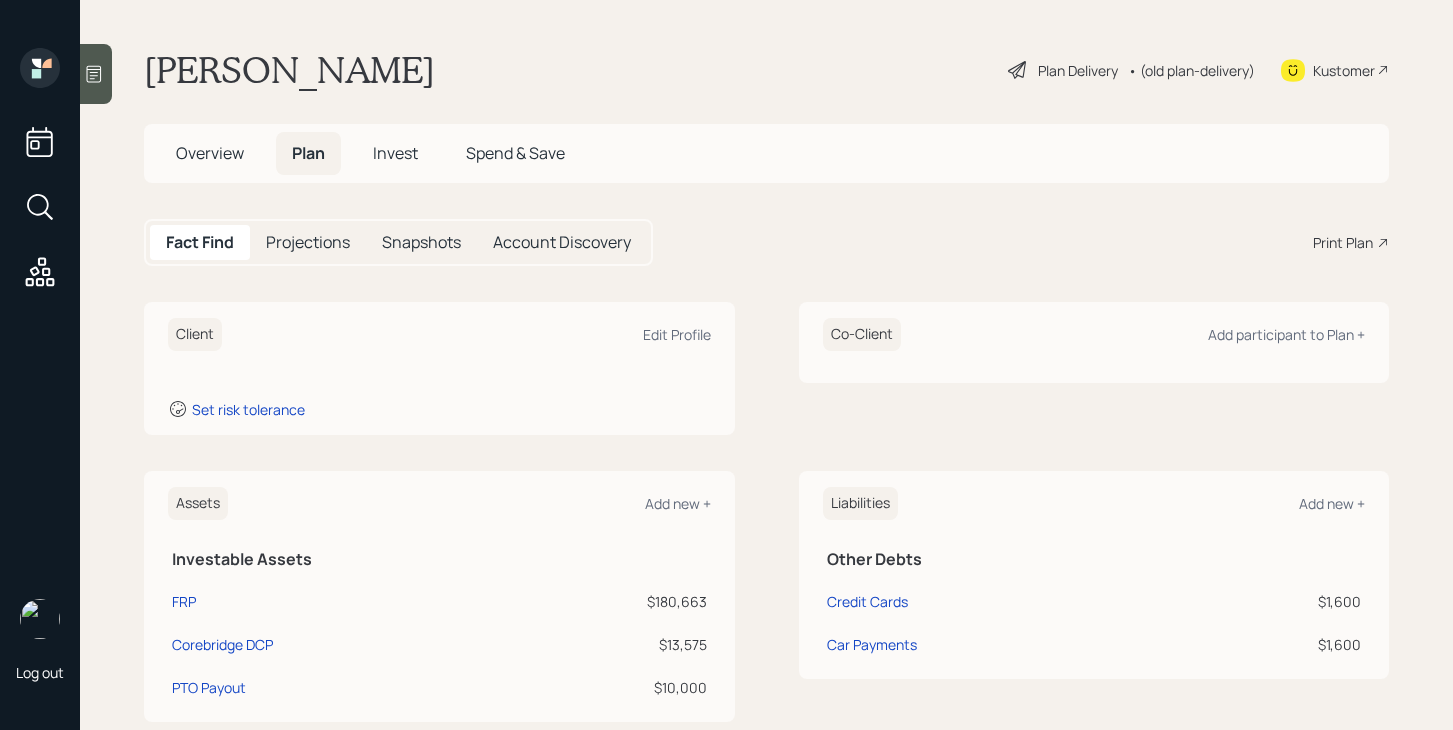 click on "Overview" at bounding box center [210, 153] 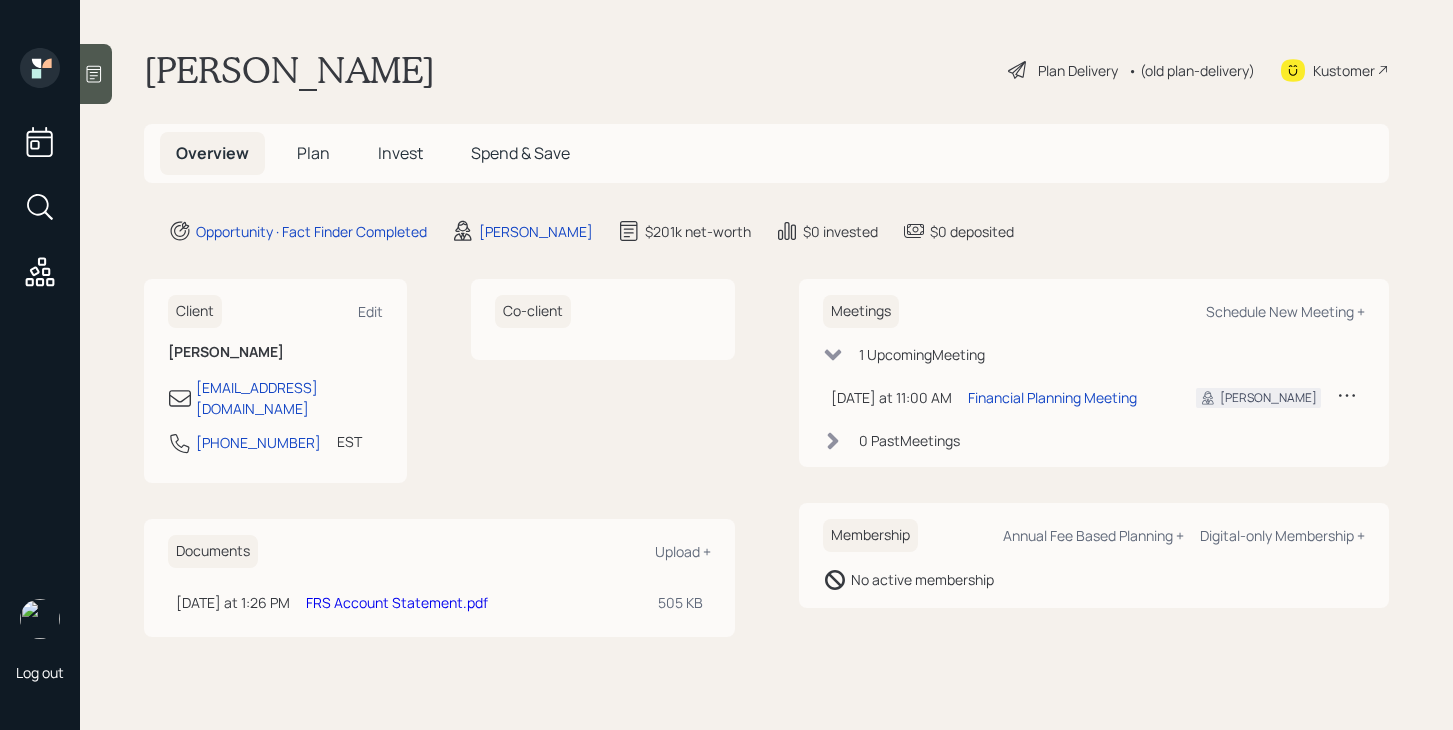 click on "FRS Account Statement.pdf" at bounding box center [397, 602] 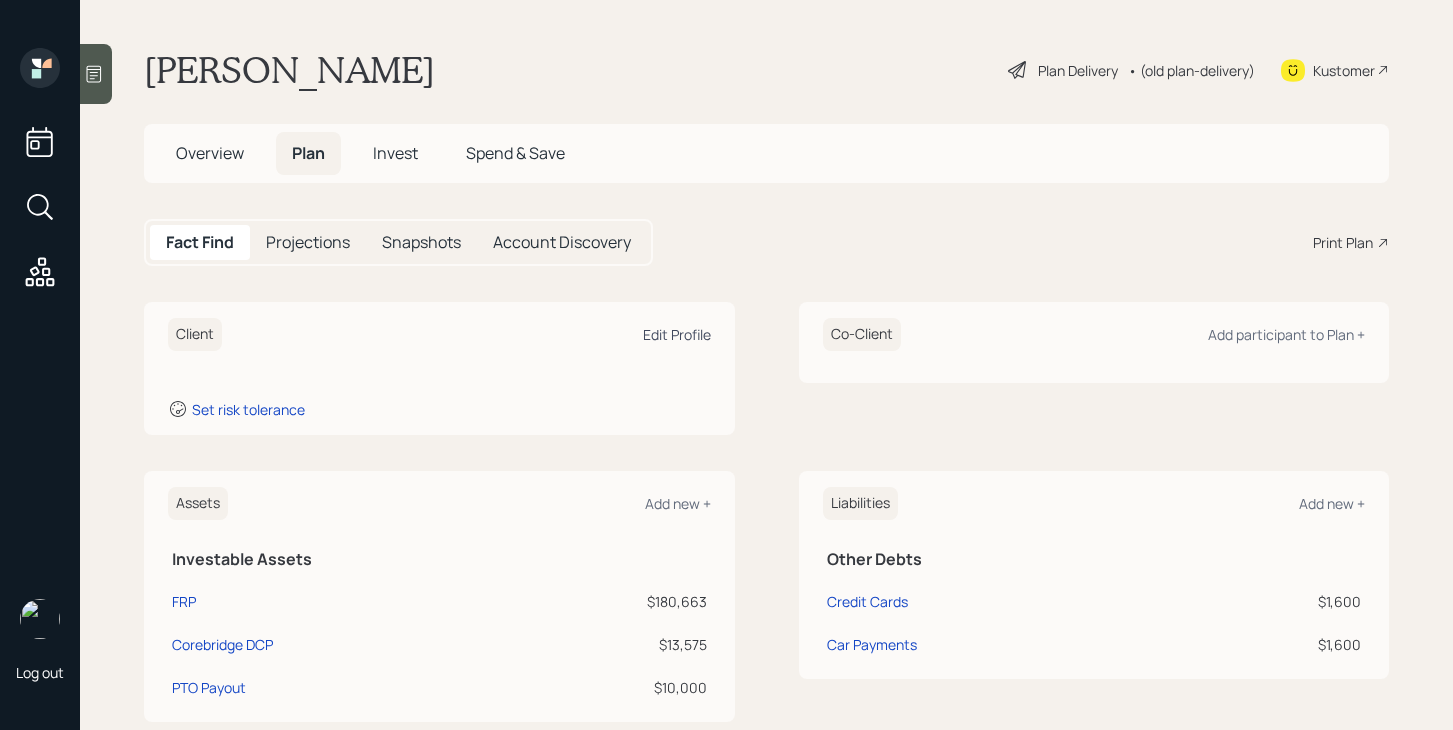 click on "Edit Profile" at bounding box center (677, 334) 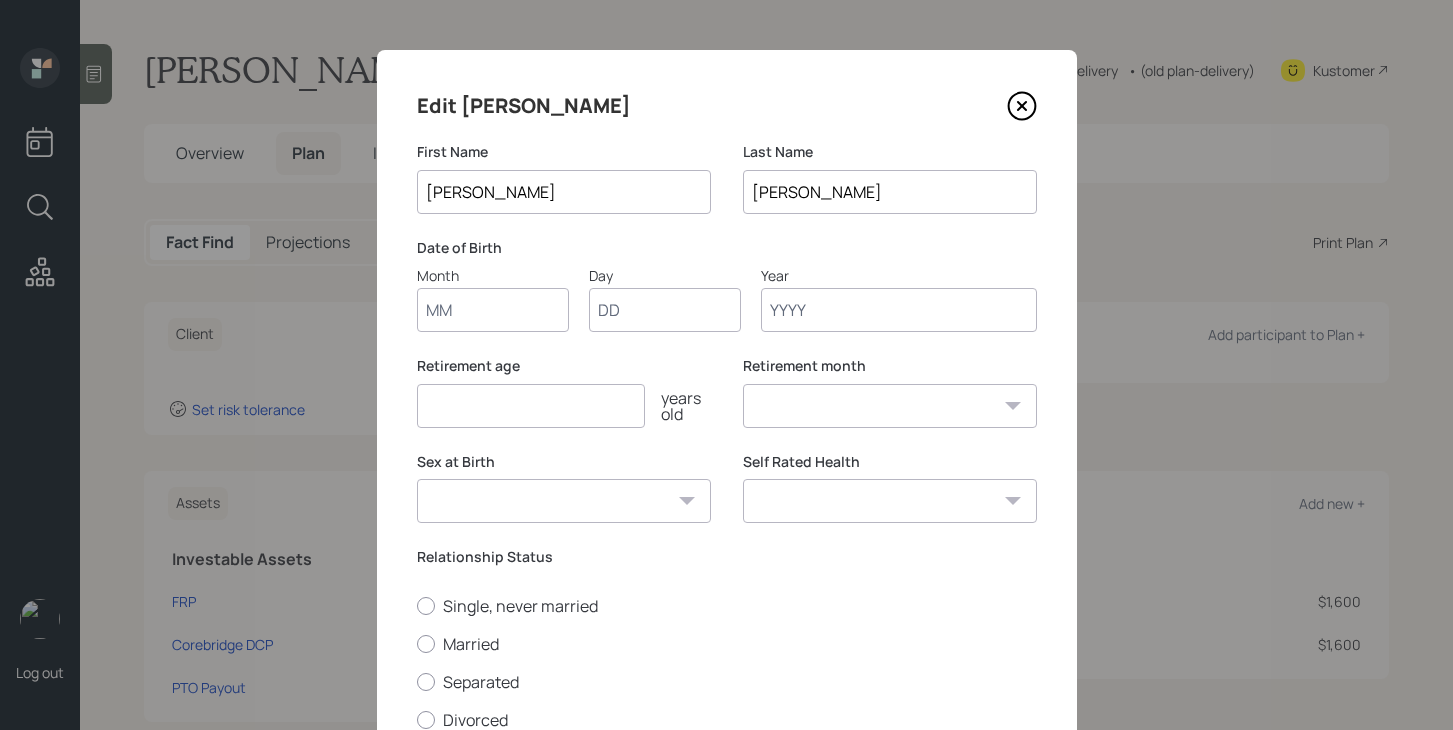 click on "Month" at bounding box center [493, 310] 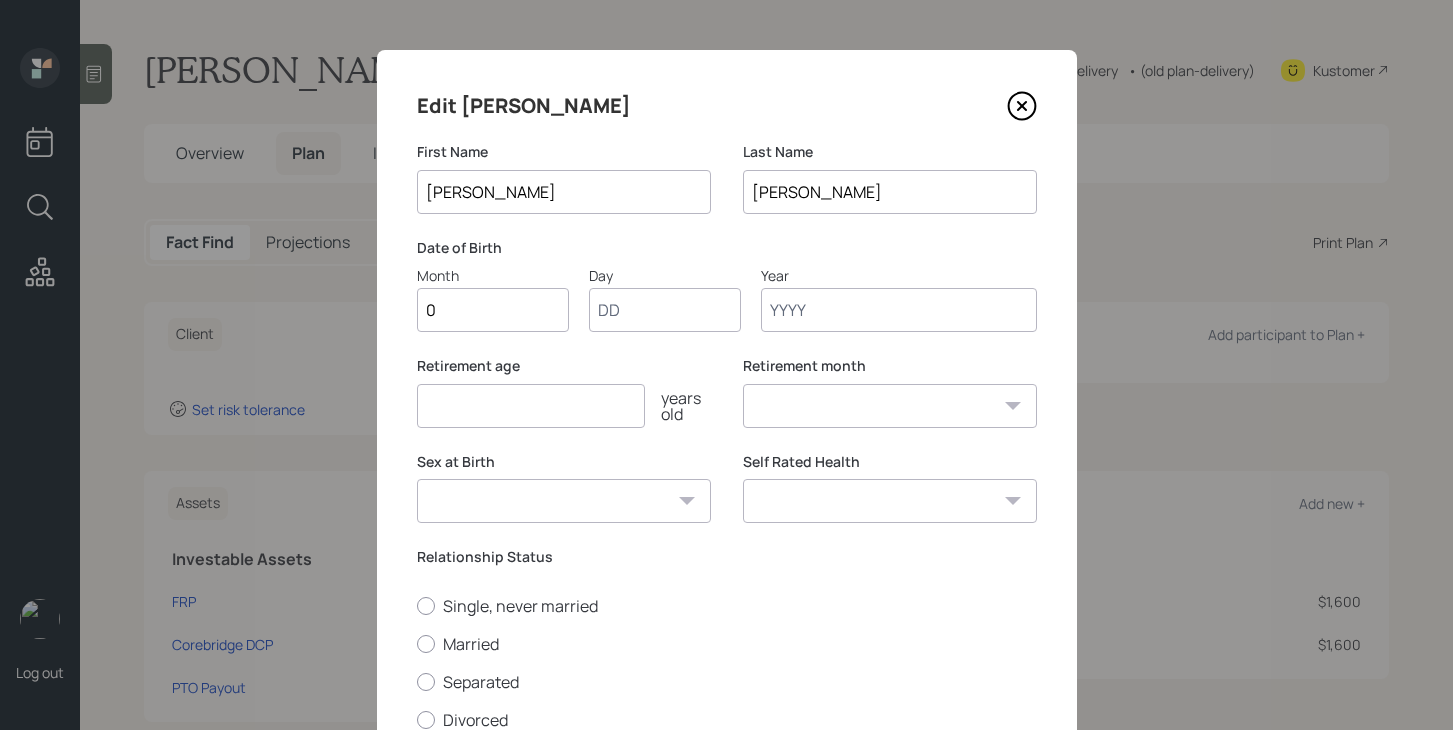 type on "04" 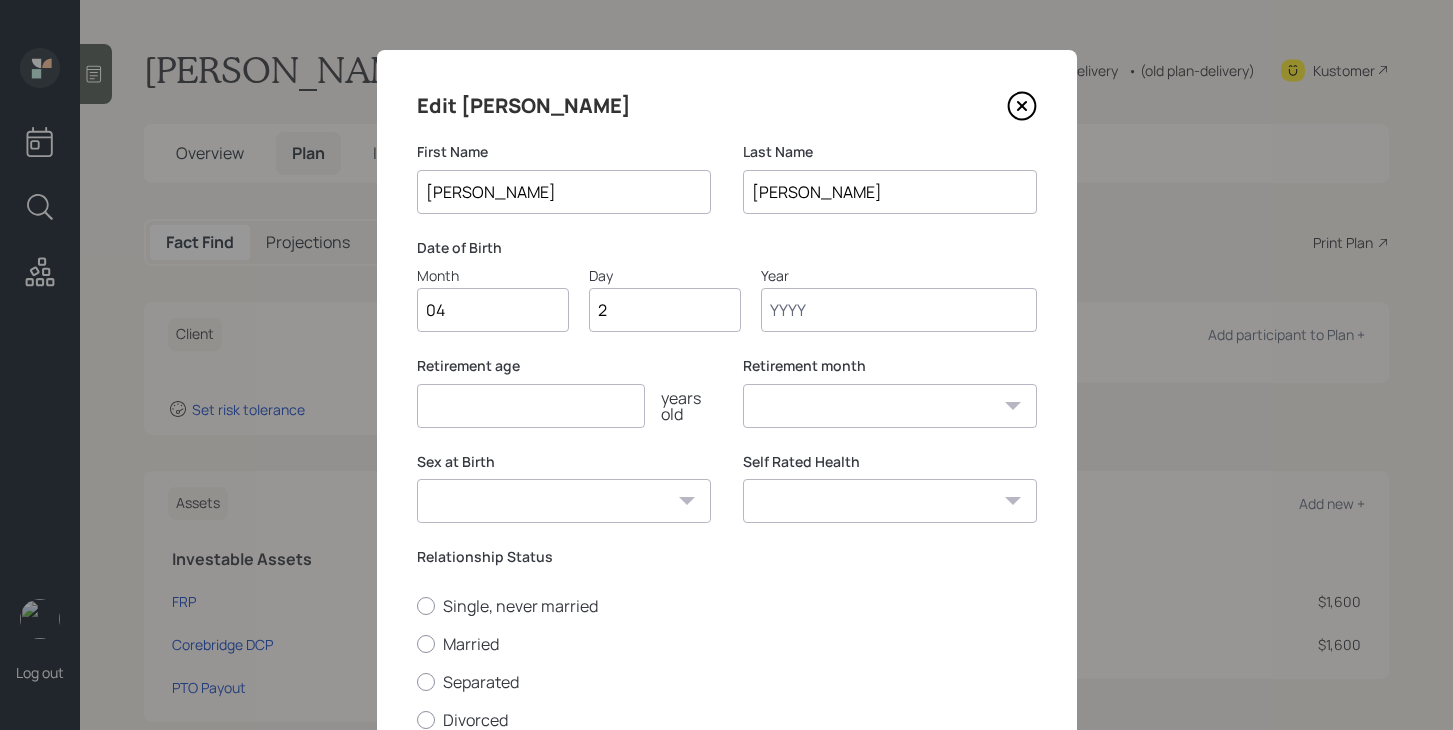type on "29" 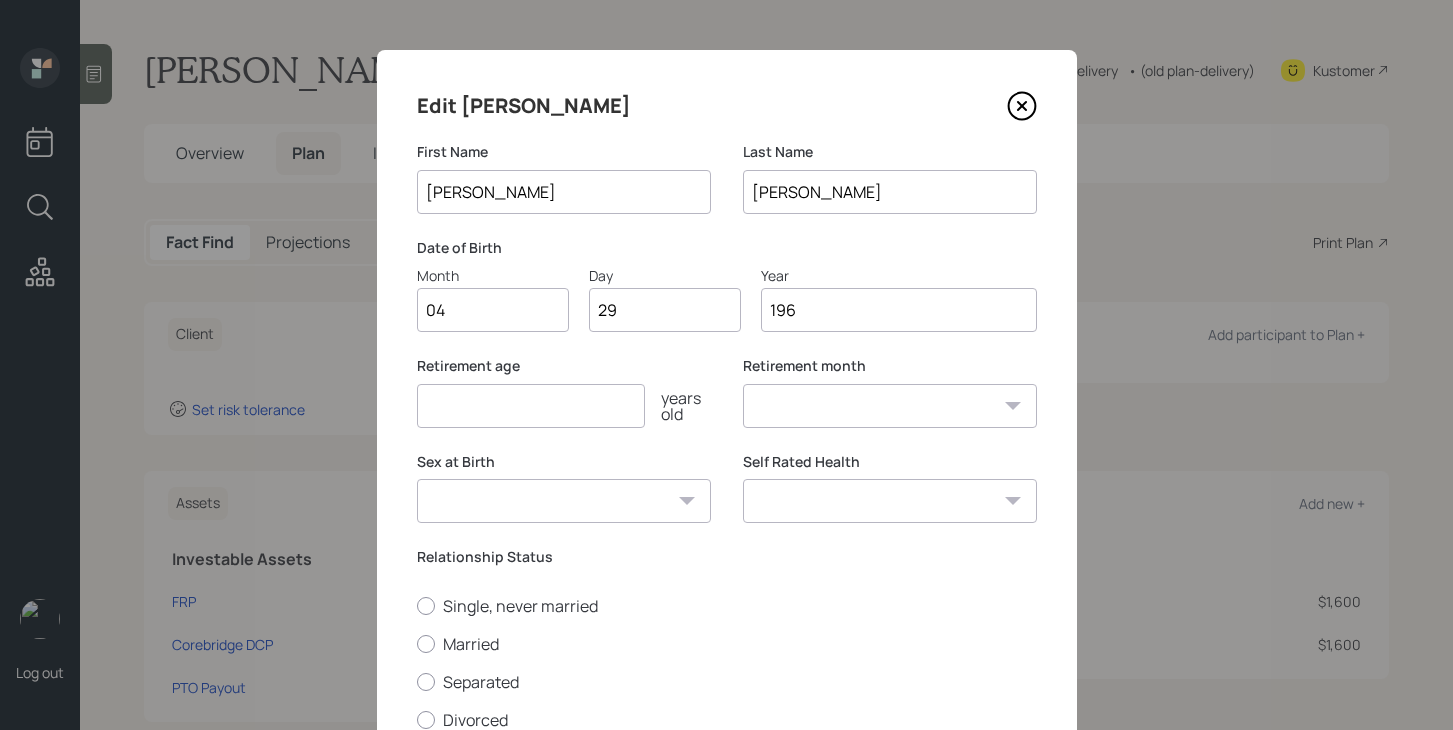 type on "1969" 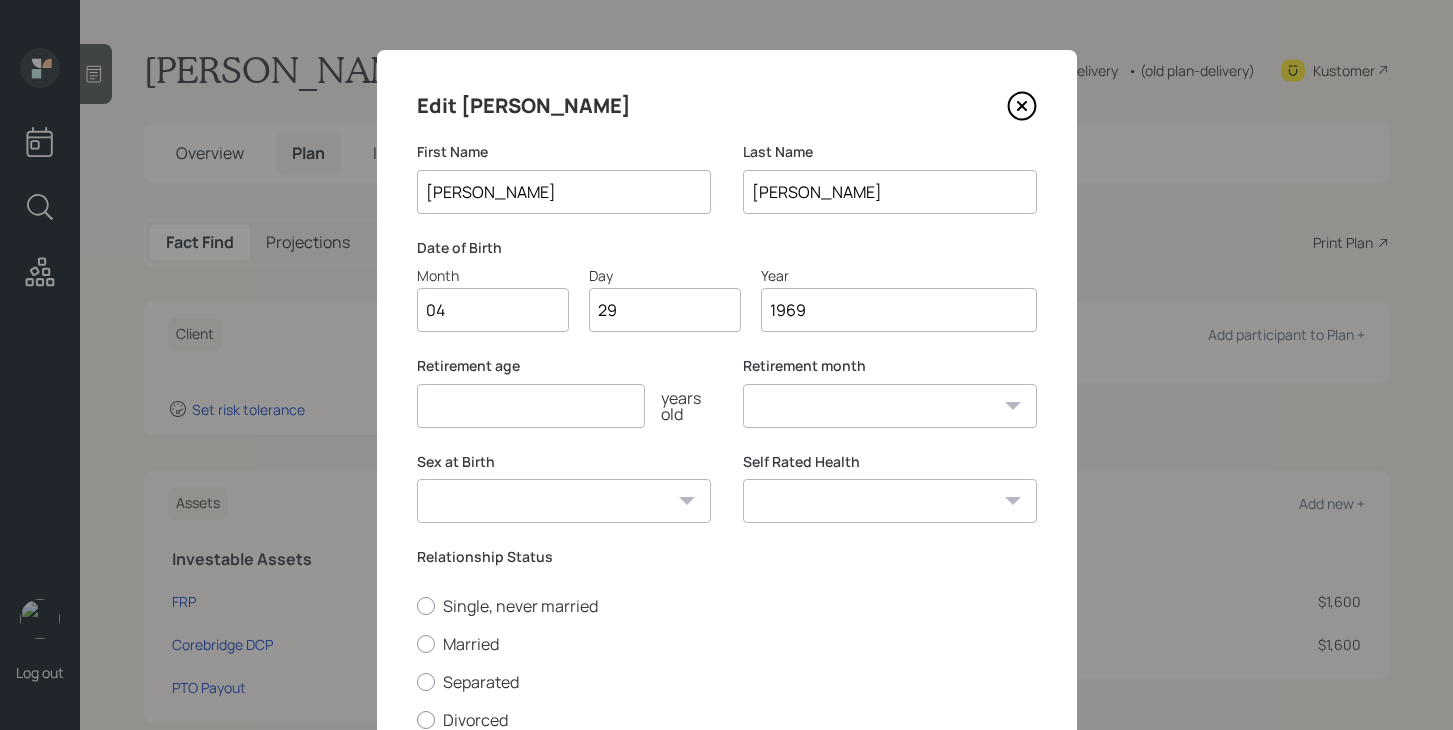 select on "4" 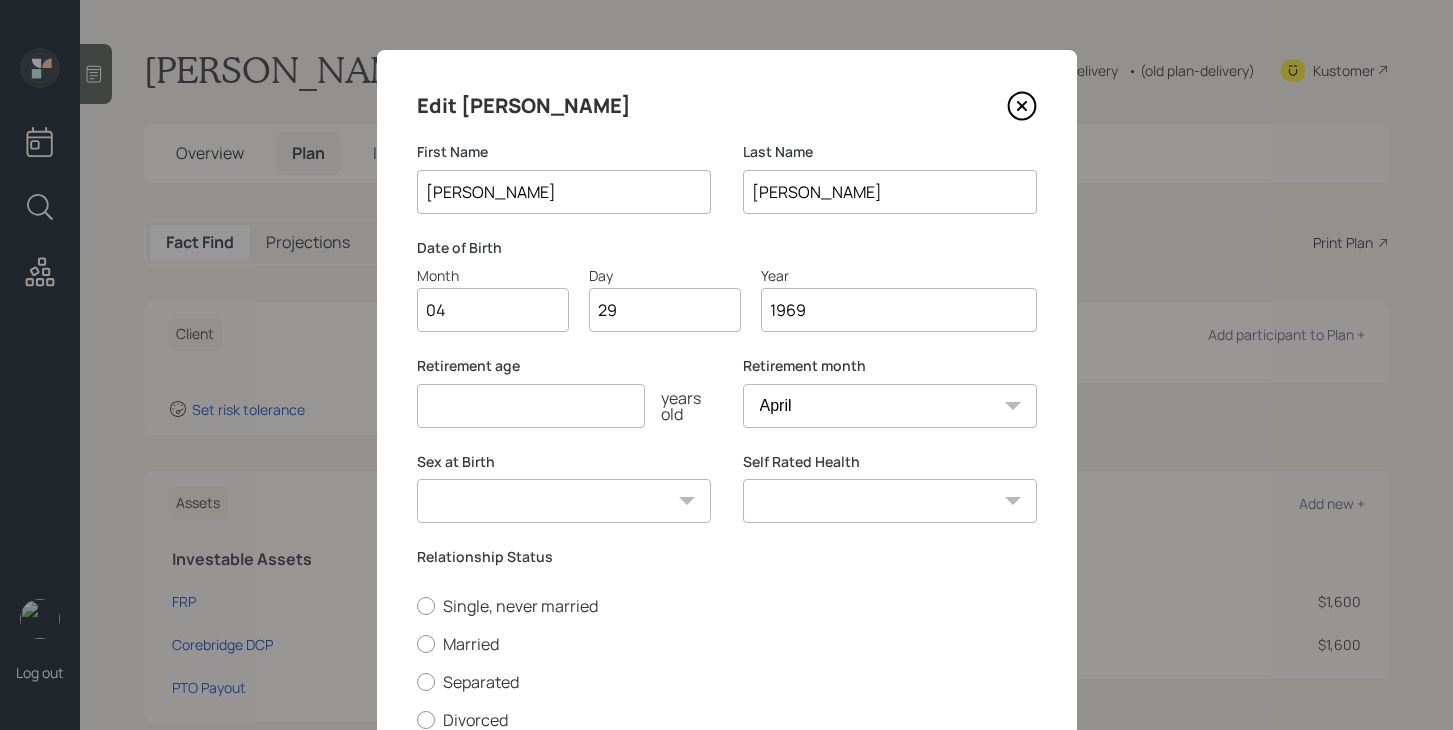 type on "1969" 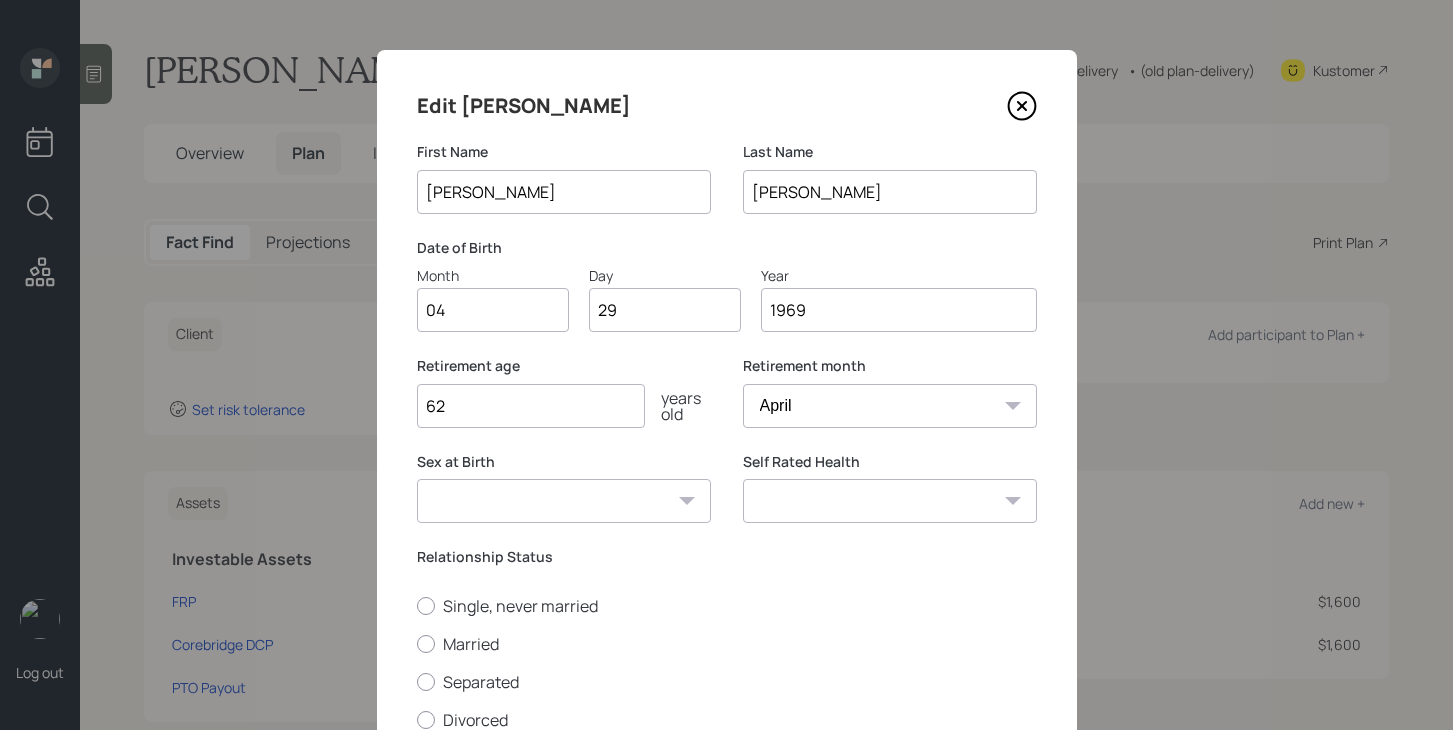 type on "62" 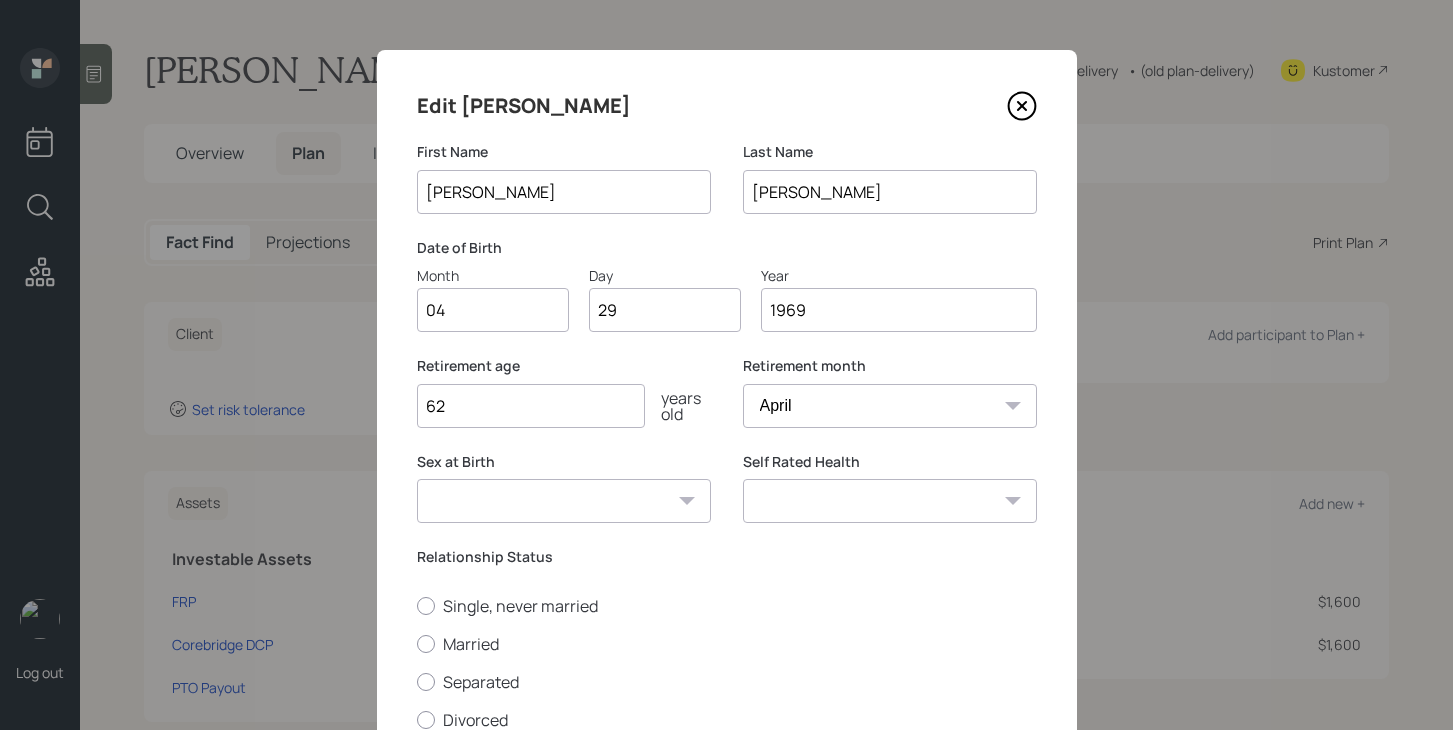 click on "[DEMOGRAPHIC_DATA] [DEMOGRAPHIC_DATA] Other / Prefer not to say" at bounding box center [564, 501] 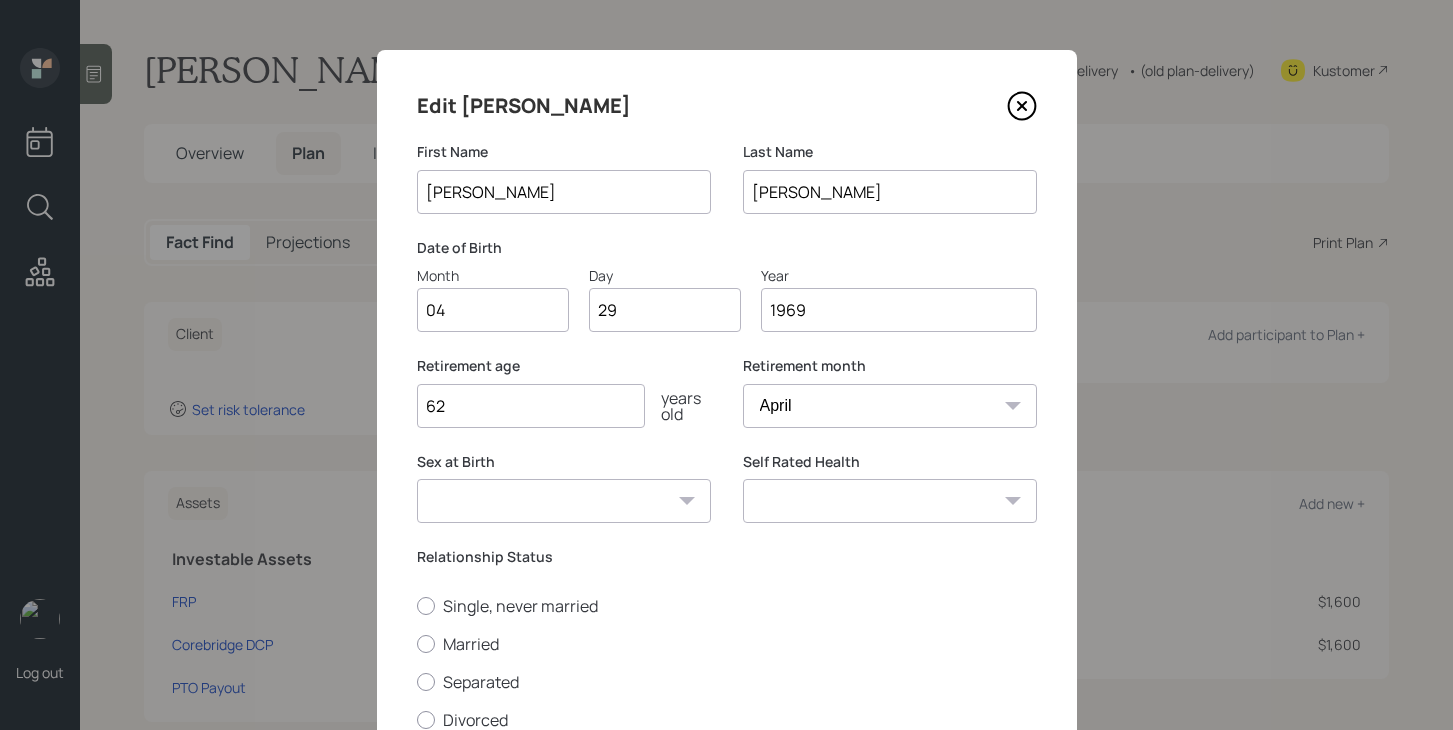 select on "[DEMOGRAPHIC_DATA]" 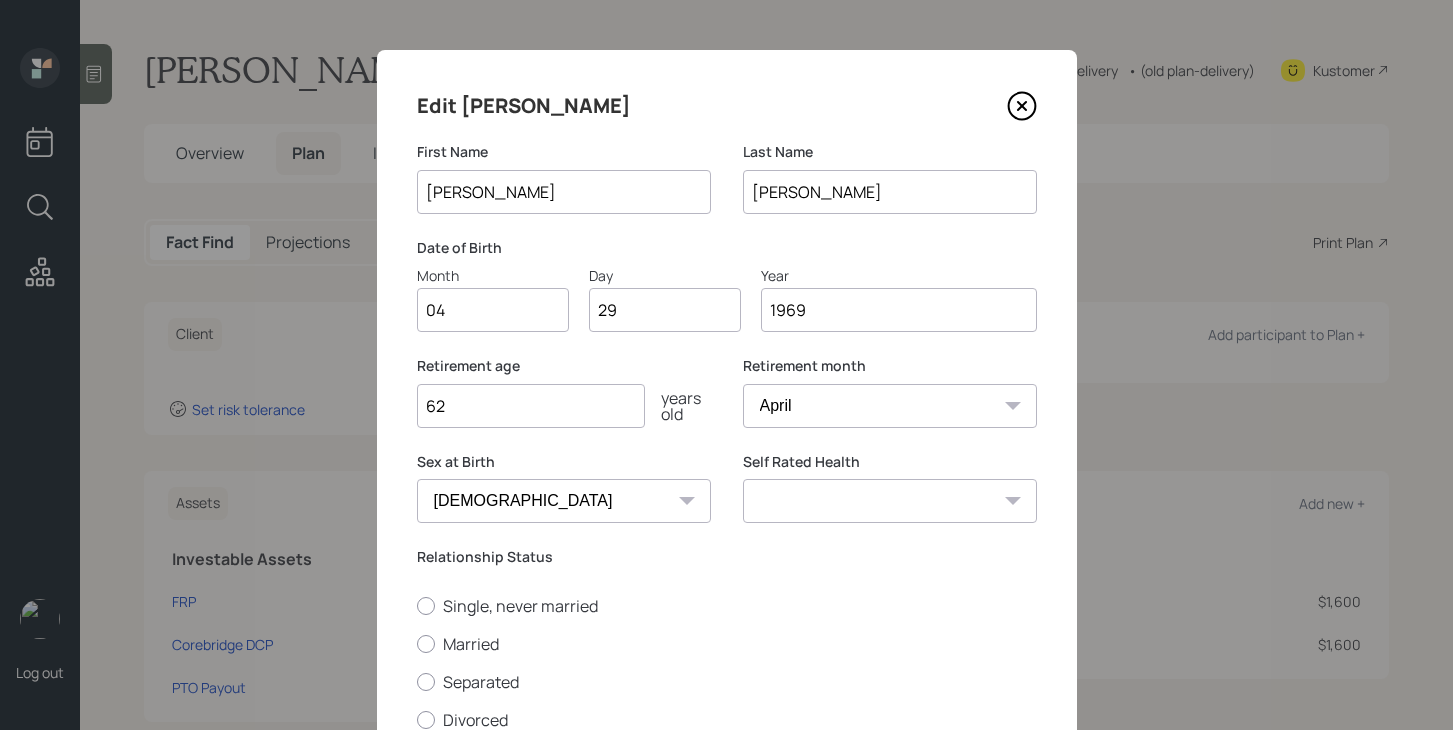 click on "Excellent Very Good Good Fair Poor" at bounding box center (890, 501) 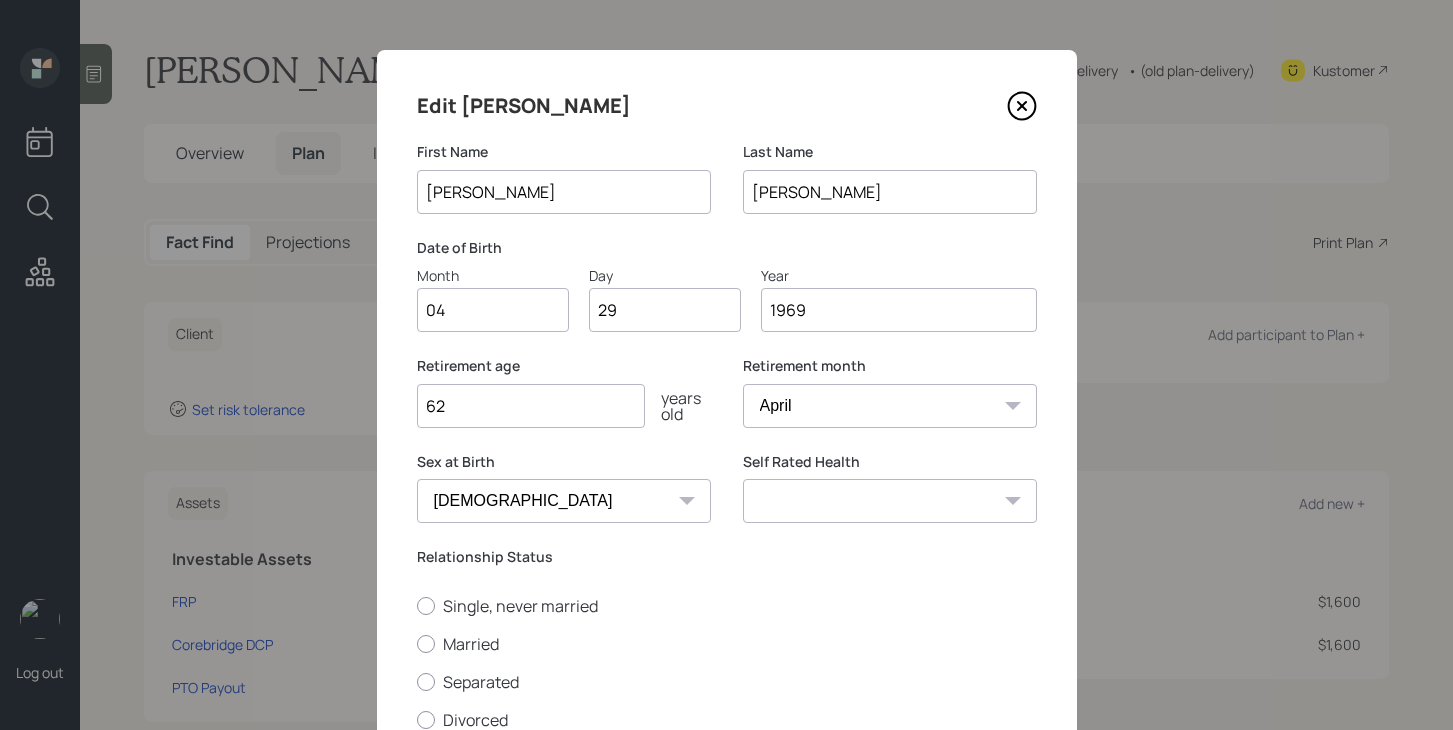 select on "very_good" 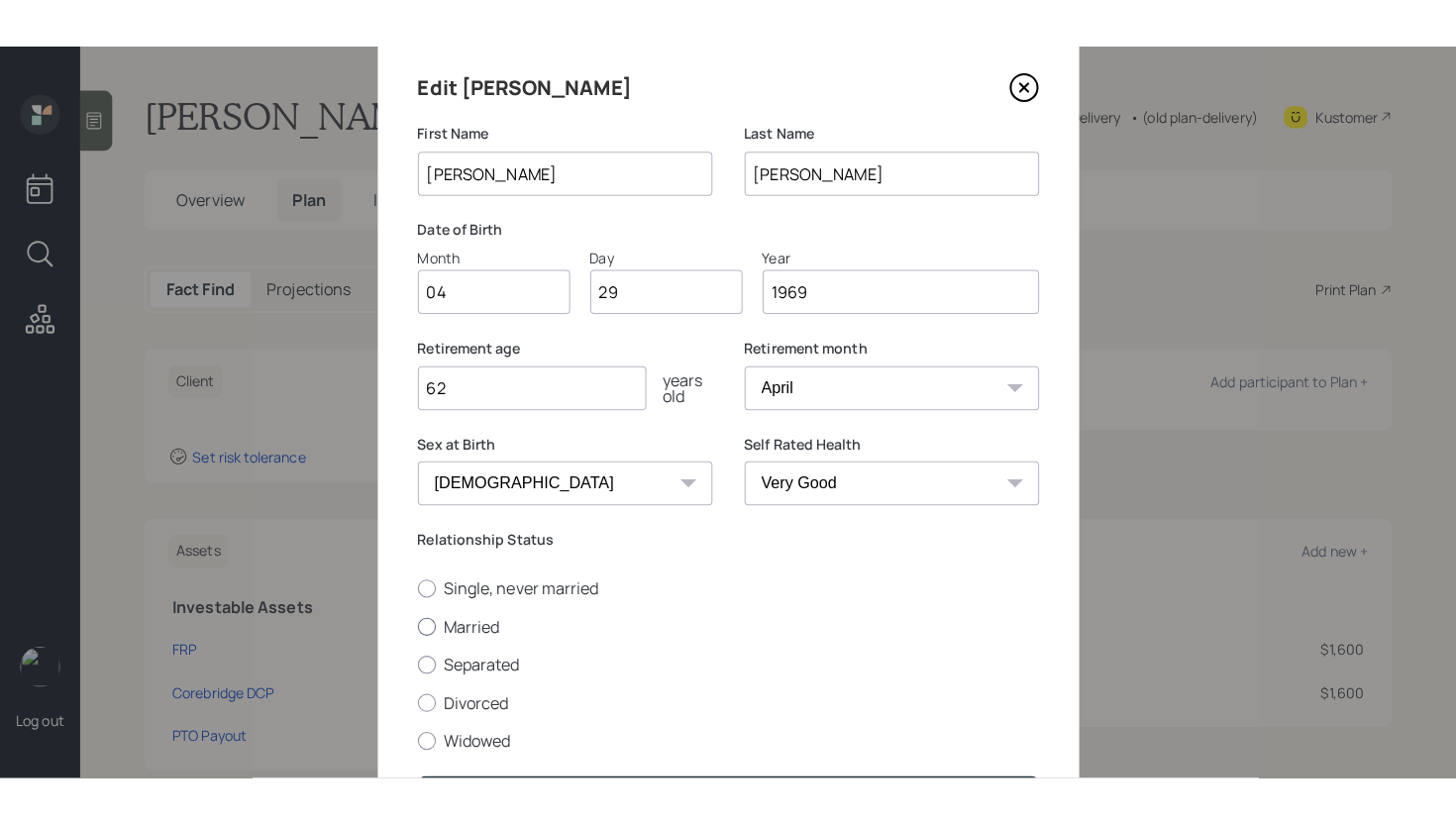 scroll, scrollTop: 195, scrollLeft: 0, axis: vertical 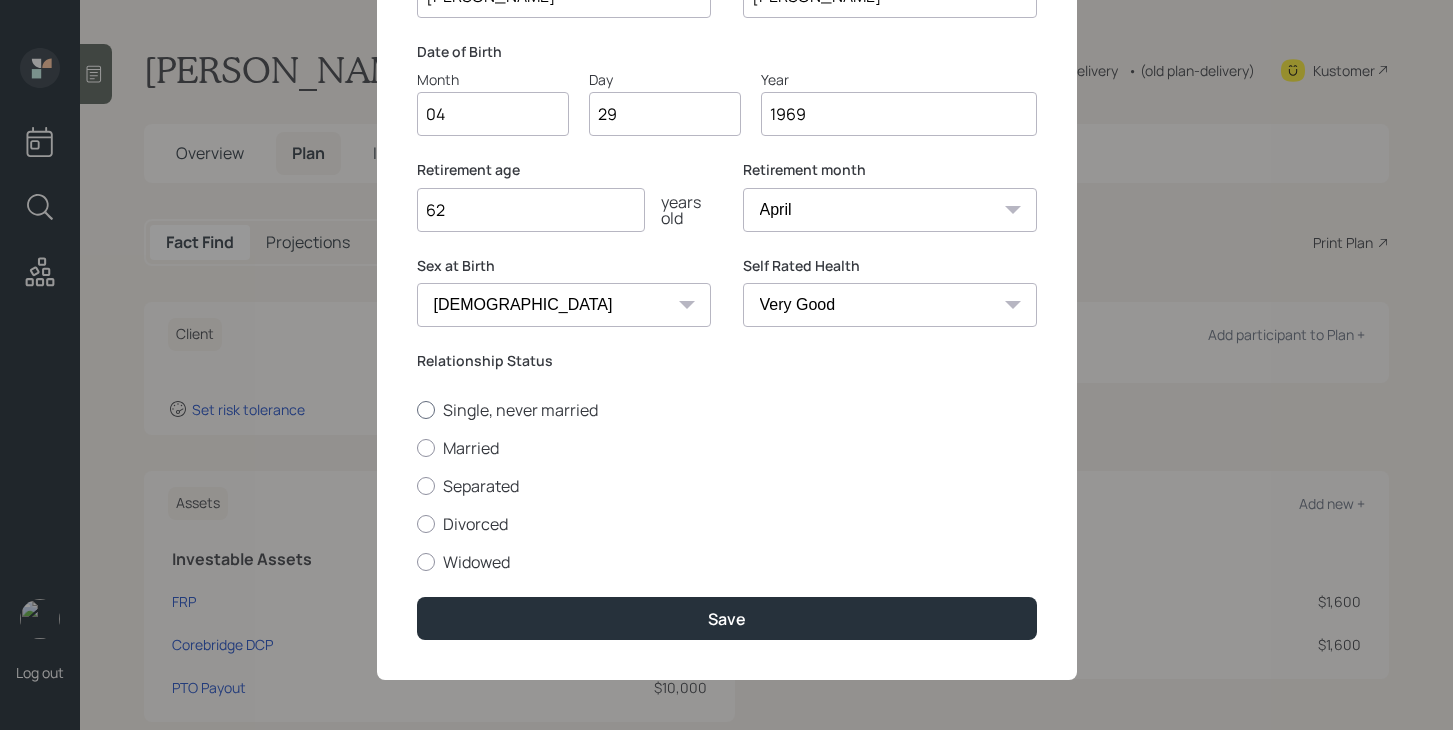click on "Single, never married" at bounding box center [727, 410] 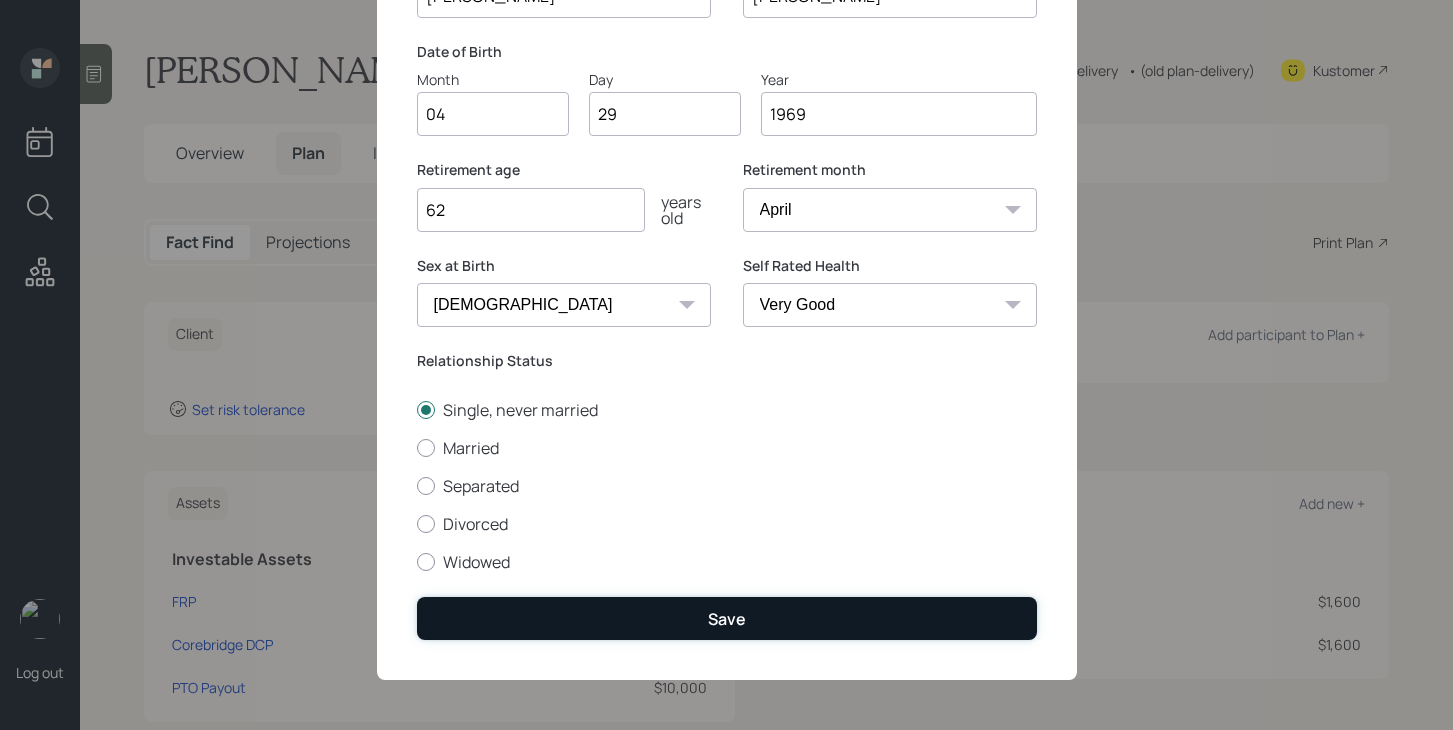 click on "Save" at bounding box center (727, 618) 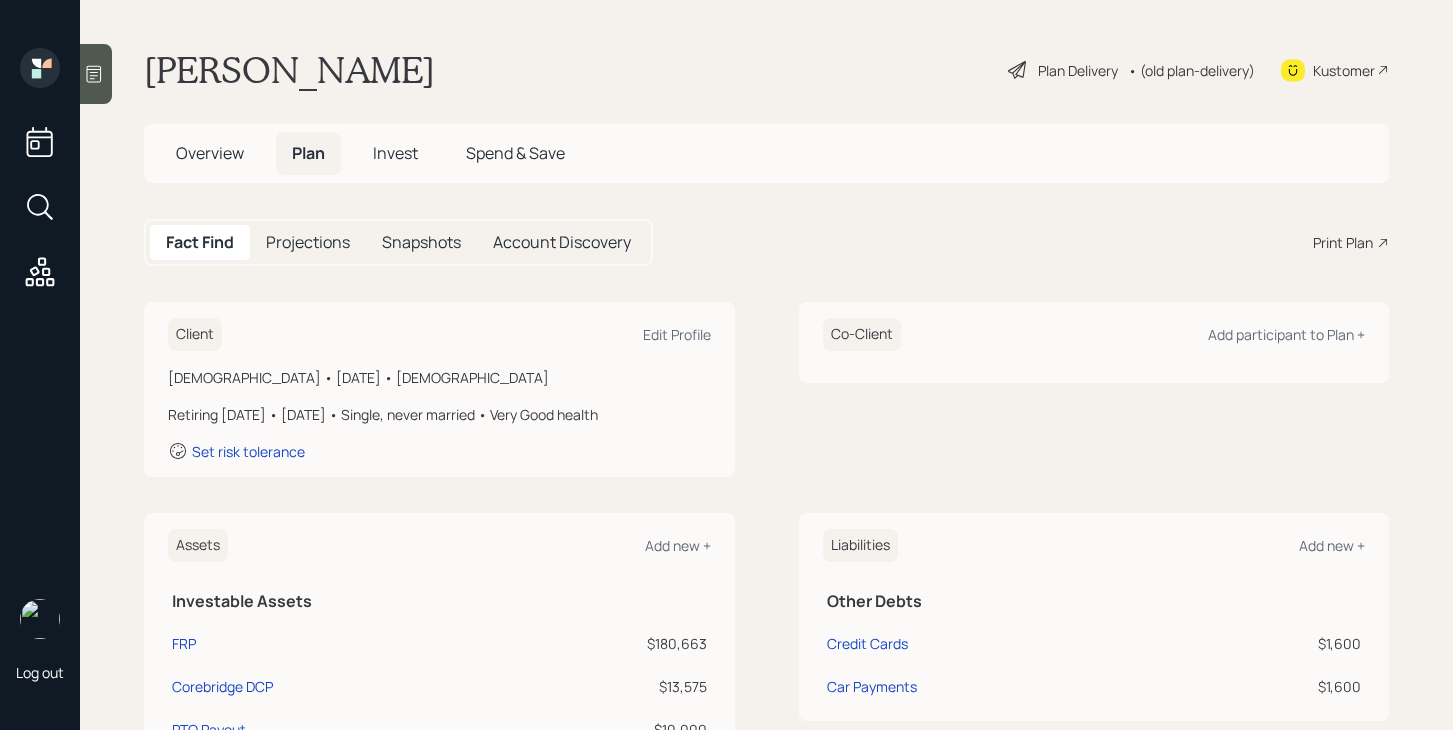 click on "Overview" at bounding box center (210, 153) 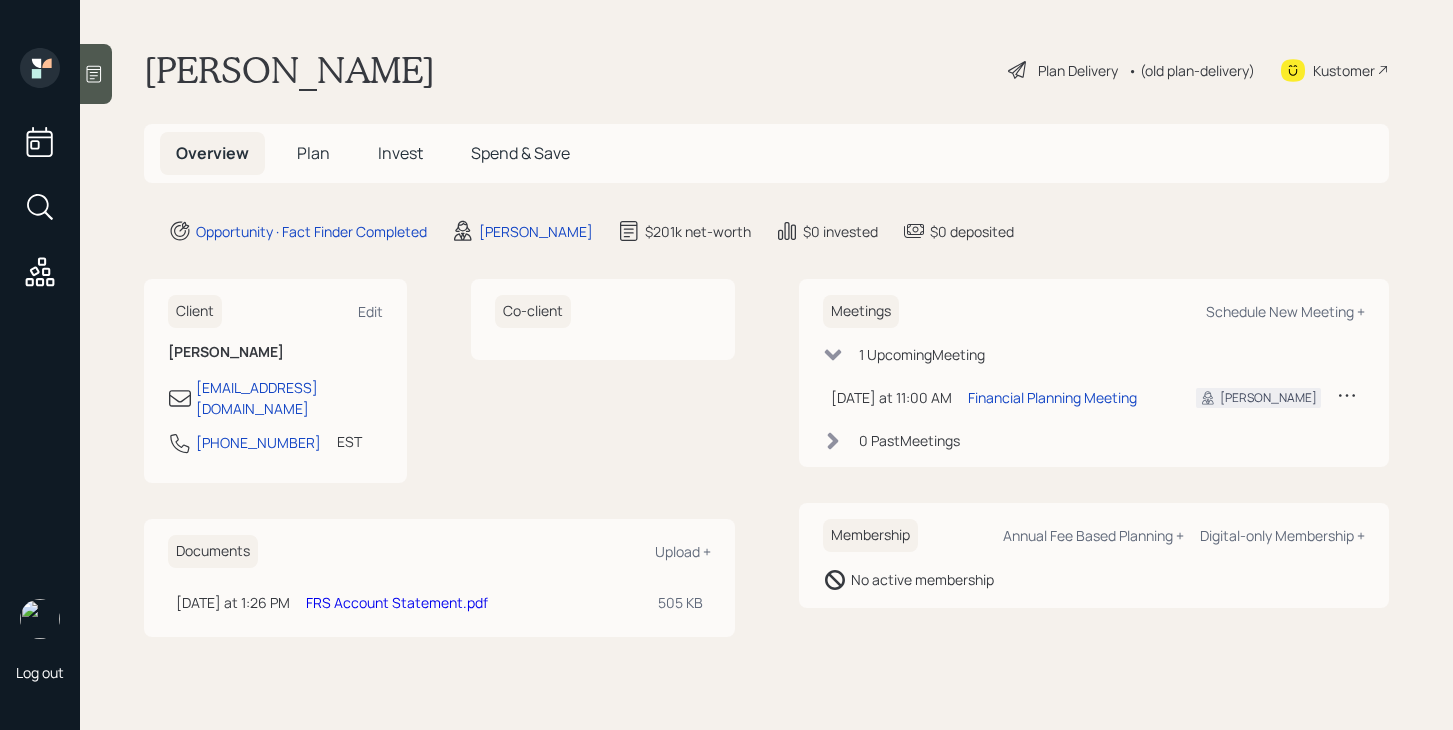 click on "Plan" at bounding box center (313, 153) 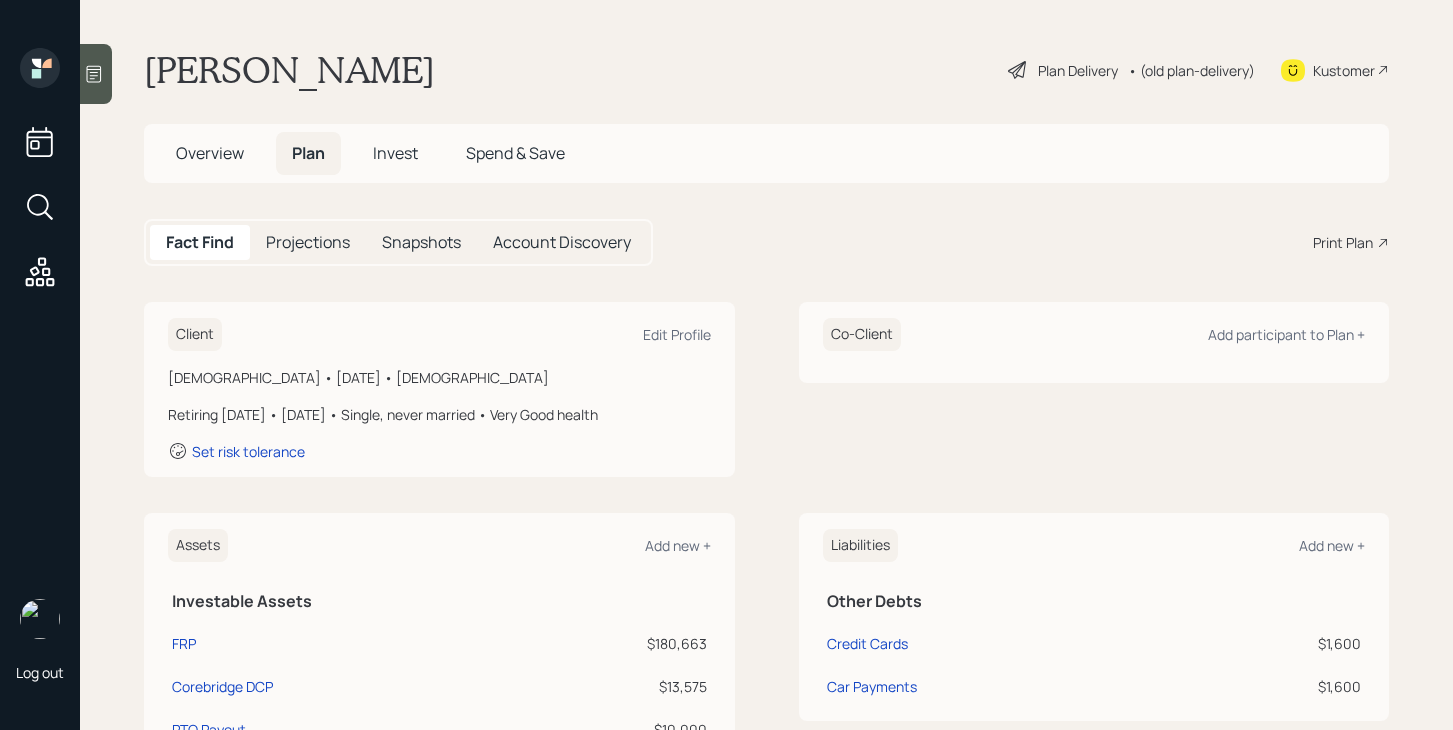 click on "Plan Delivery" at bounding box center (1078, 70) 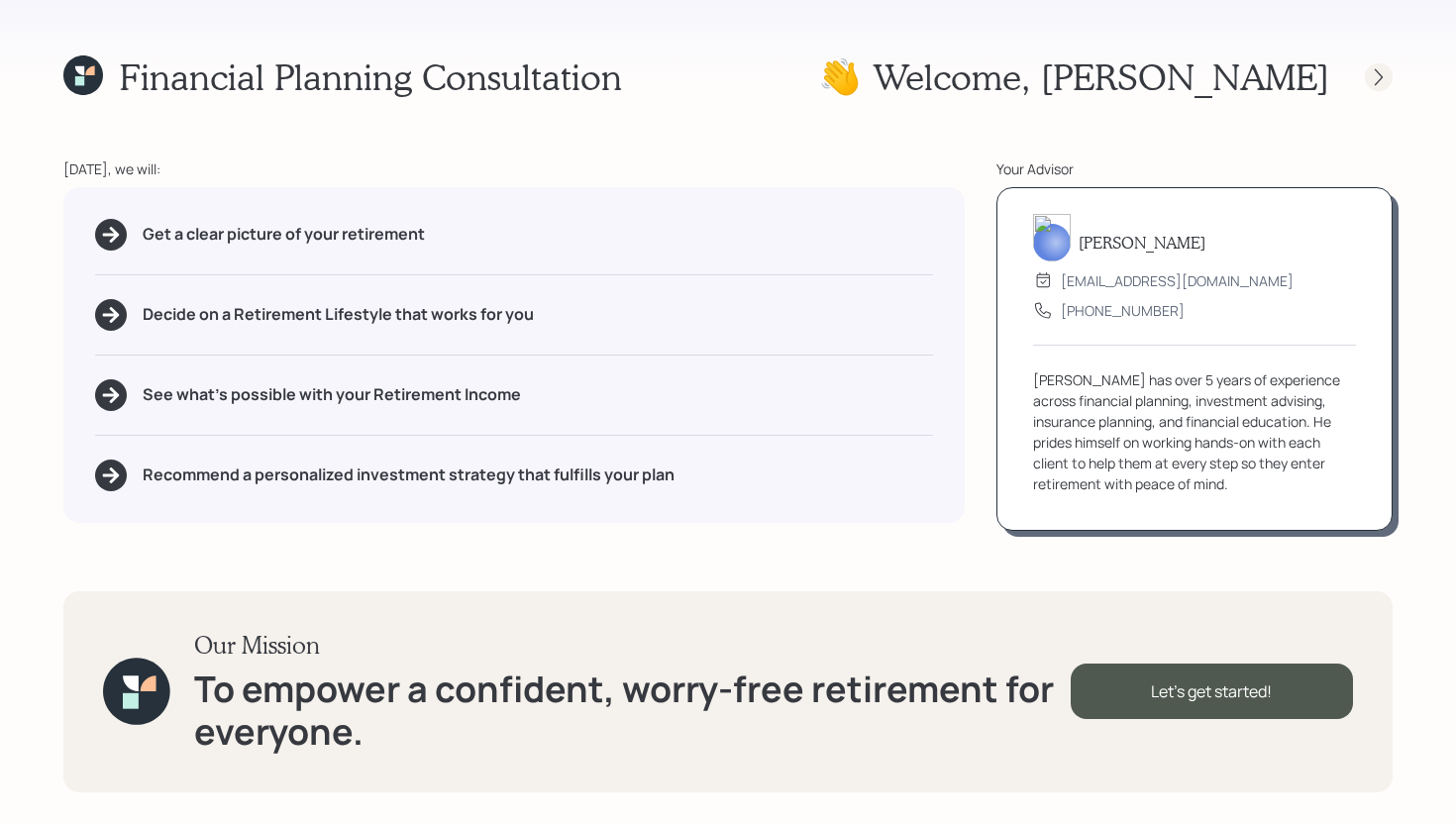 click 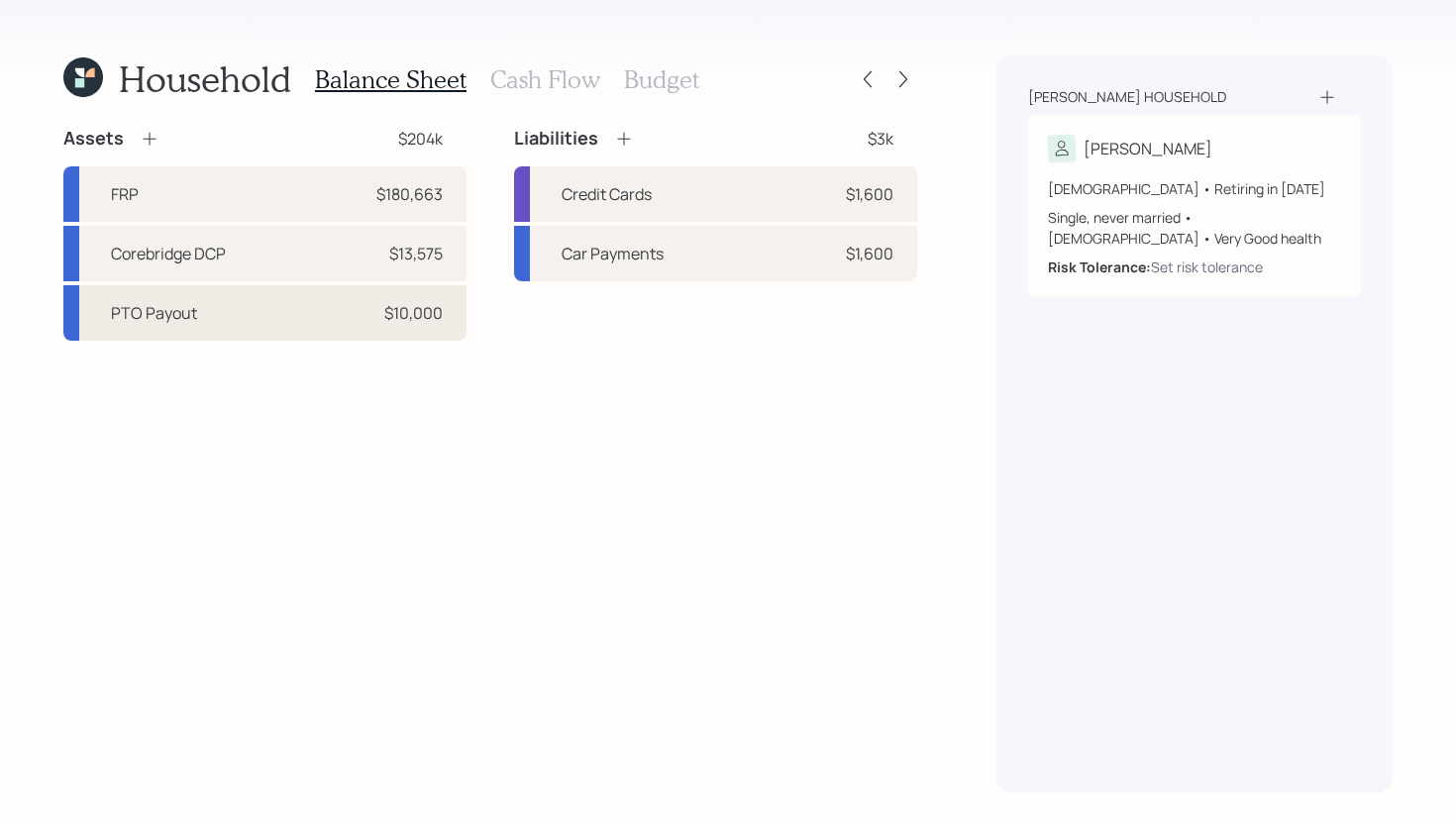 click on "PTO Payout $10,000" at bounding box center [264, 313] 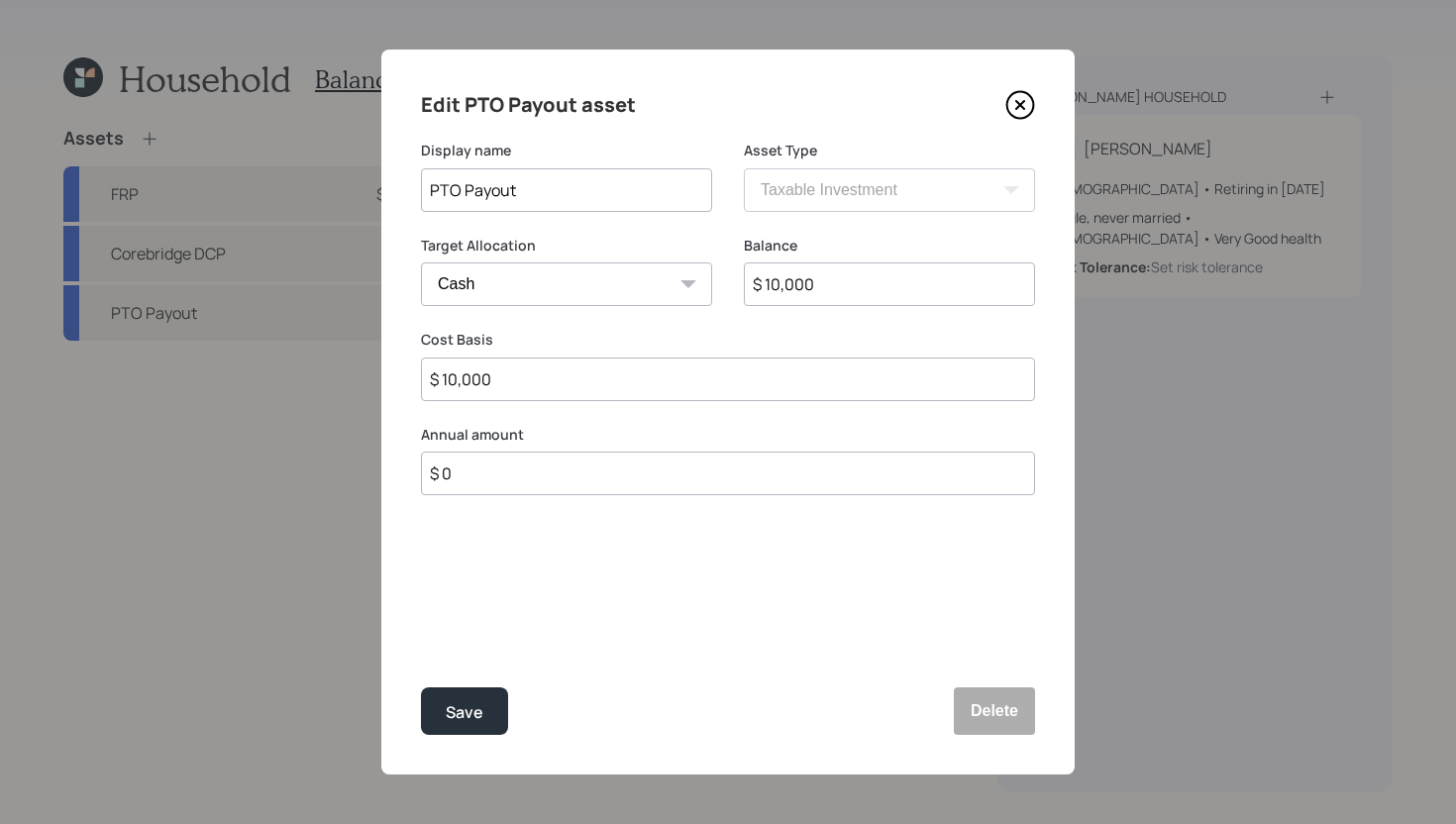 click 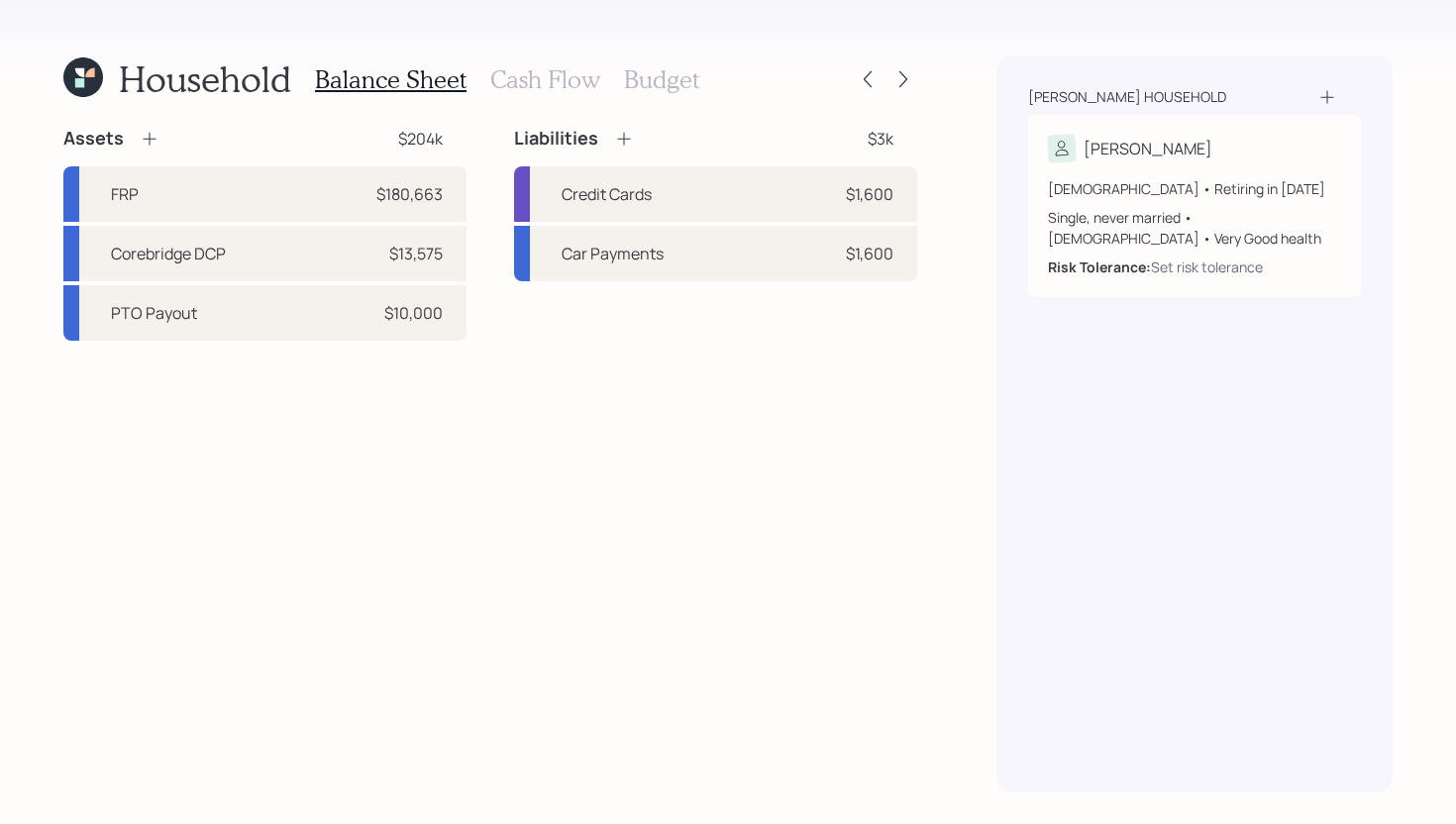 click 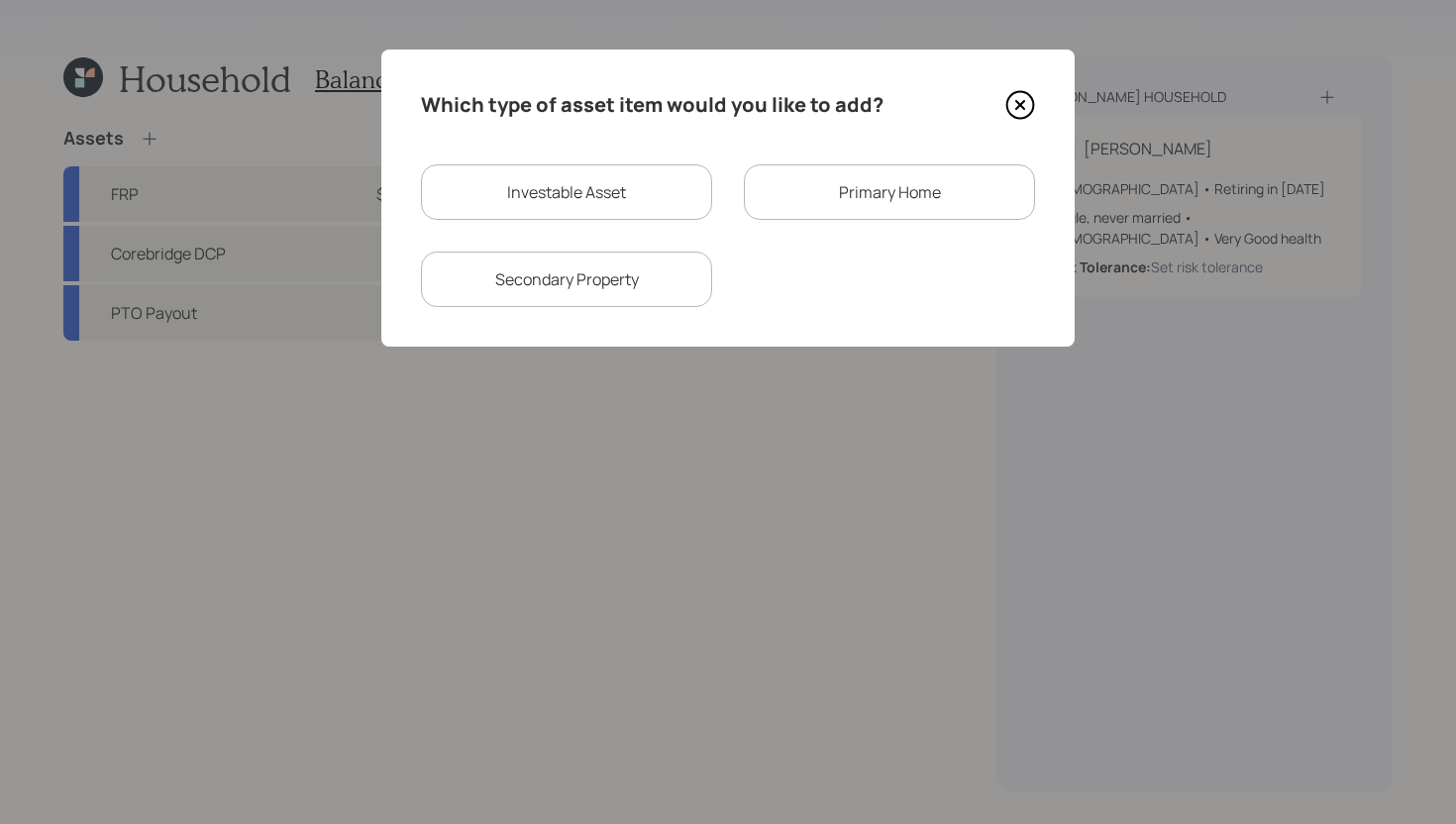click on "Investable Asset" at bounding box center [567, 192] 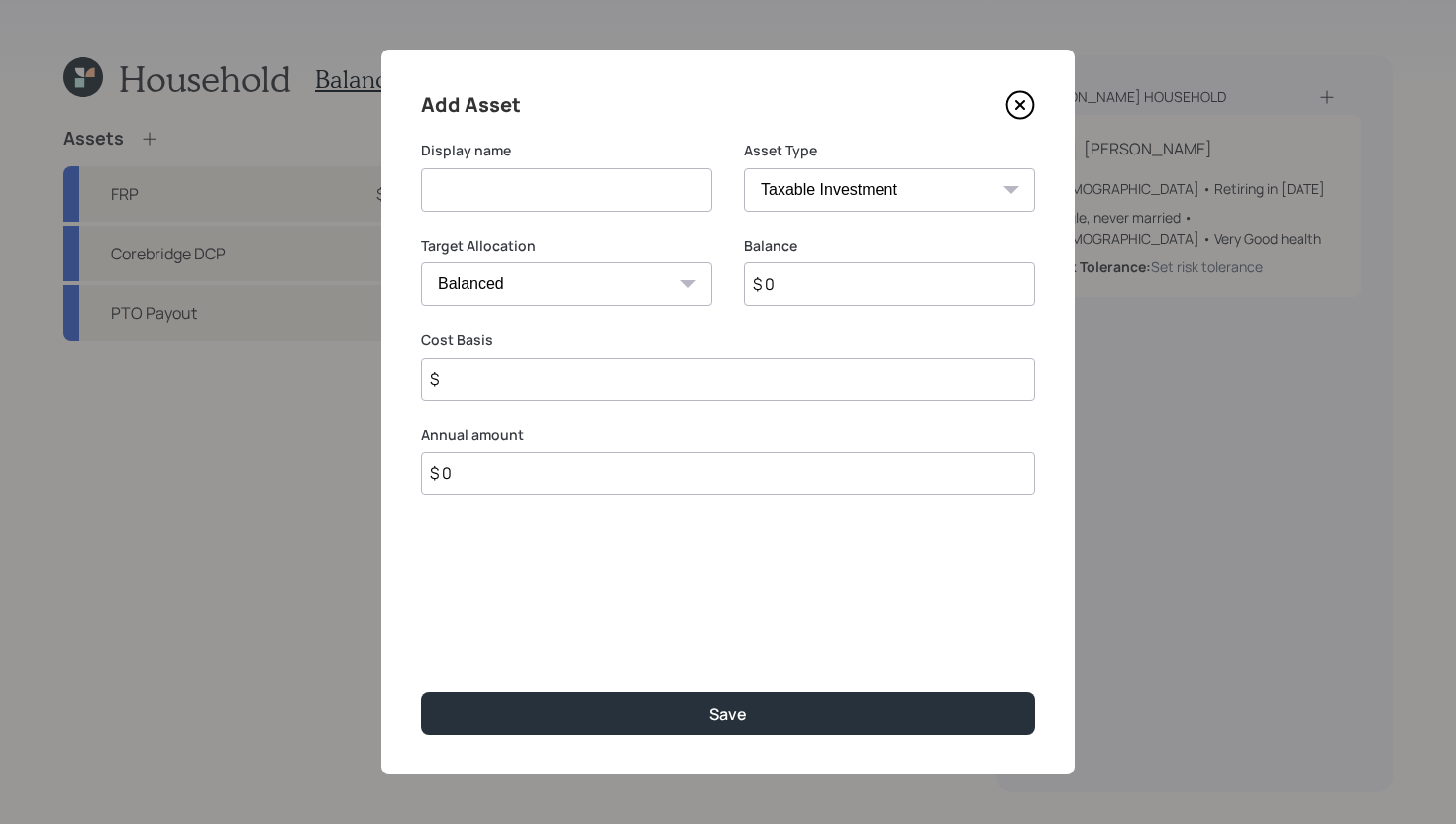click on "SEP [PERSON_NAME] IRA 401(k) [PERSON_NAME] 401(k) 403(b) [PERSON_NAME] 403(b) 457(b) [PERSON_NAME] 457(b) Health Savings Account 529 Taxable Investment Checking / Savings Emergency Fund" at bounding box center (889, 190) 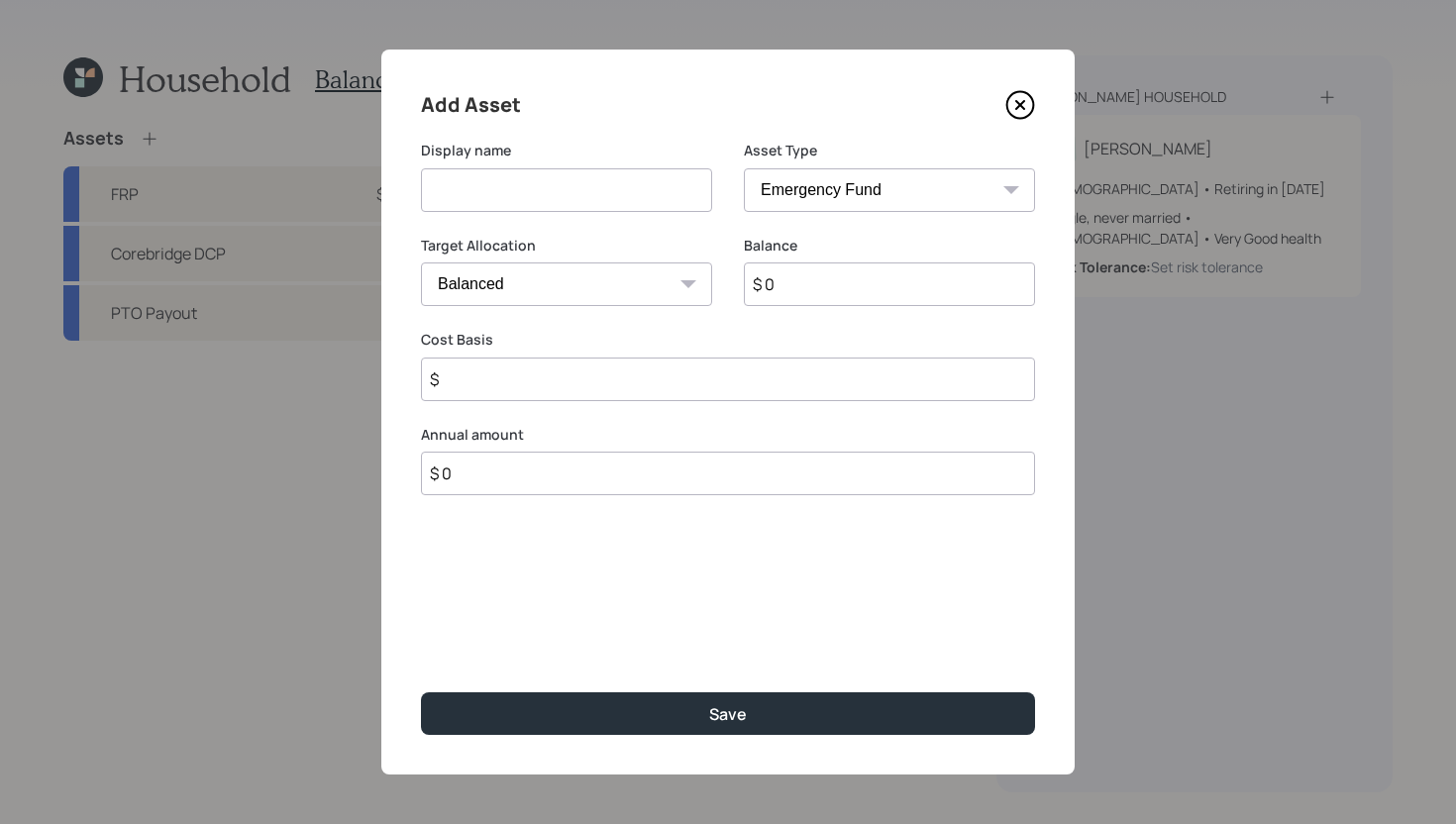 click at bounding box center (567, 190) 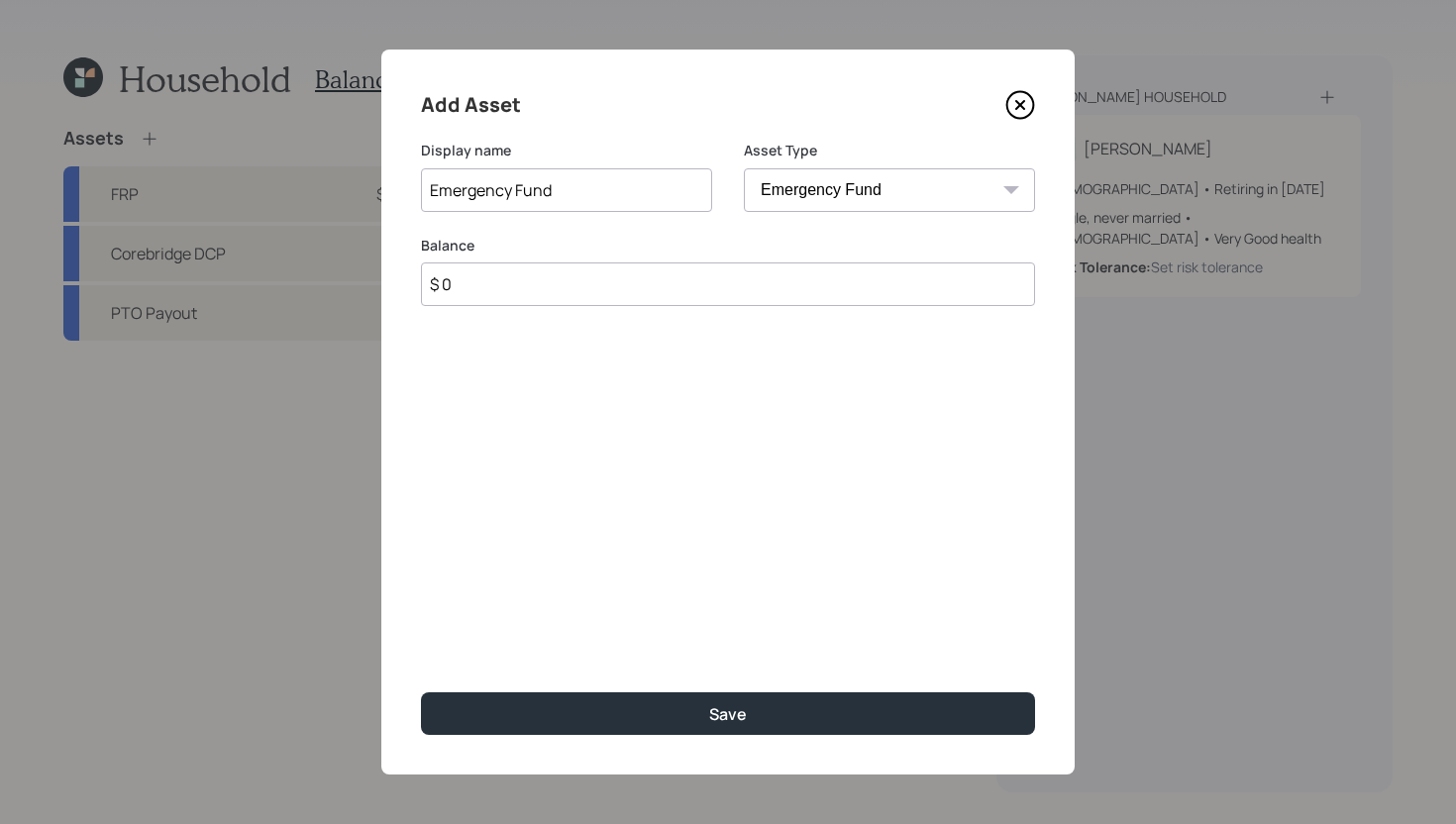 type on "Emergency Fund" 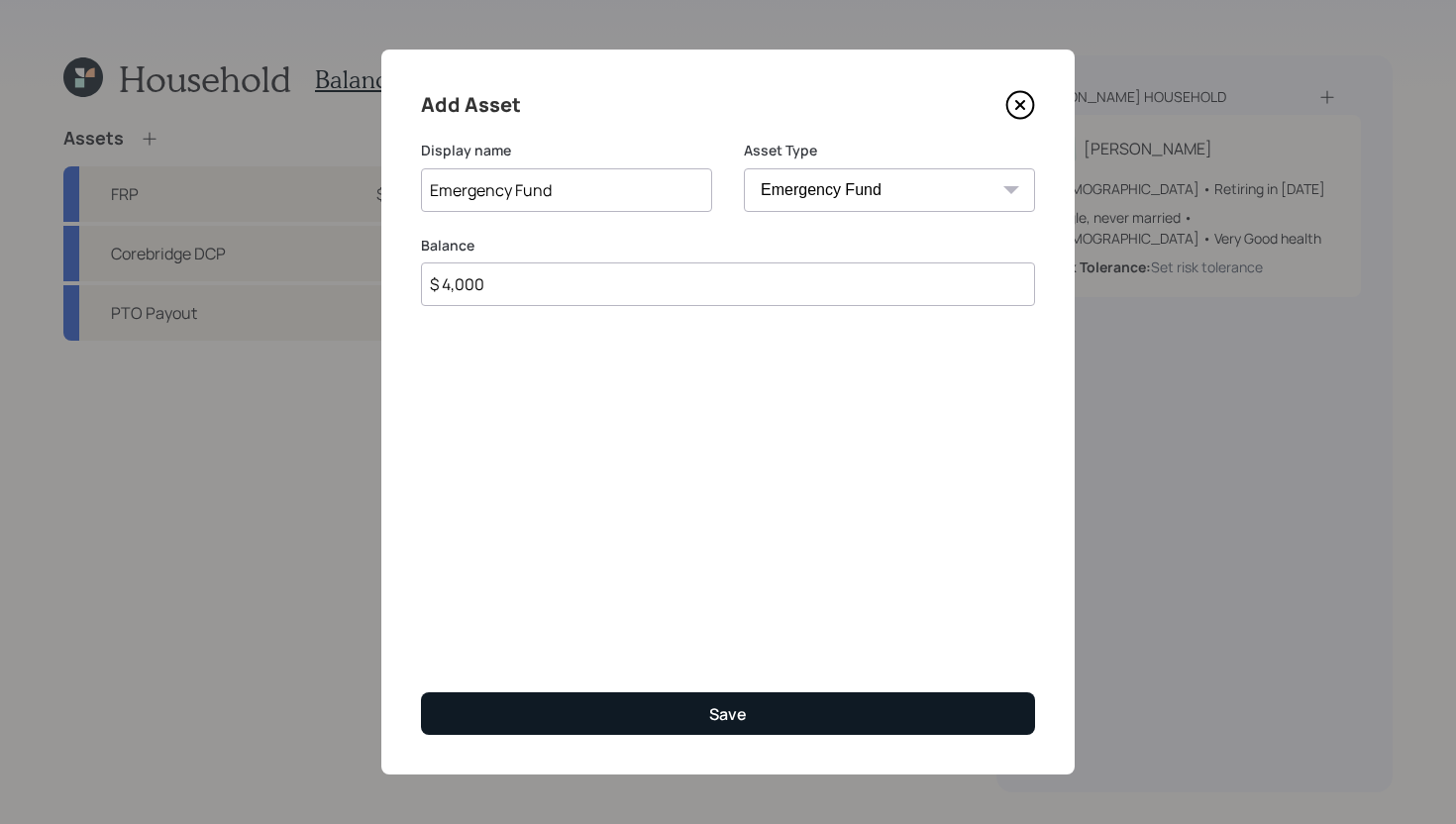 type on "$ 4,000" 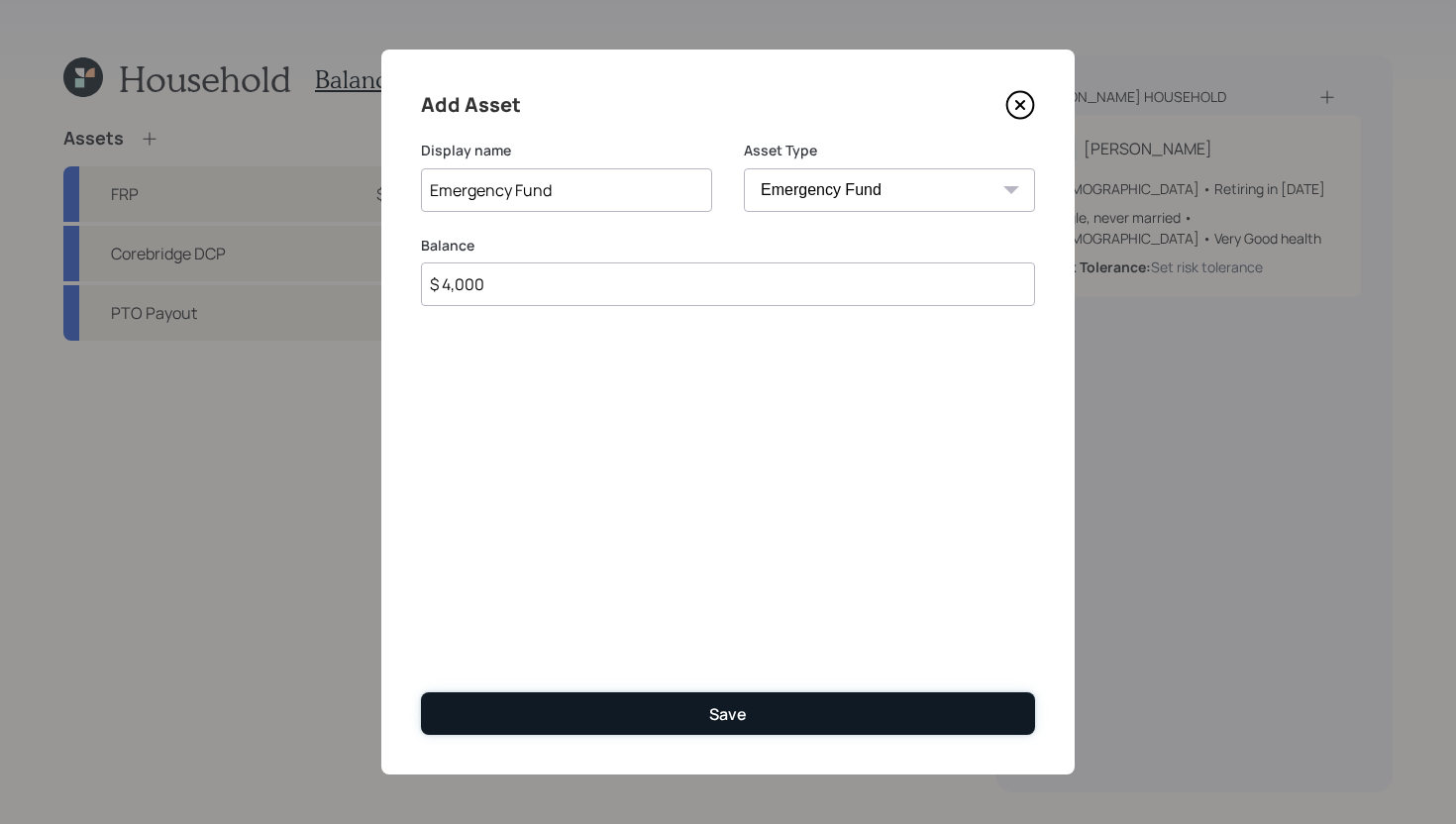click on "Save" at bounding box center (728, 713) 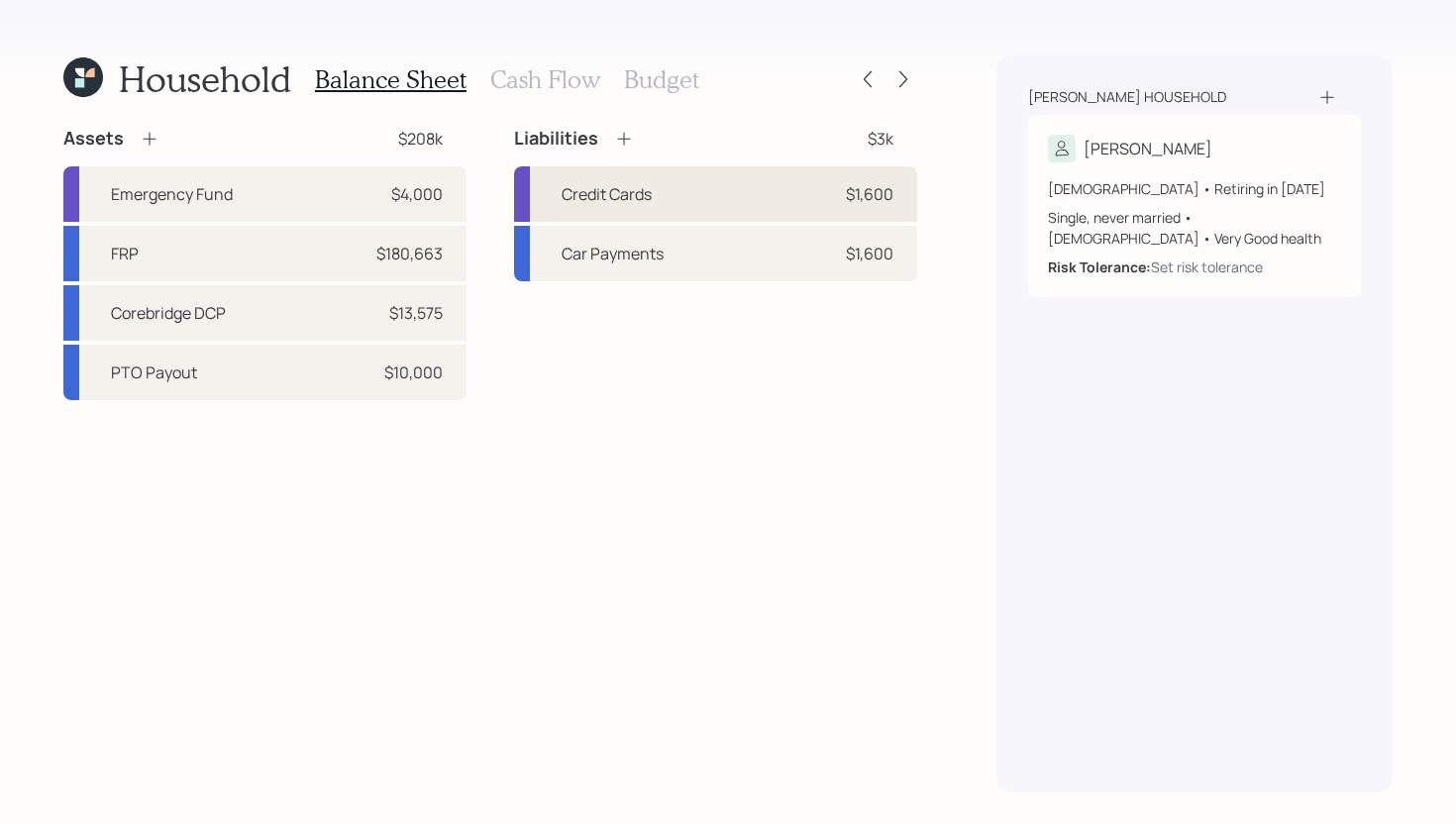 click on "Credit Cards $1,600" at bounding box center [715, 194] 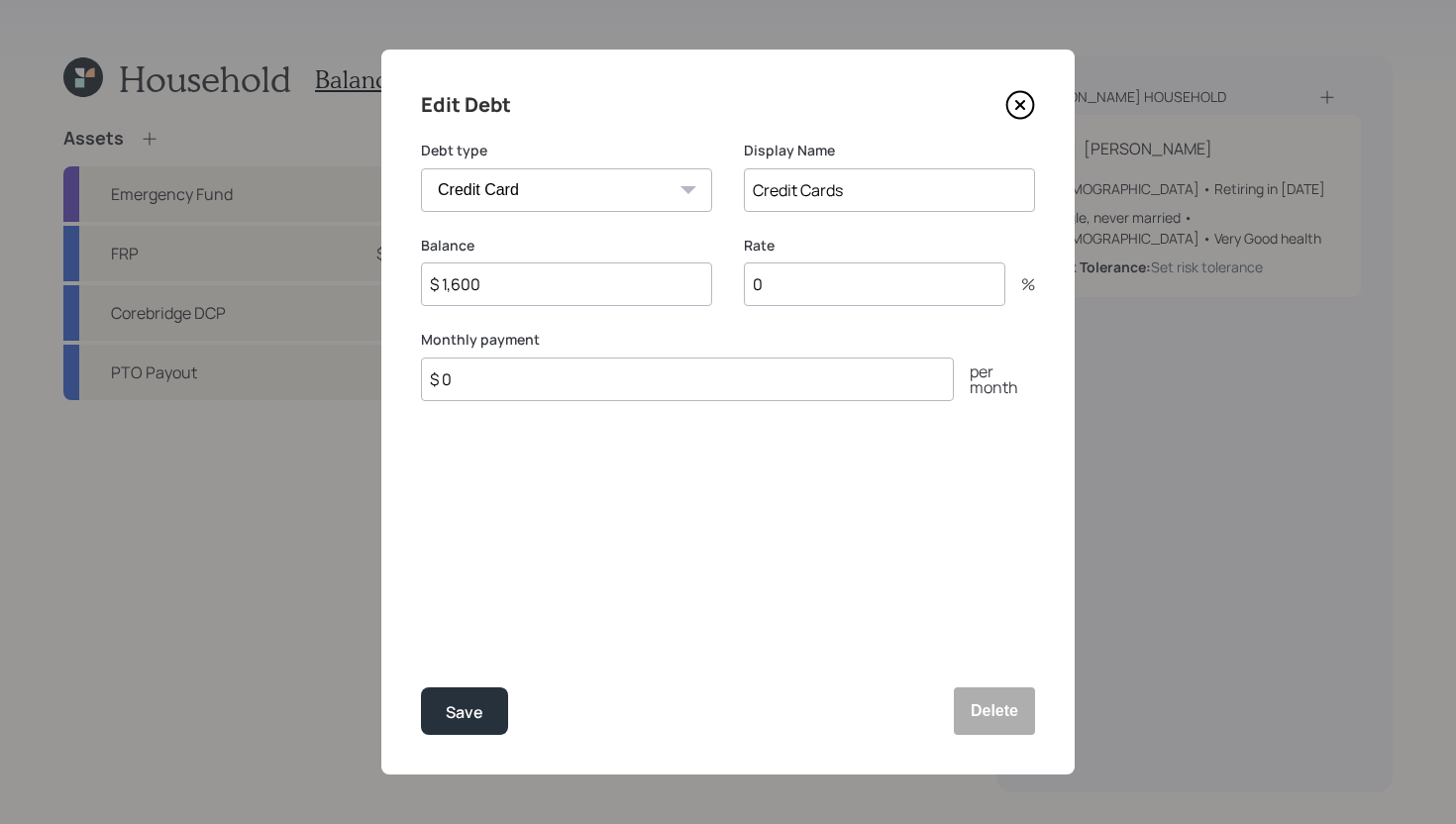 click on "$ 0" at bounding box center (687, 379) 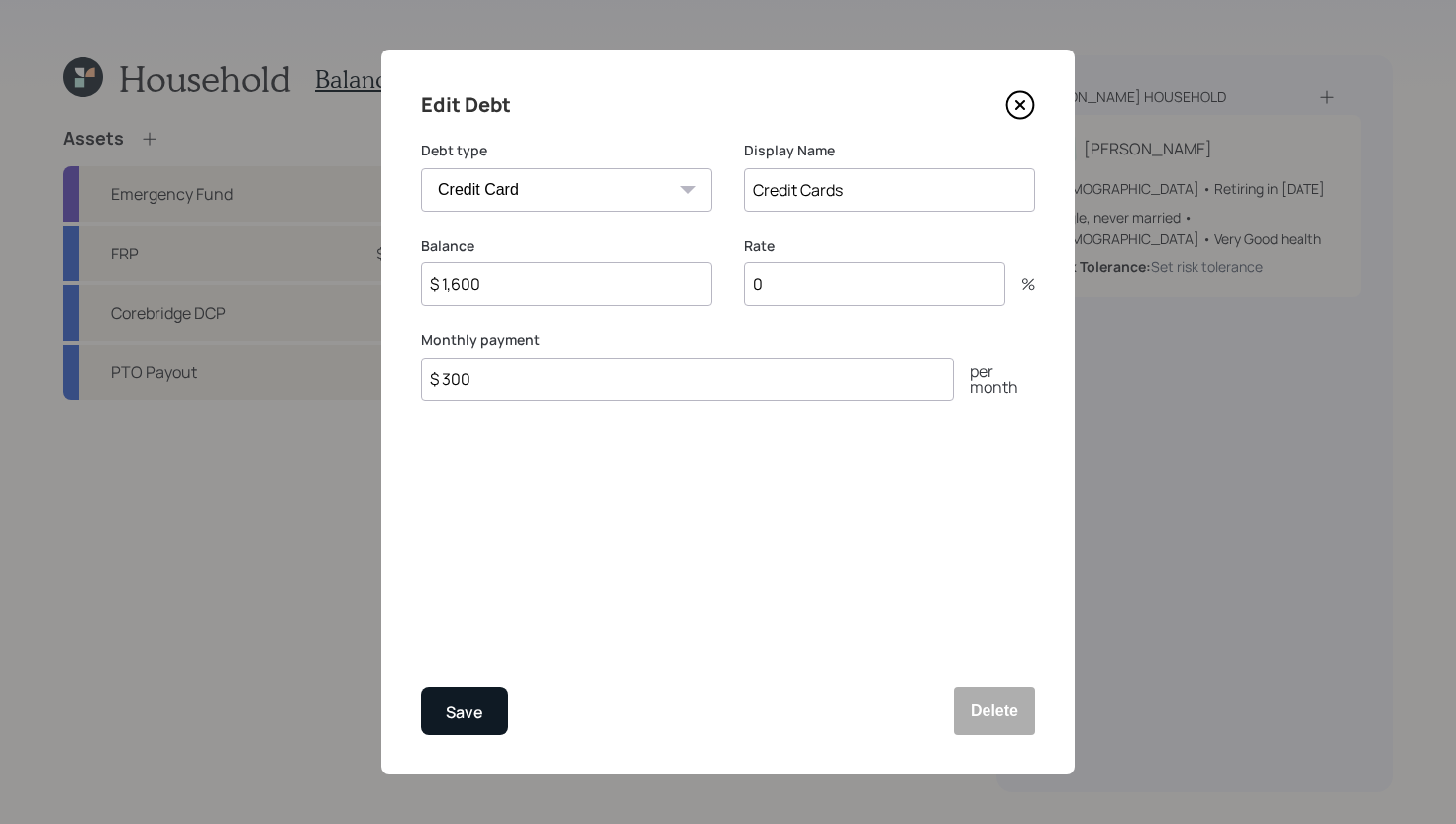type on "$ 300" 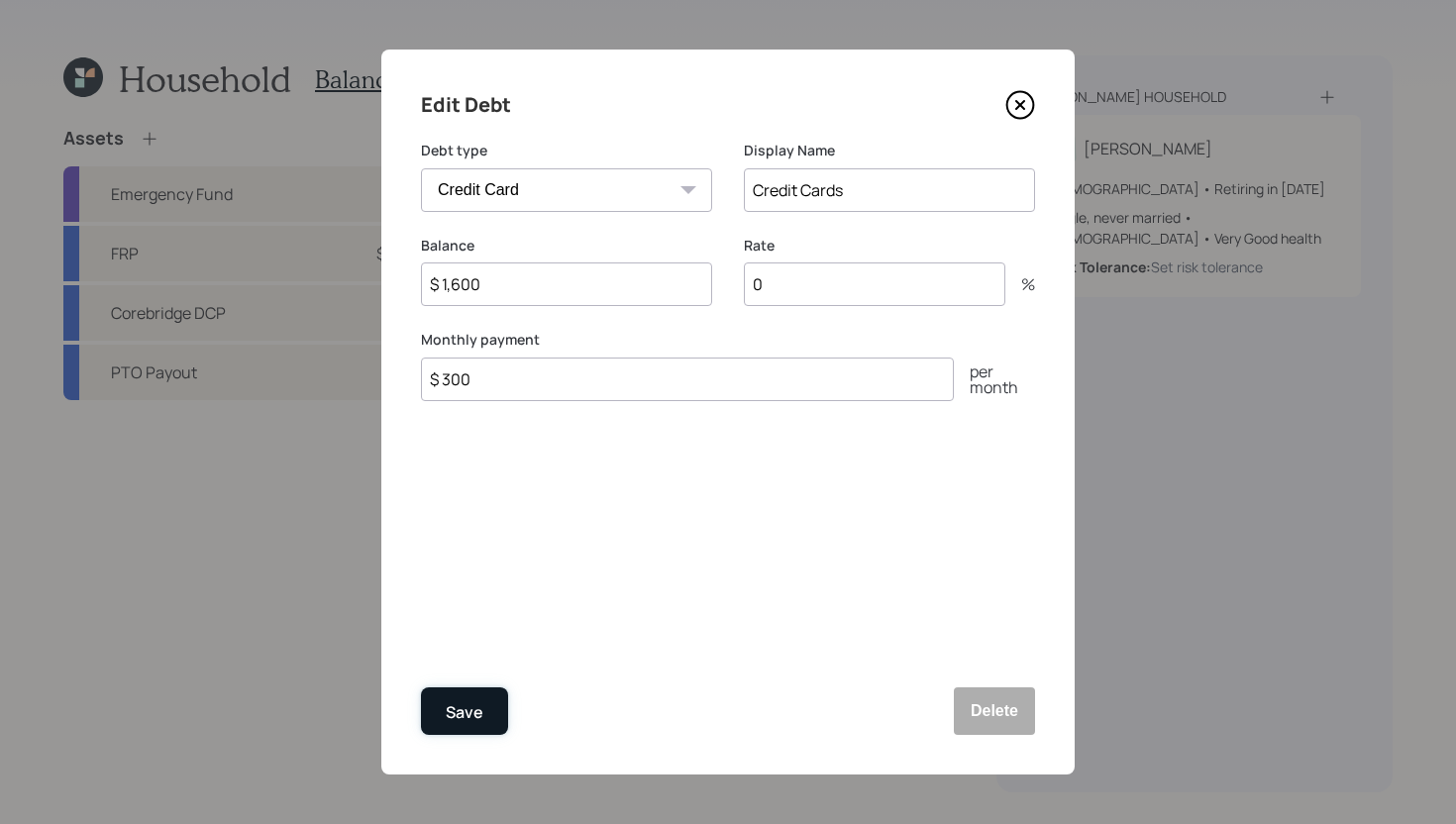 click on "Save" at bounding box center (465, 711) 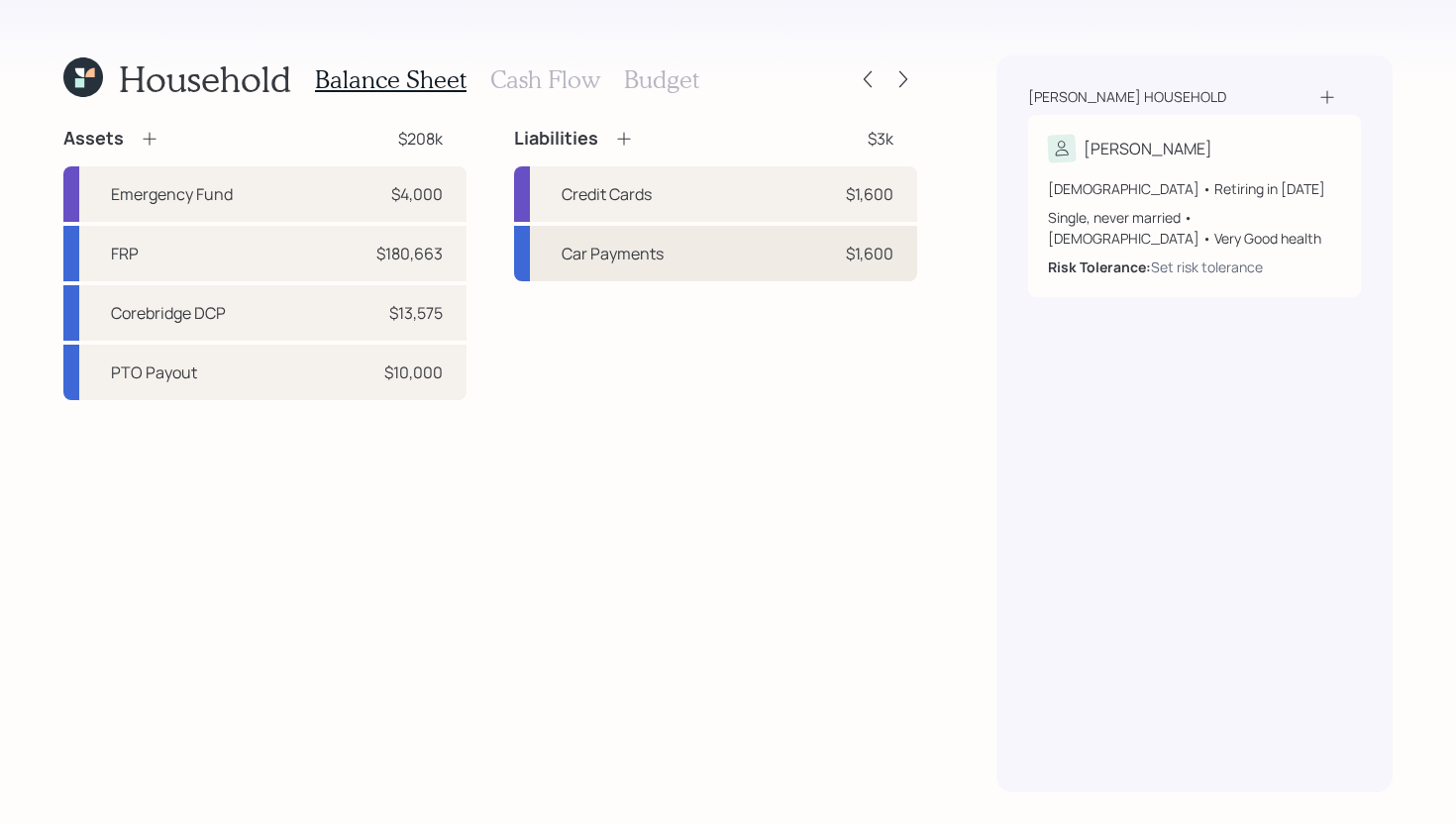 click on "Car Payments $1,600" at bounding box center (715, 254) 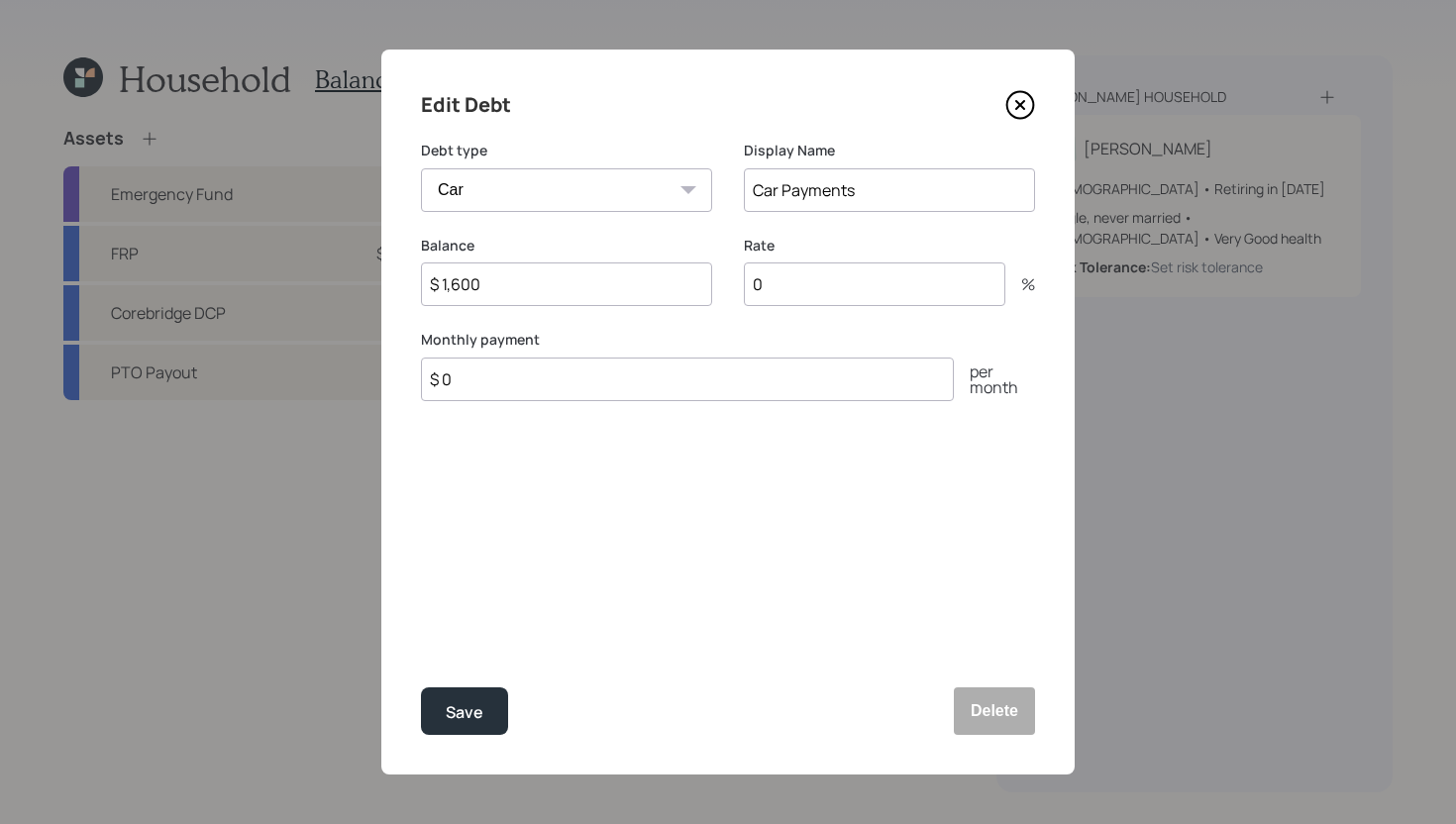 click on "Edit Debt Debt type Car Credit Card Medical Student Other Display Name Car Payments Balance $ 1,600 Rate 0 % Monthly payment $ 0 per month Save Delete" at bounding box center (728, 412) 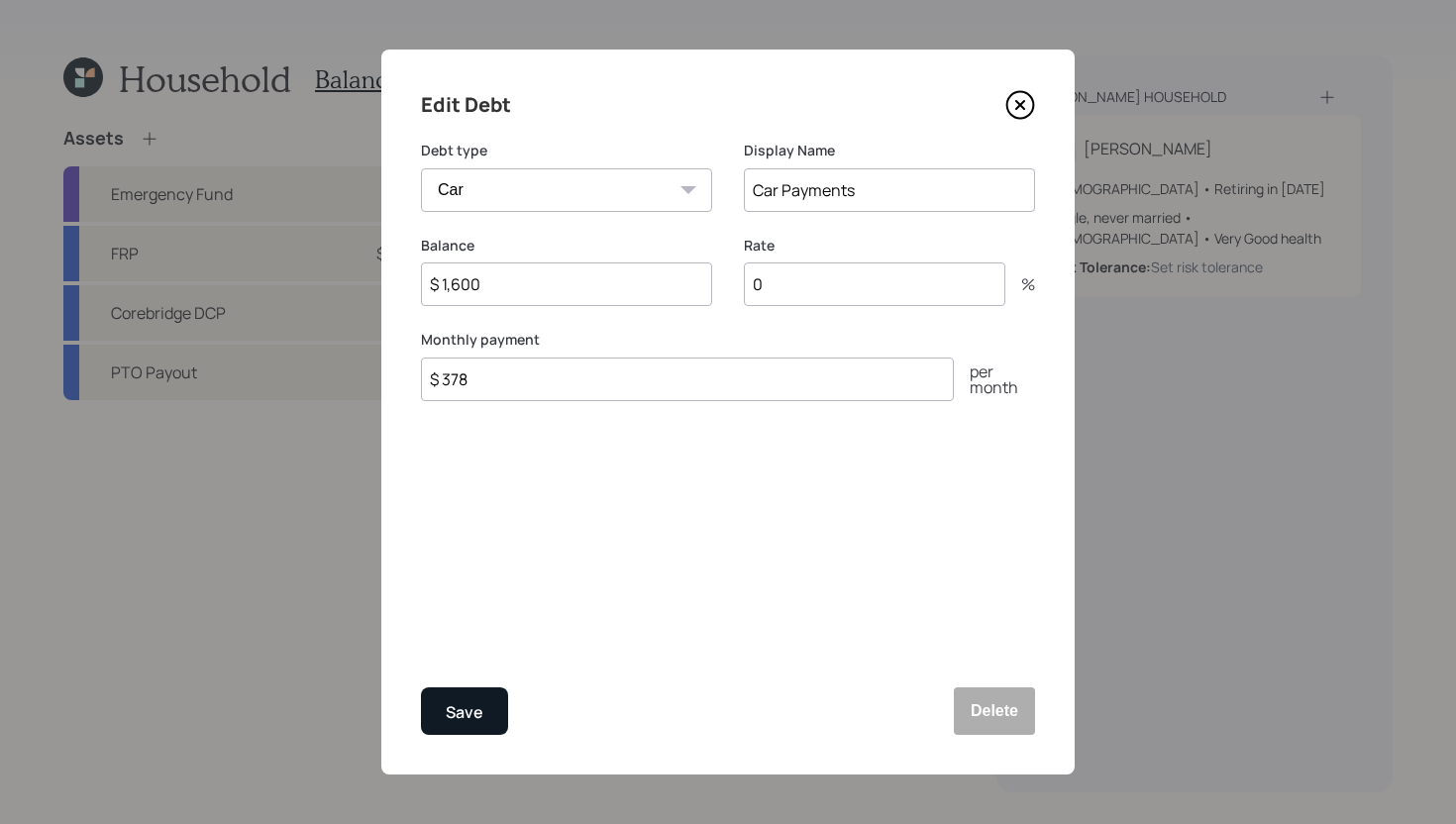 type on "$ 378" 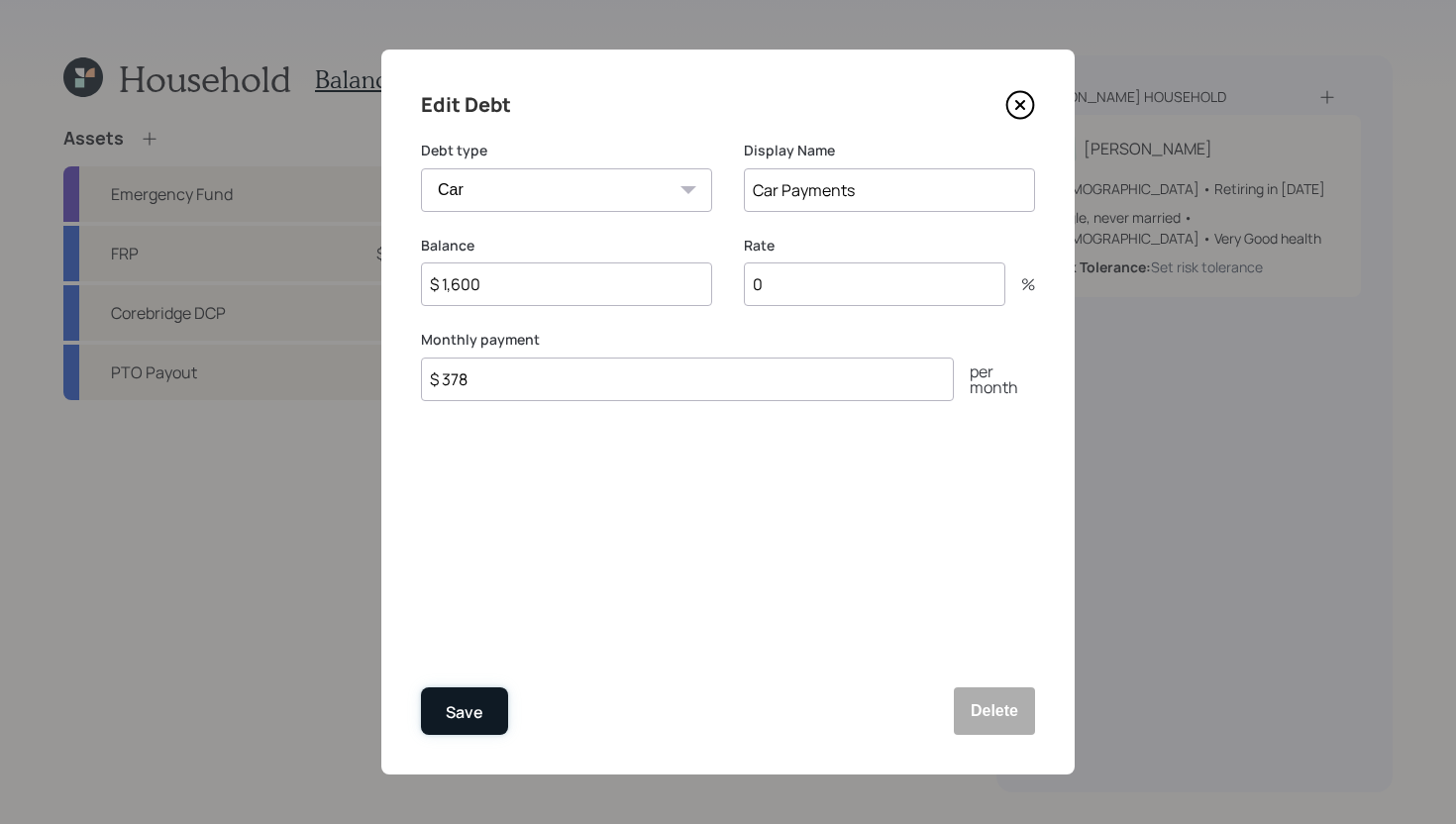 click on "Save" at bounding box center [465, 712] 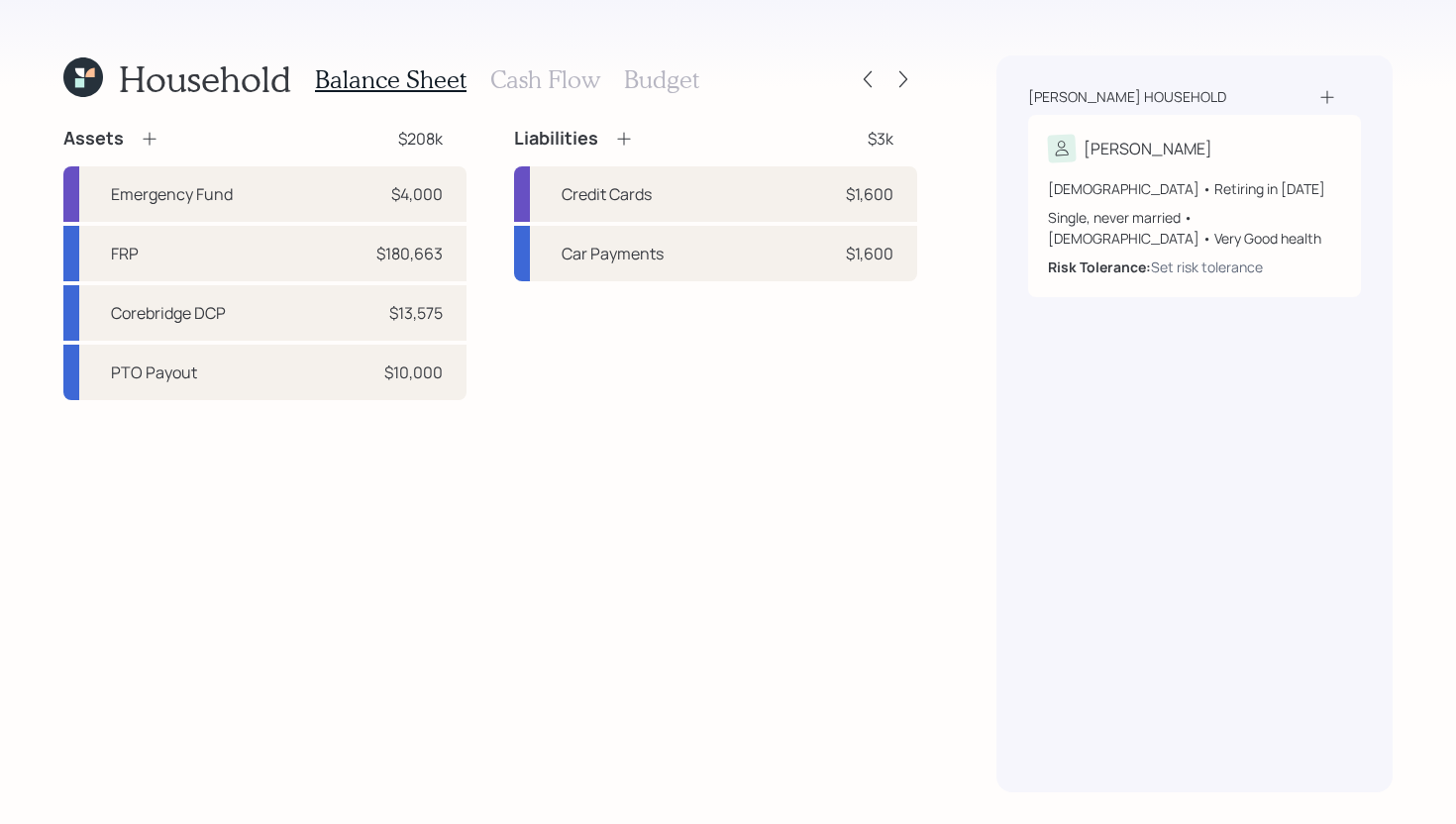 click 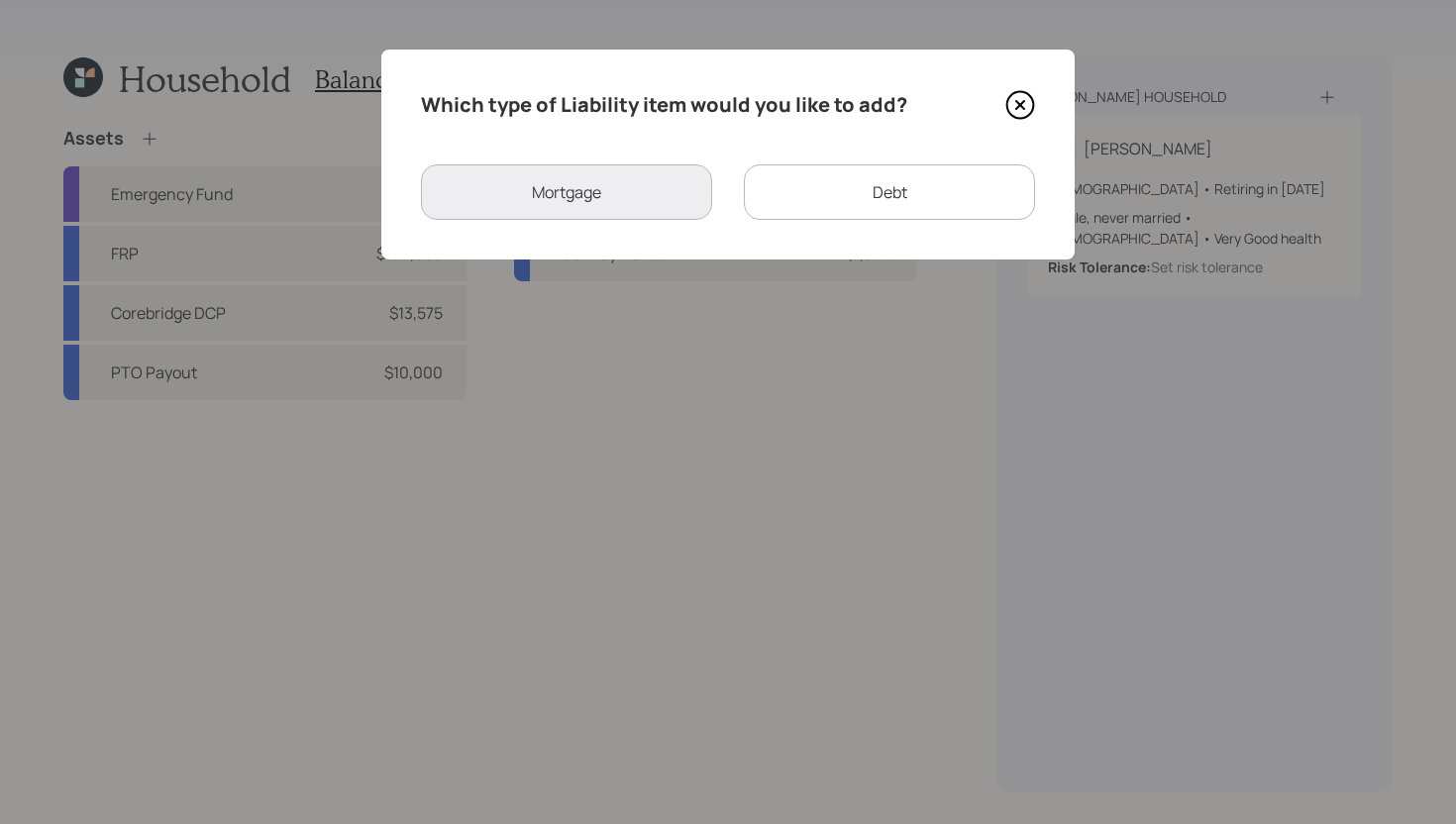 click on "Debt" at bounding box center (889, 192) 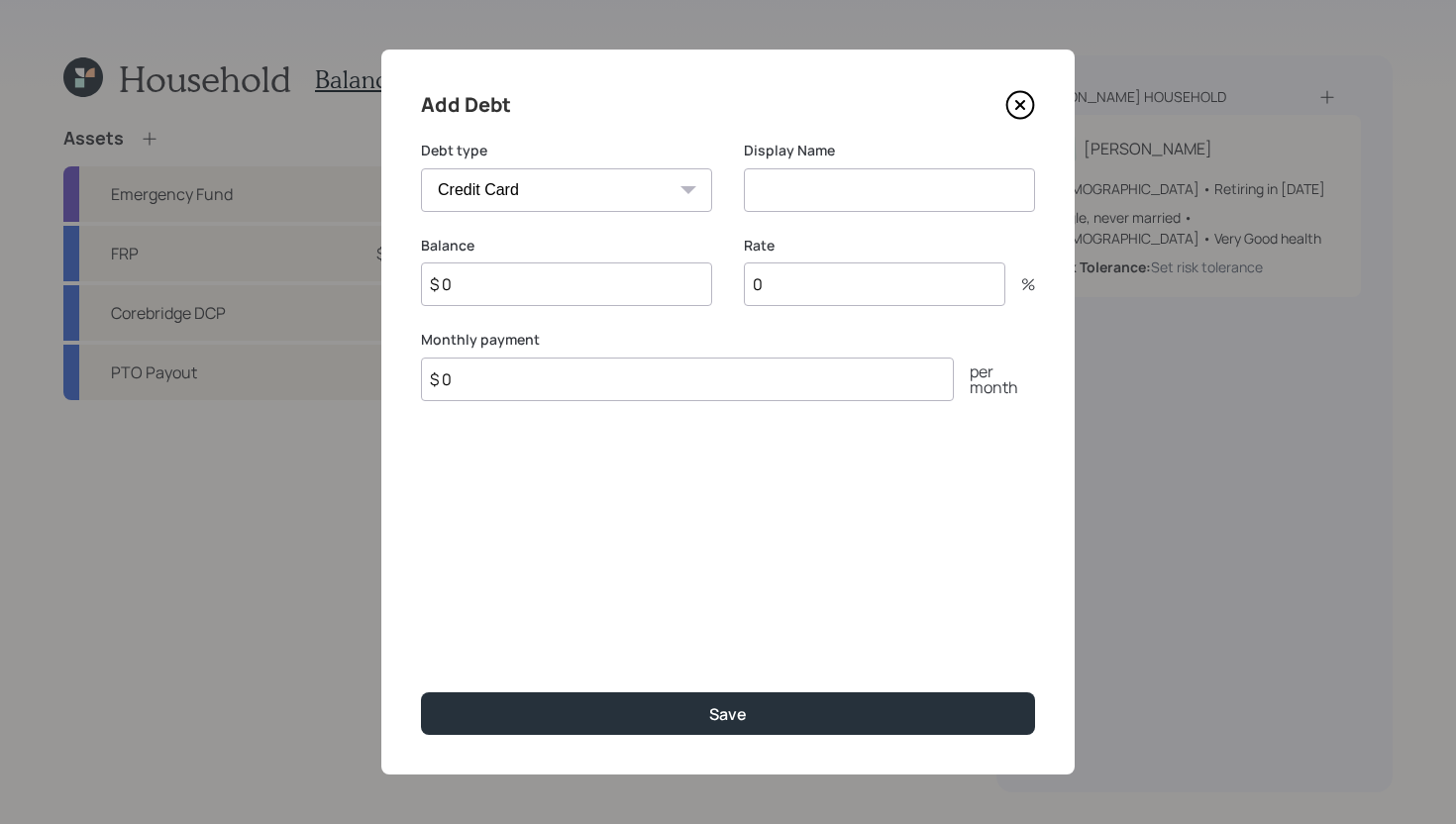 click on "$ 0" at bounding box center [567, 284] 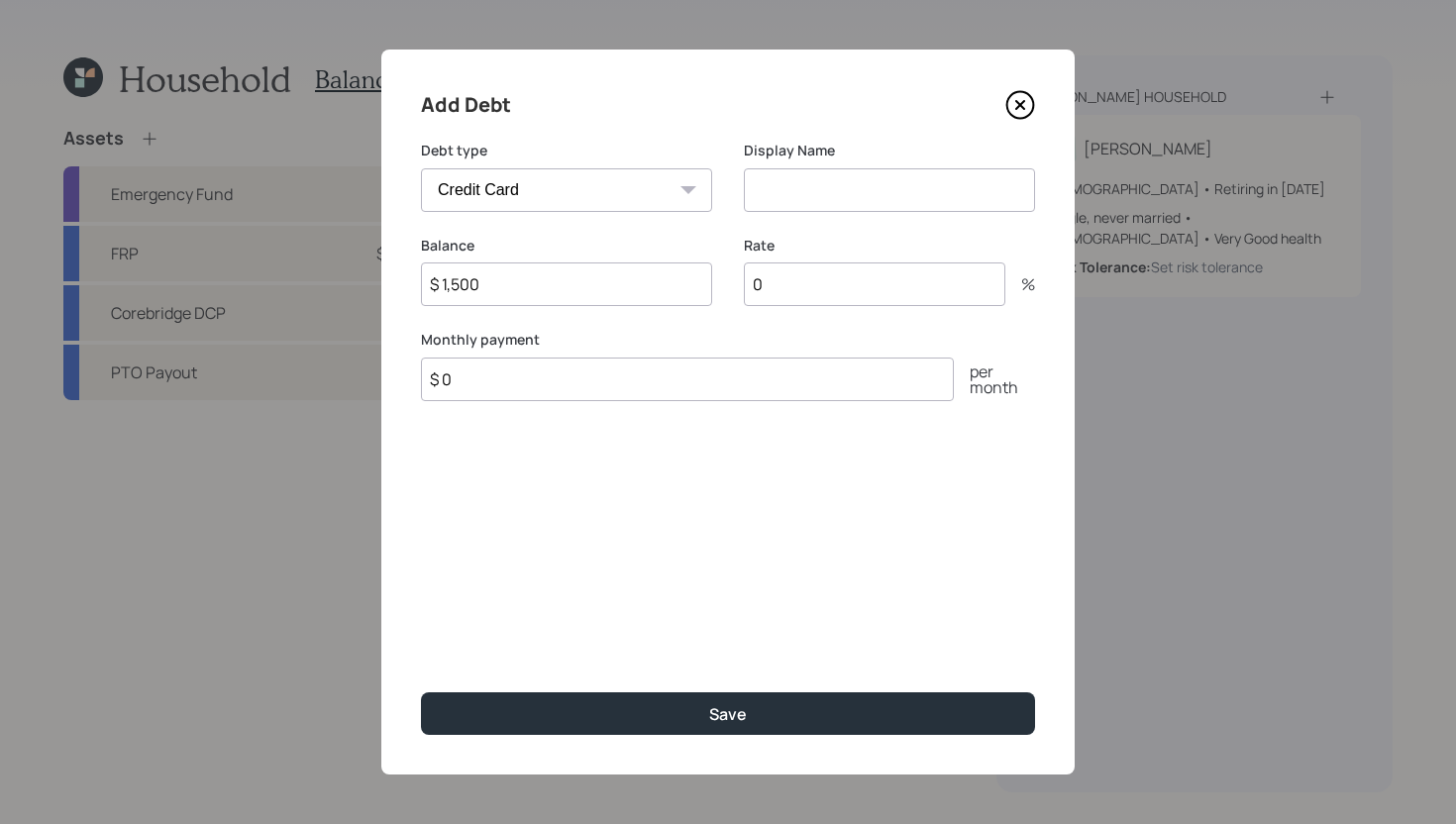 type on "$ 1,500" 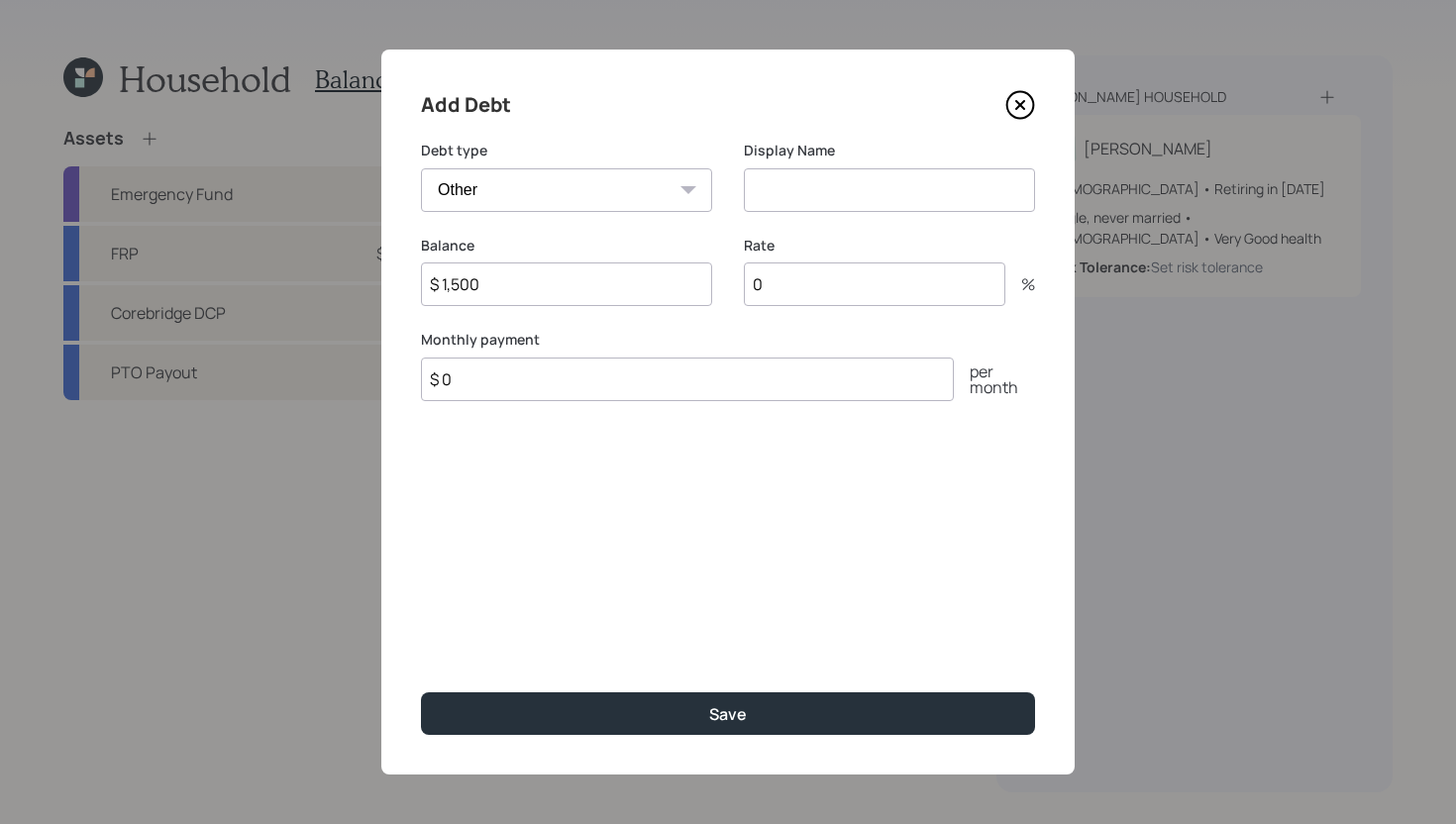 click at bounding box center (889, 190) 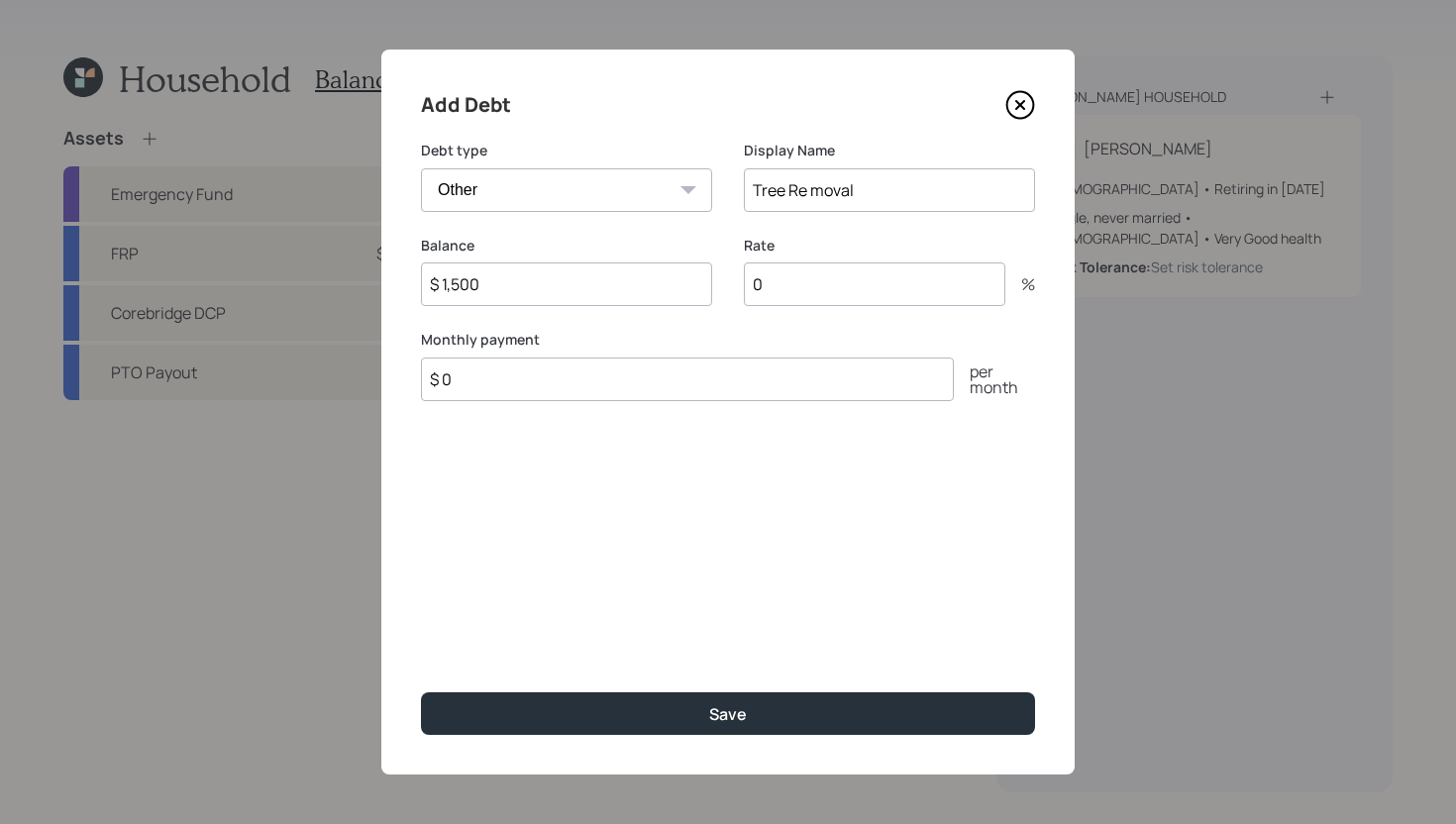 click on "Tree Re moval" at bounding box center (889, 190) 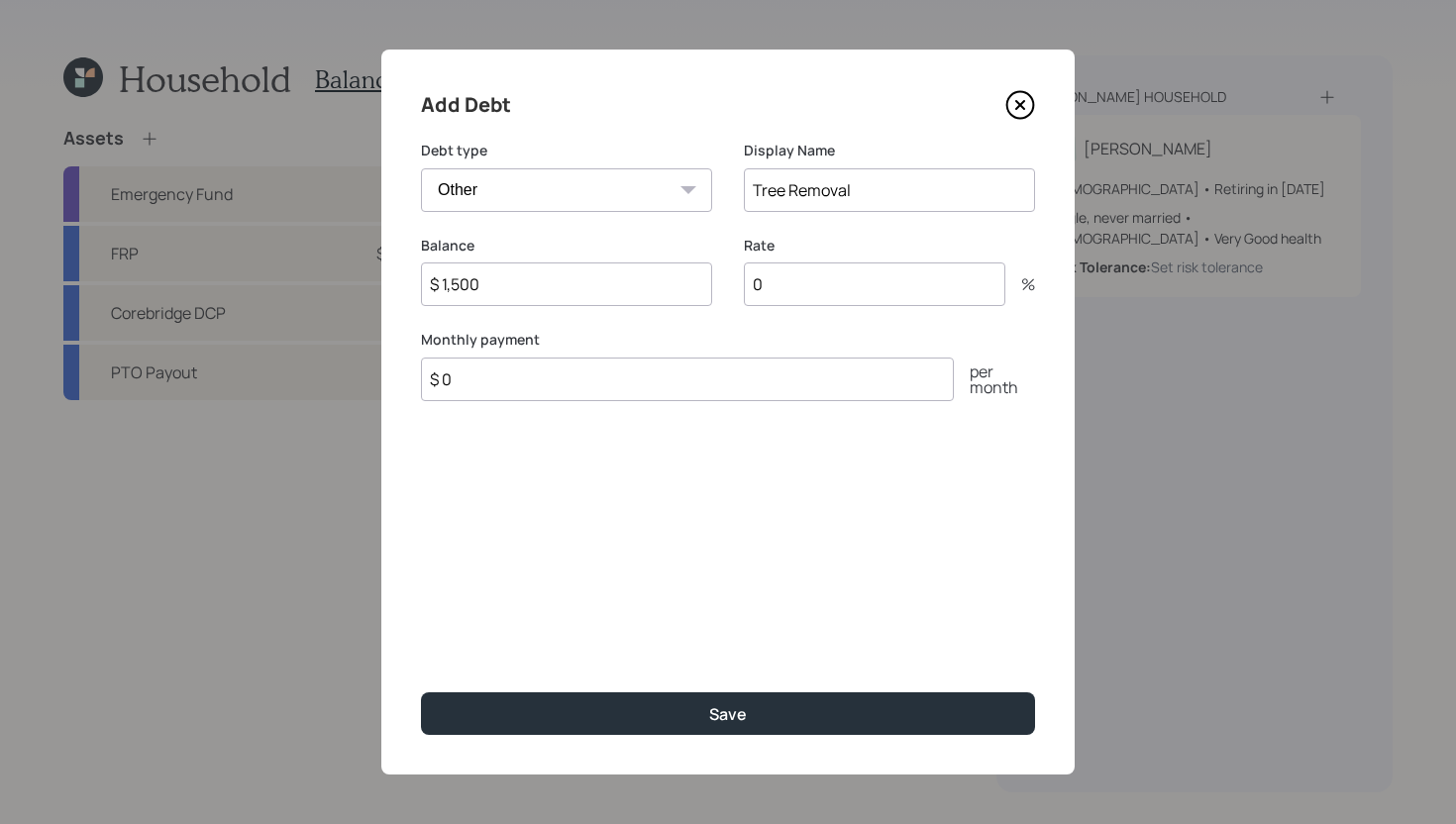 type on "Tree Removal" 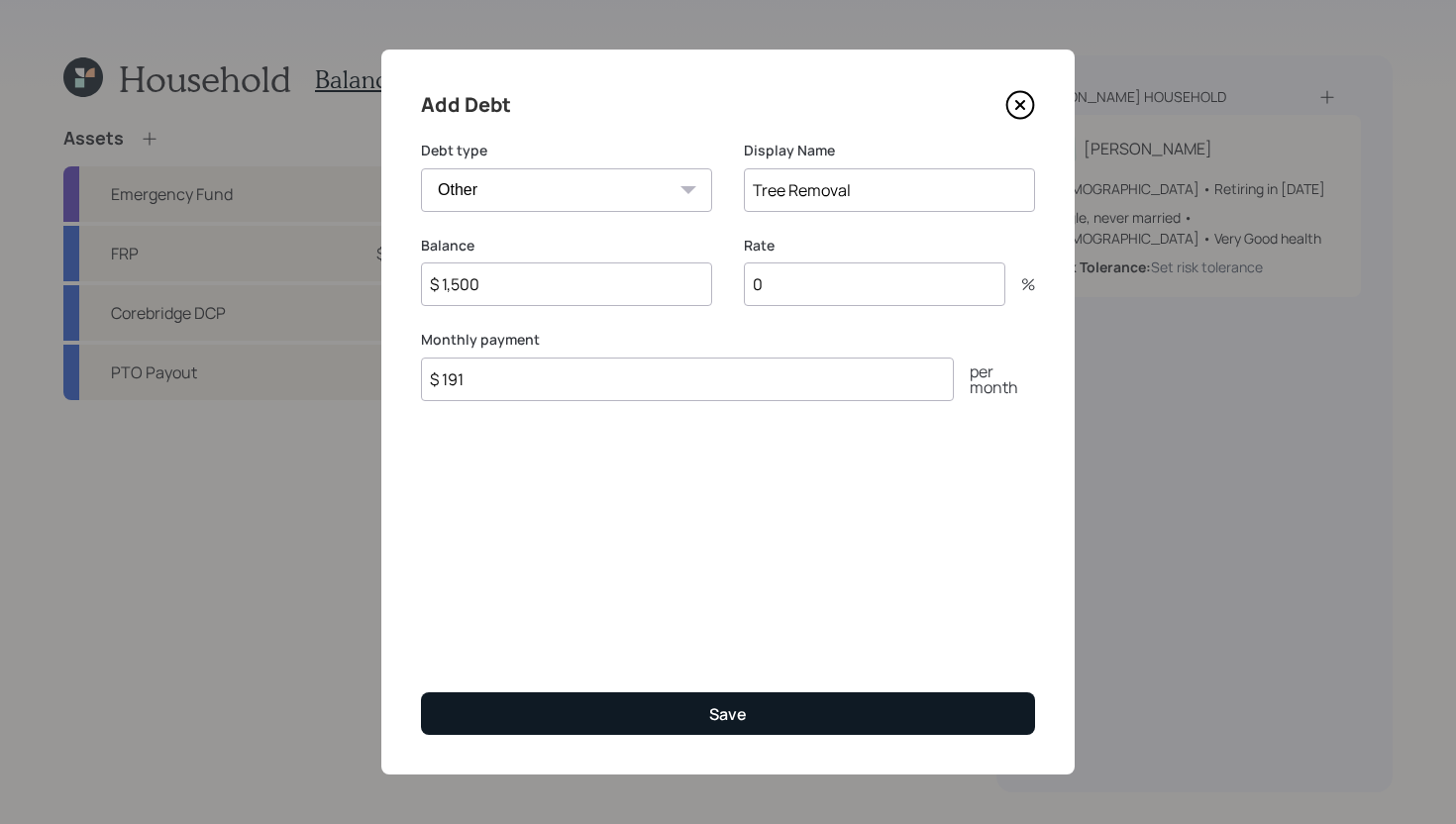 type on "$ 191" 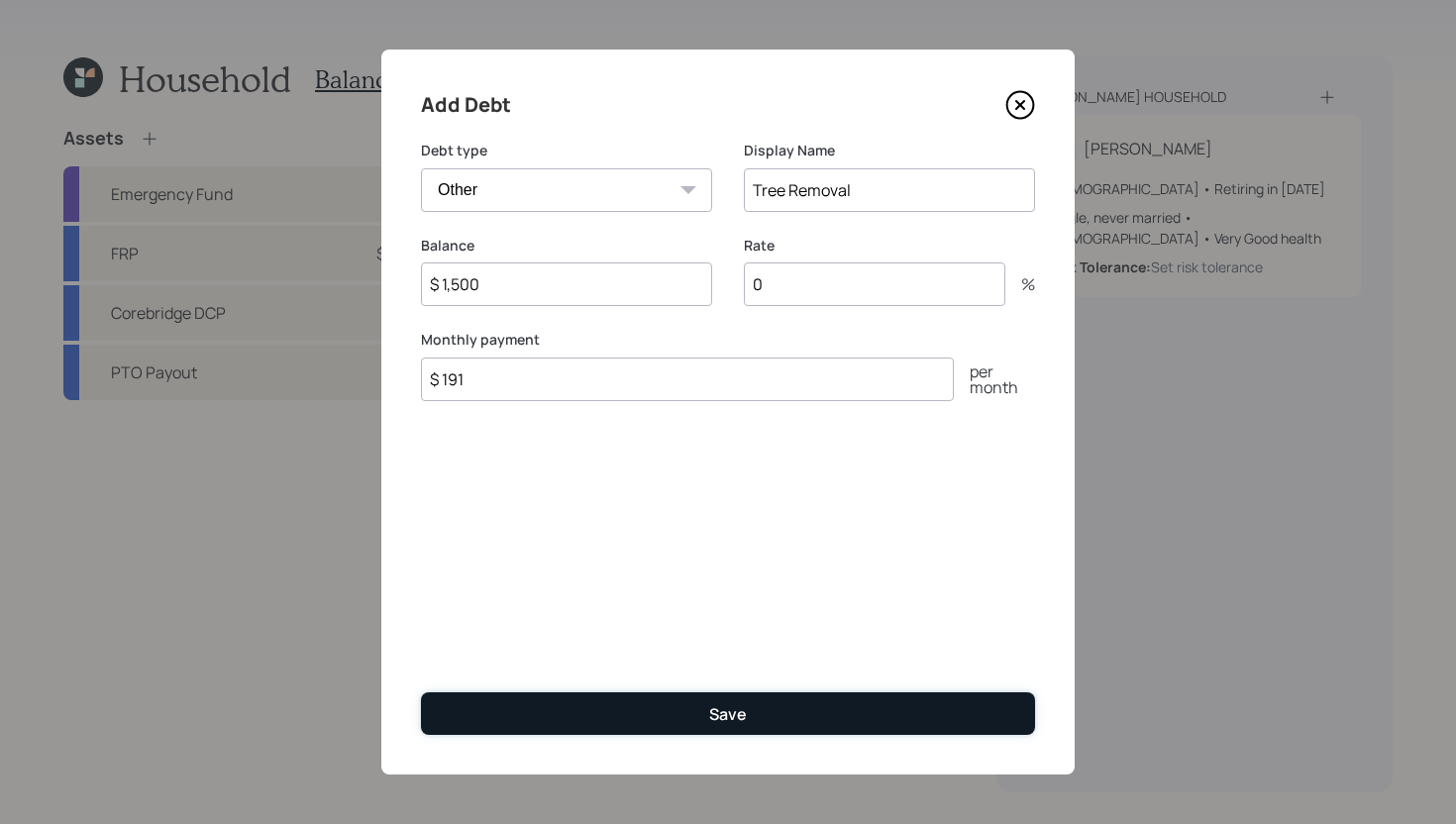 click on "Save" at bounding box center [728, 713] 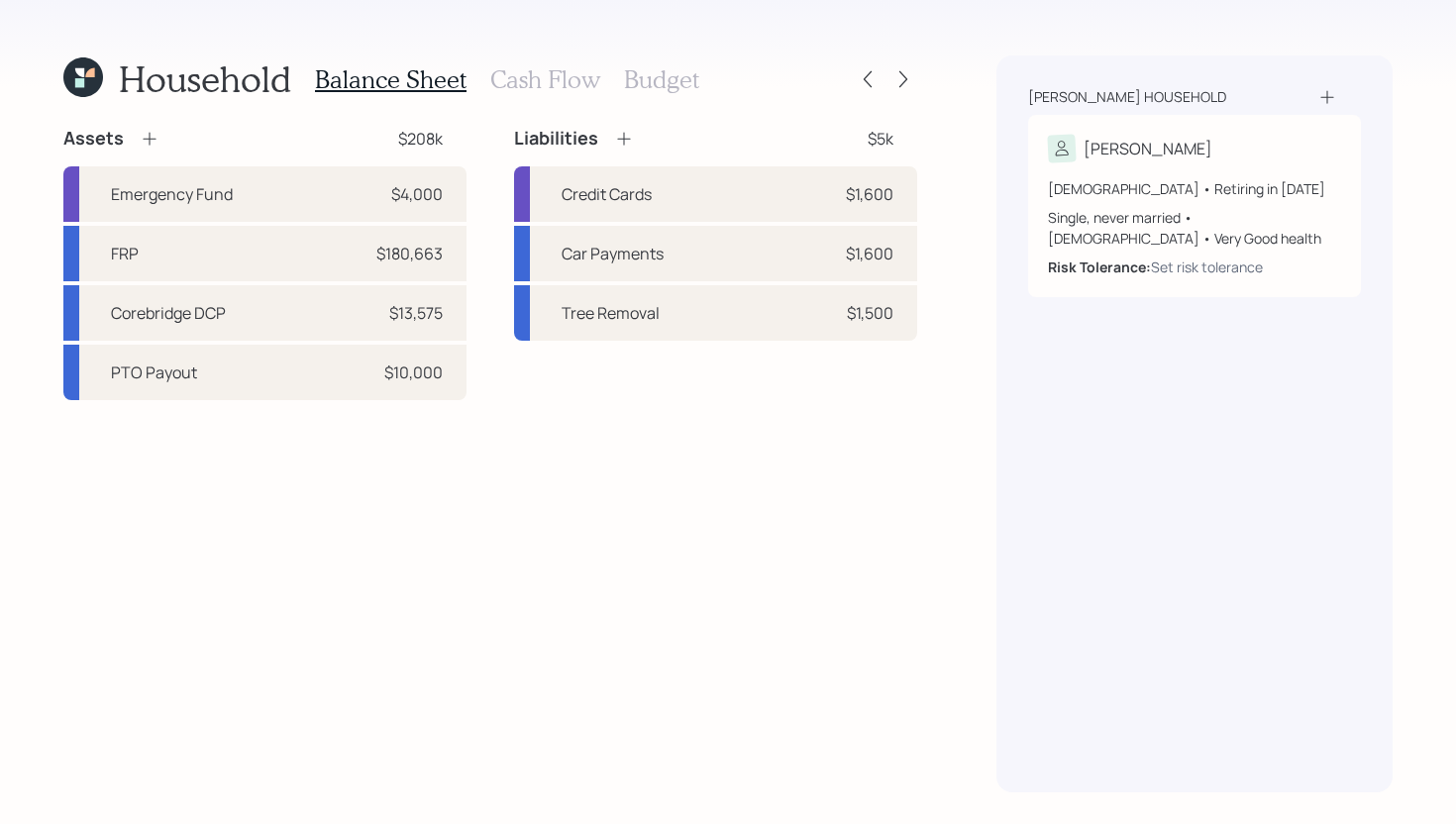 click 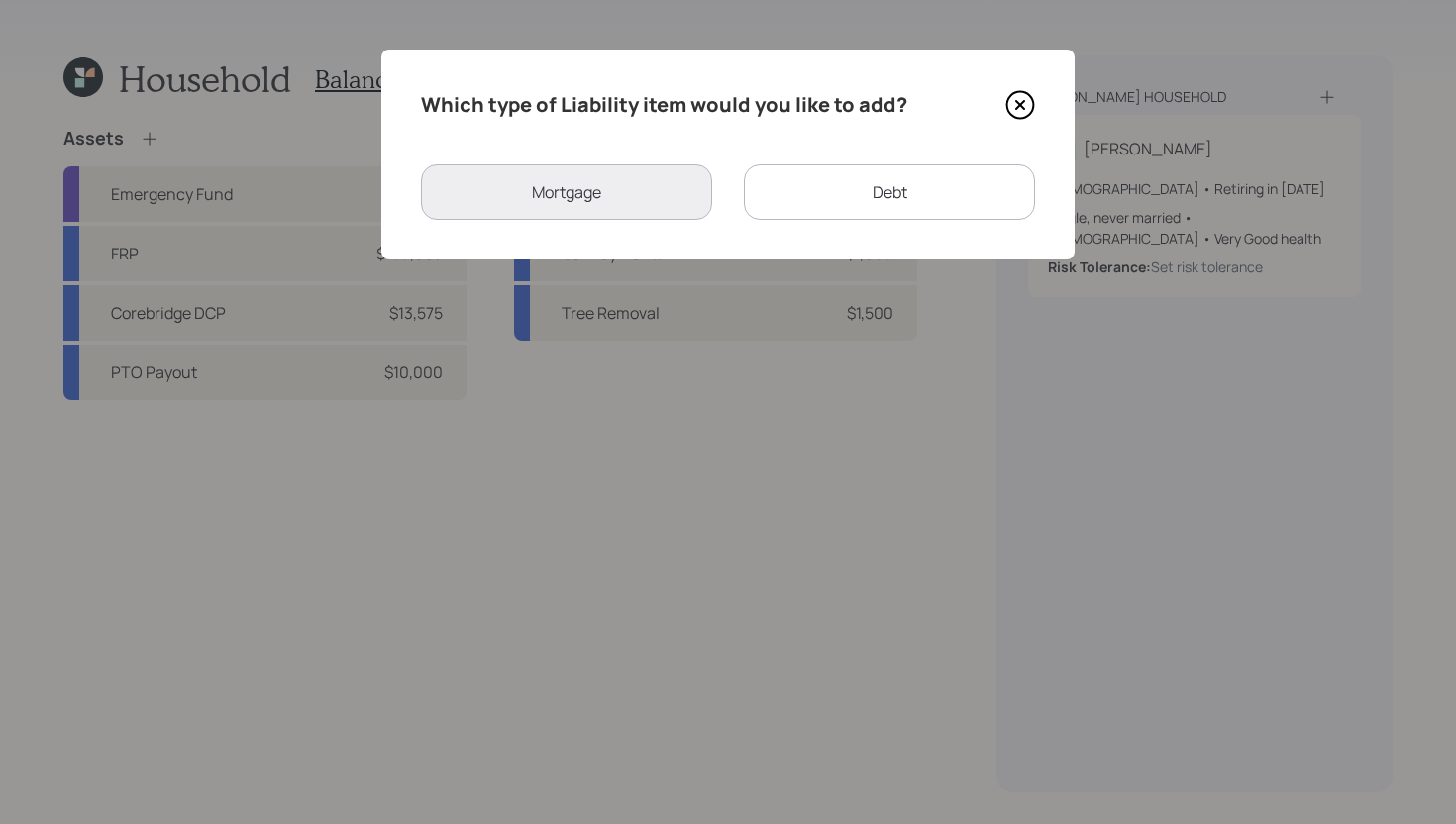 click on "Debt" at bounding box center (889, 192) 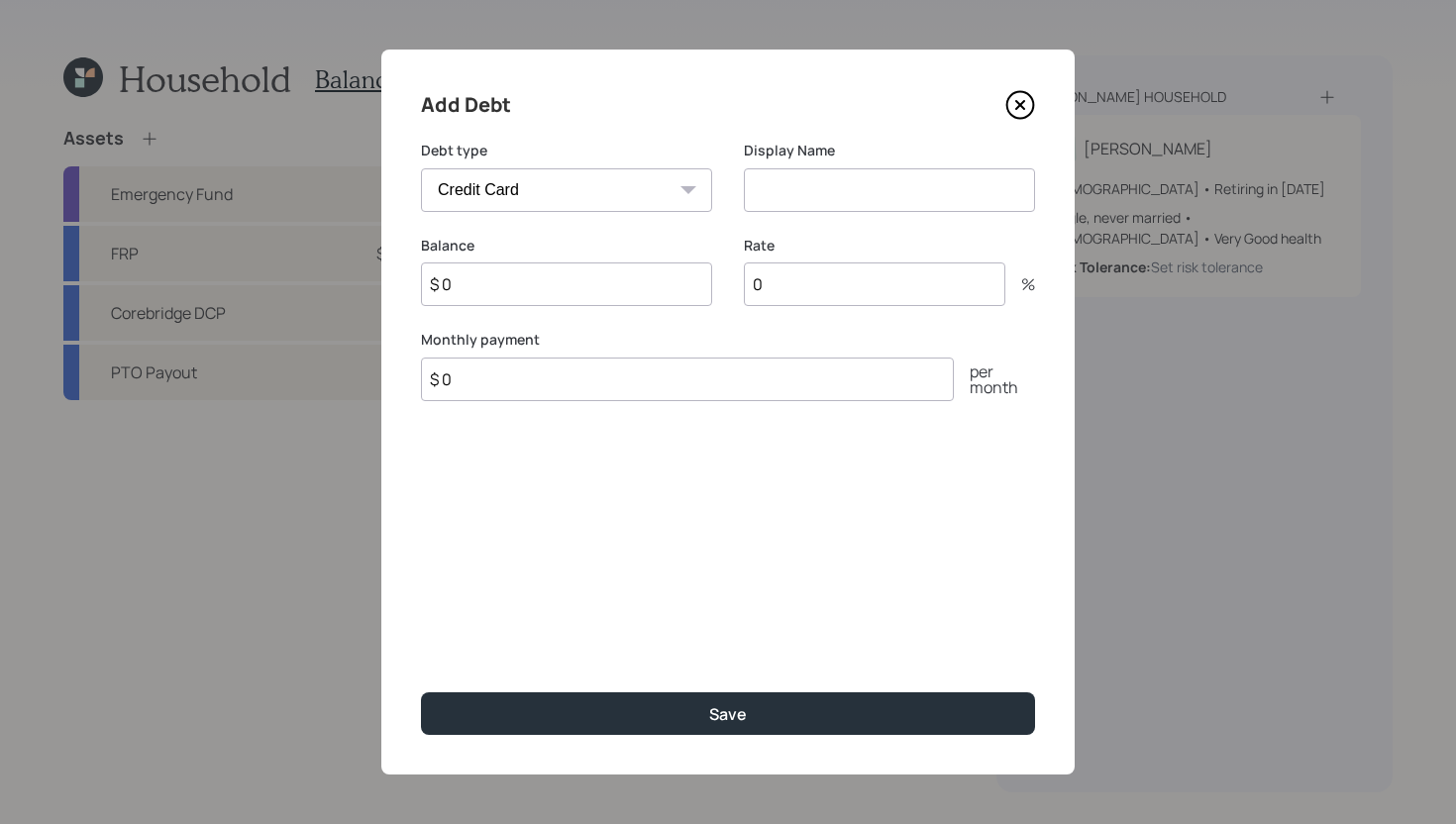 click on "Car Credit Card Medical Student Other" at bounding box center (567, 190) 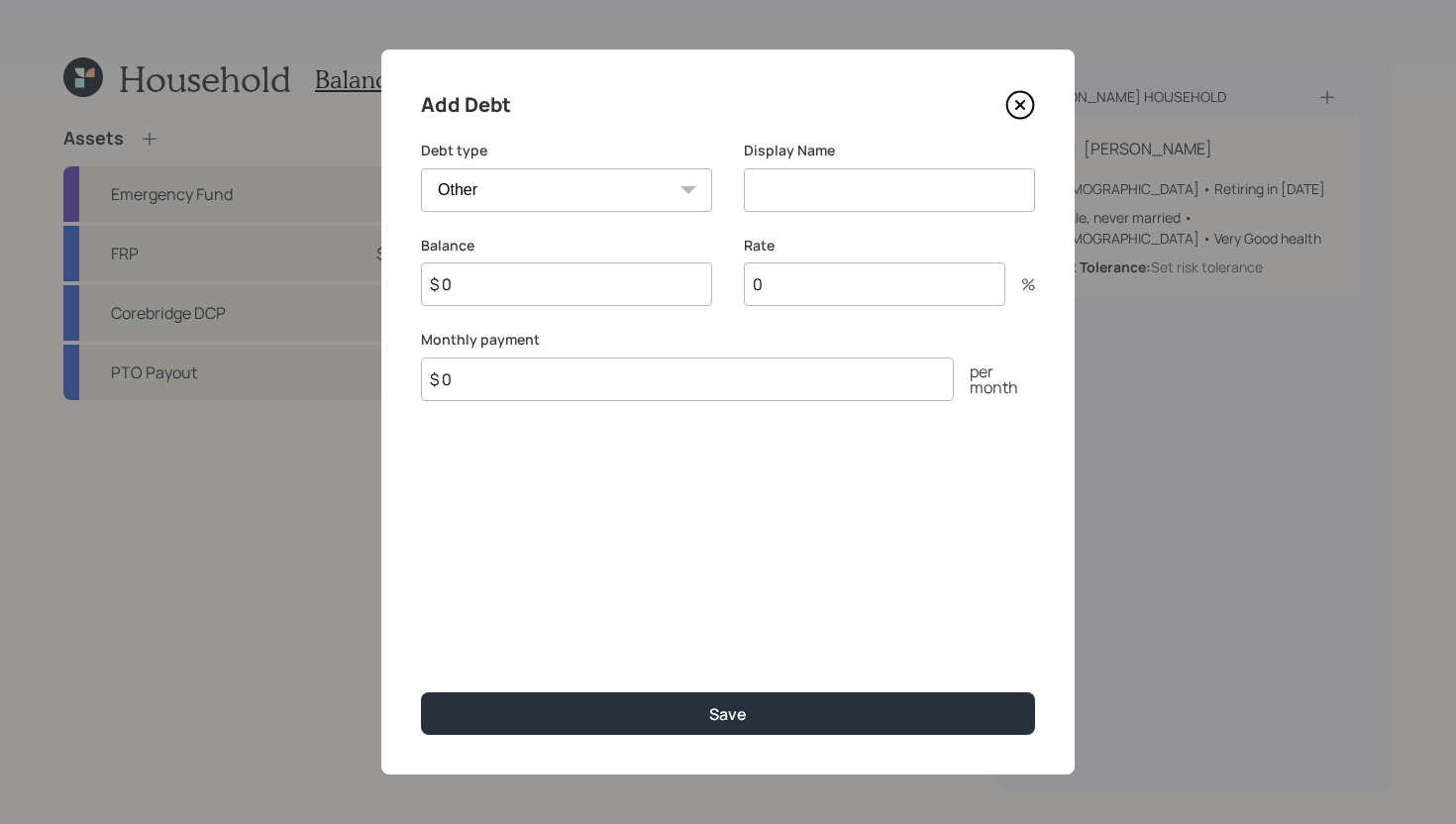 click at bounding box center [889, 190] 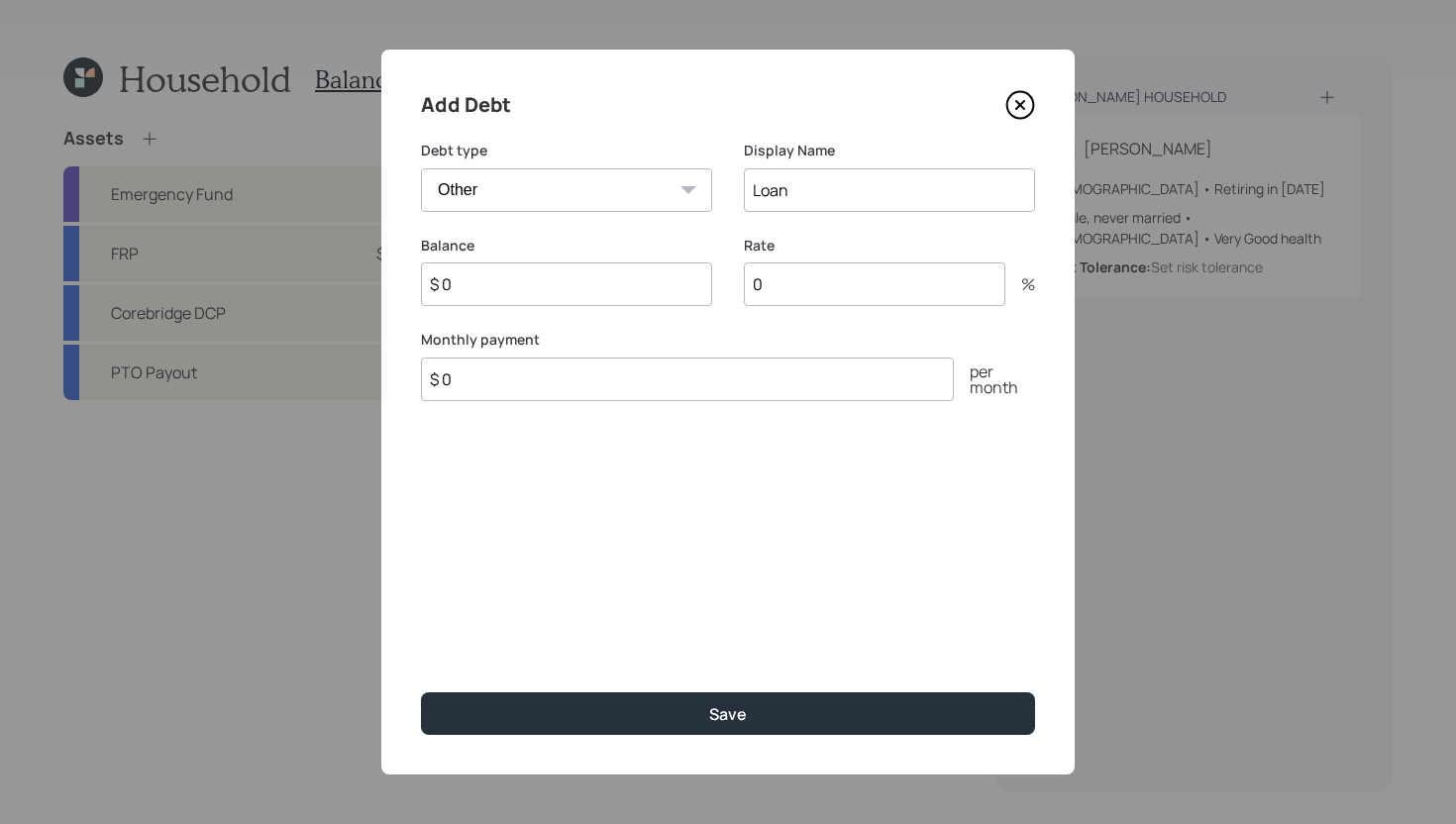 click on "$ 0" at bounding box center (567, 284) 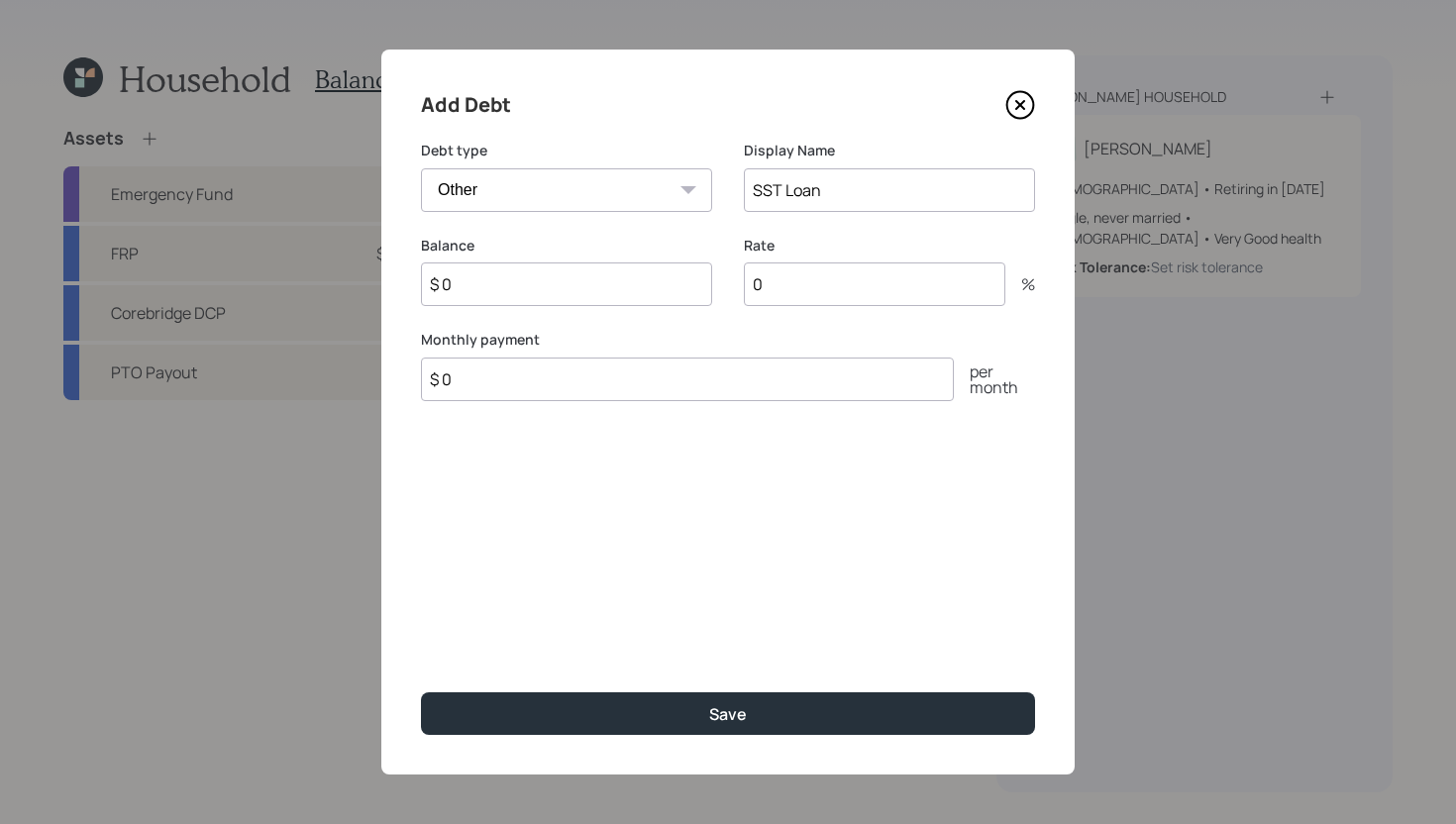 type on "SST Loan" 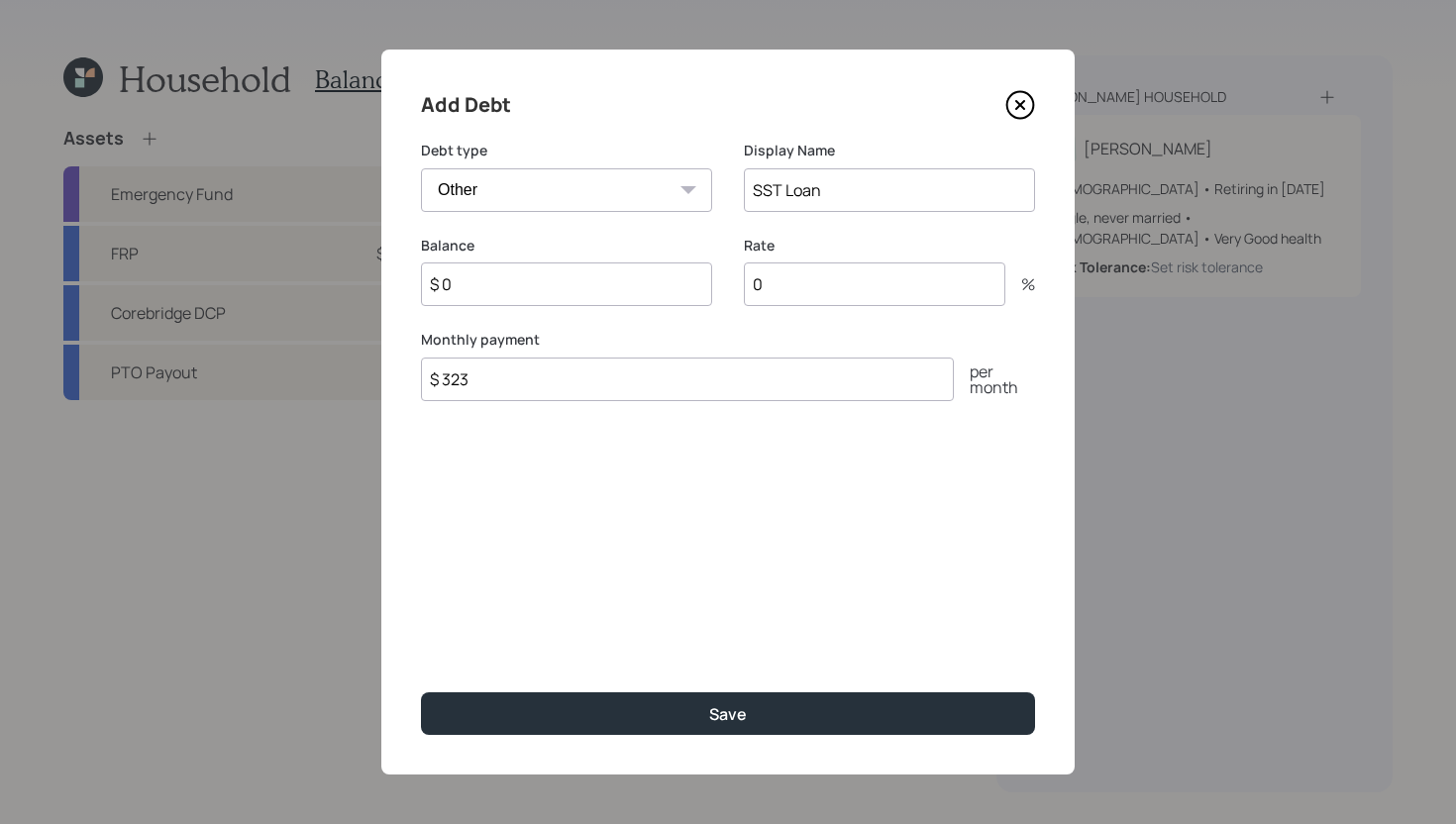 type on "$ 323" 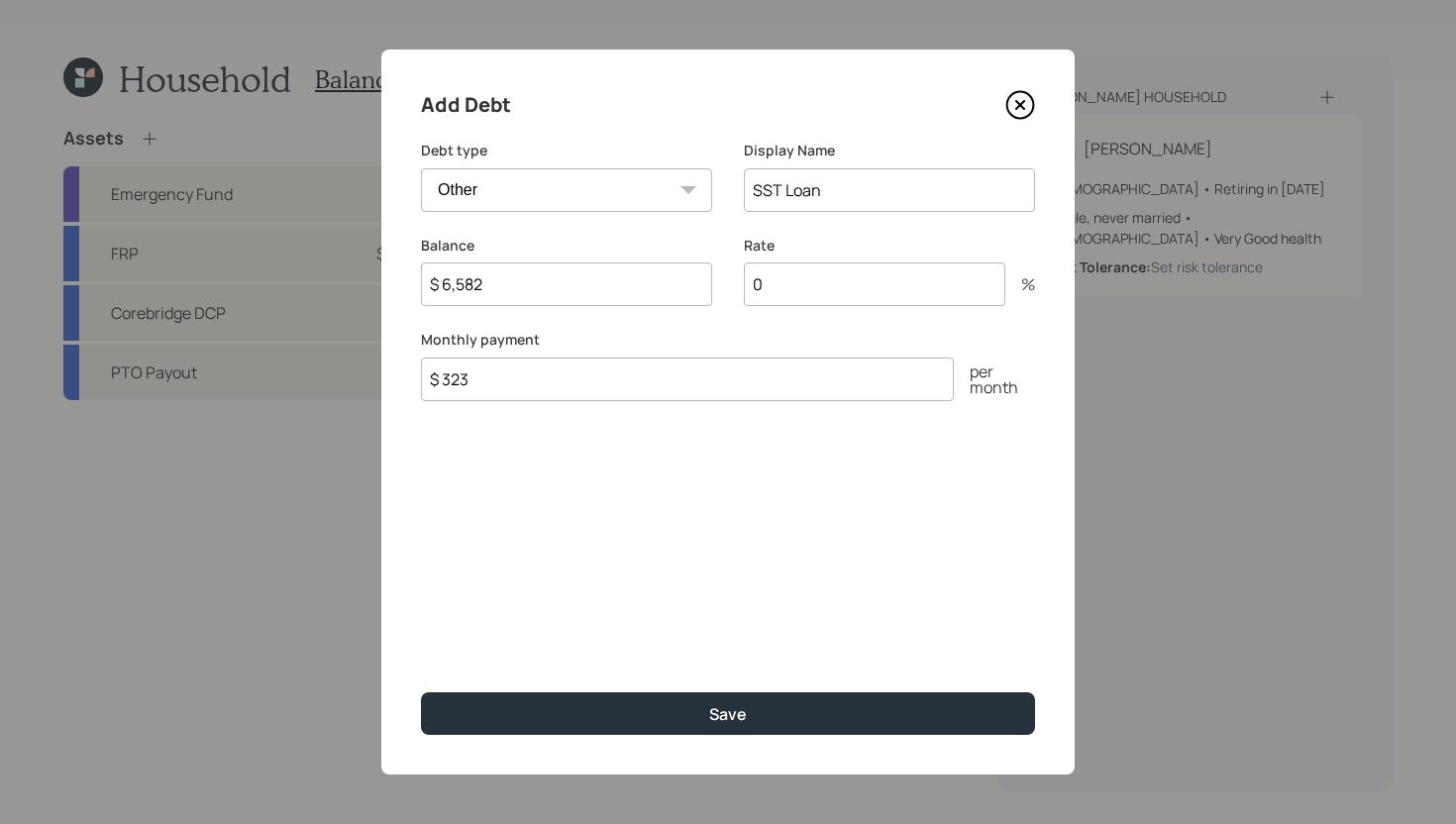 type on "$ 6,582" 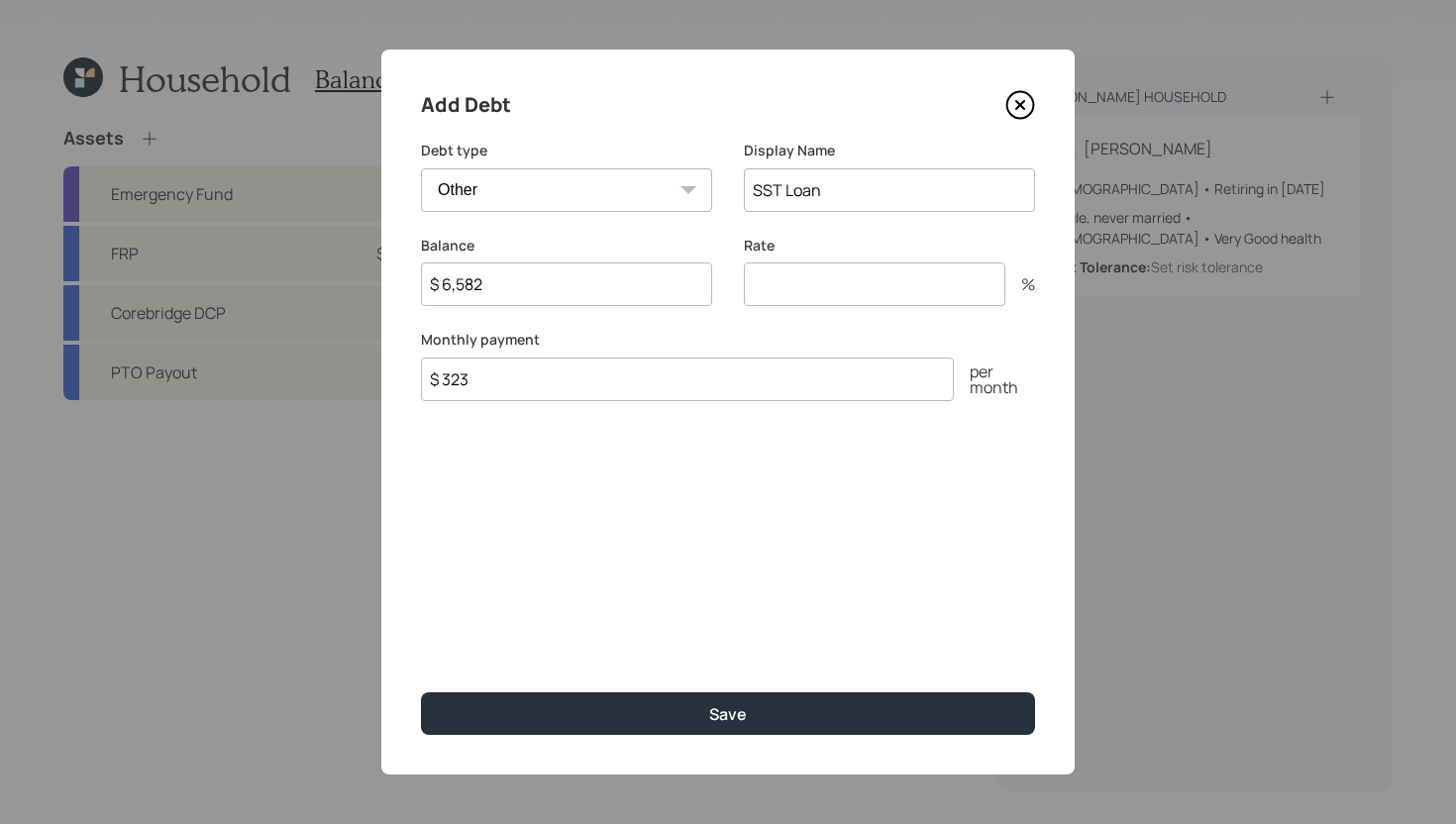 type on "0" 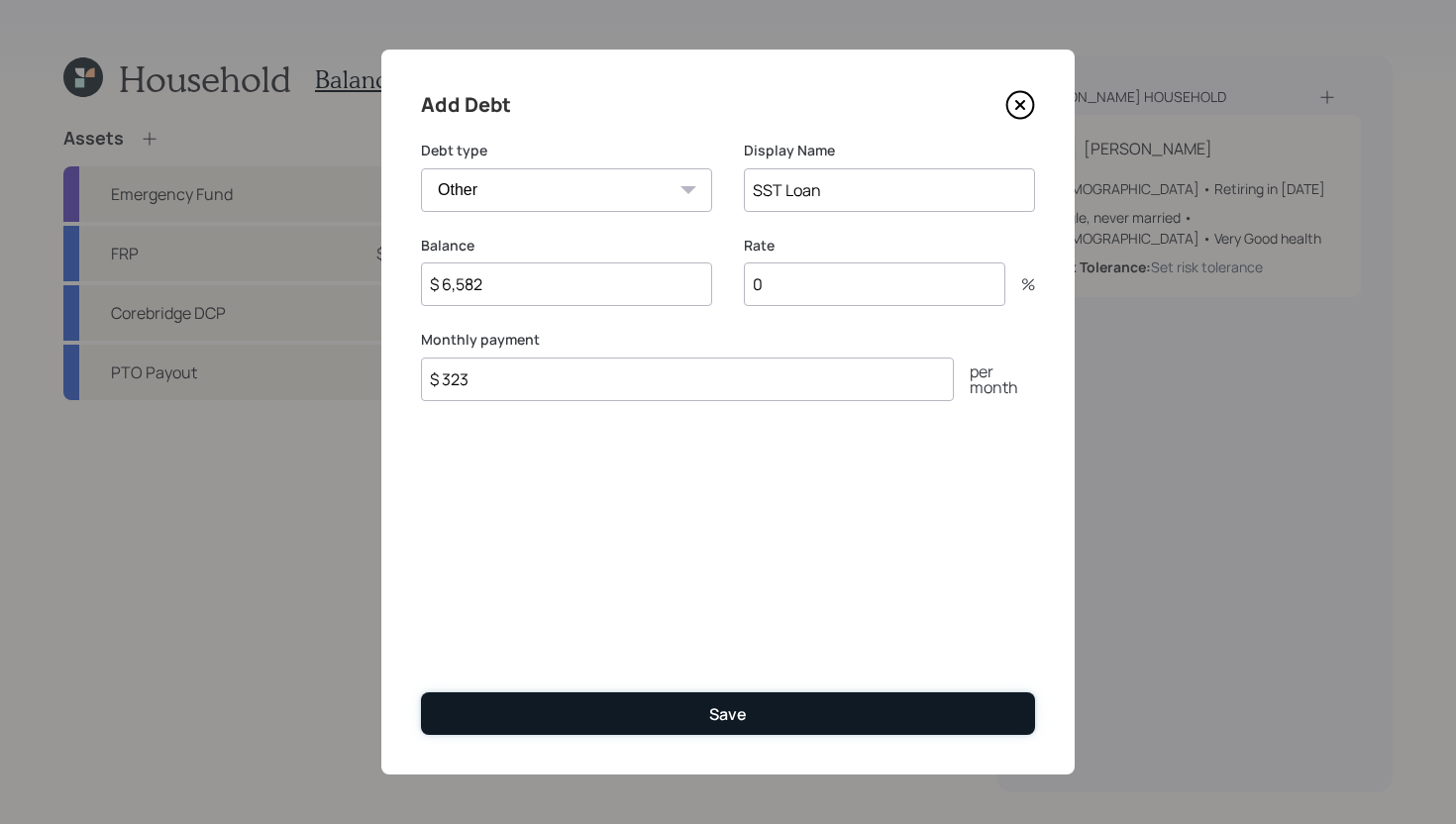 click on "Save" at bounding box center [728, 713] 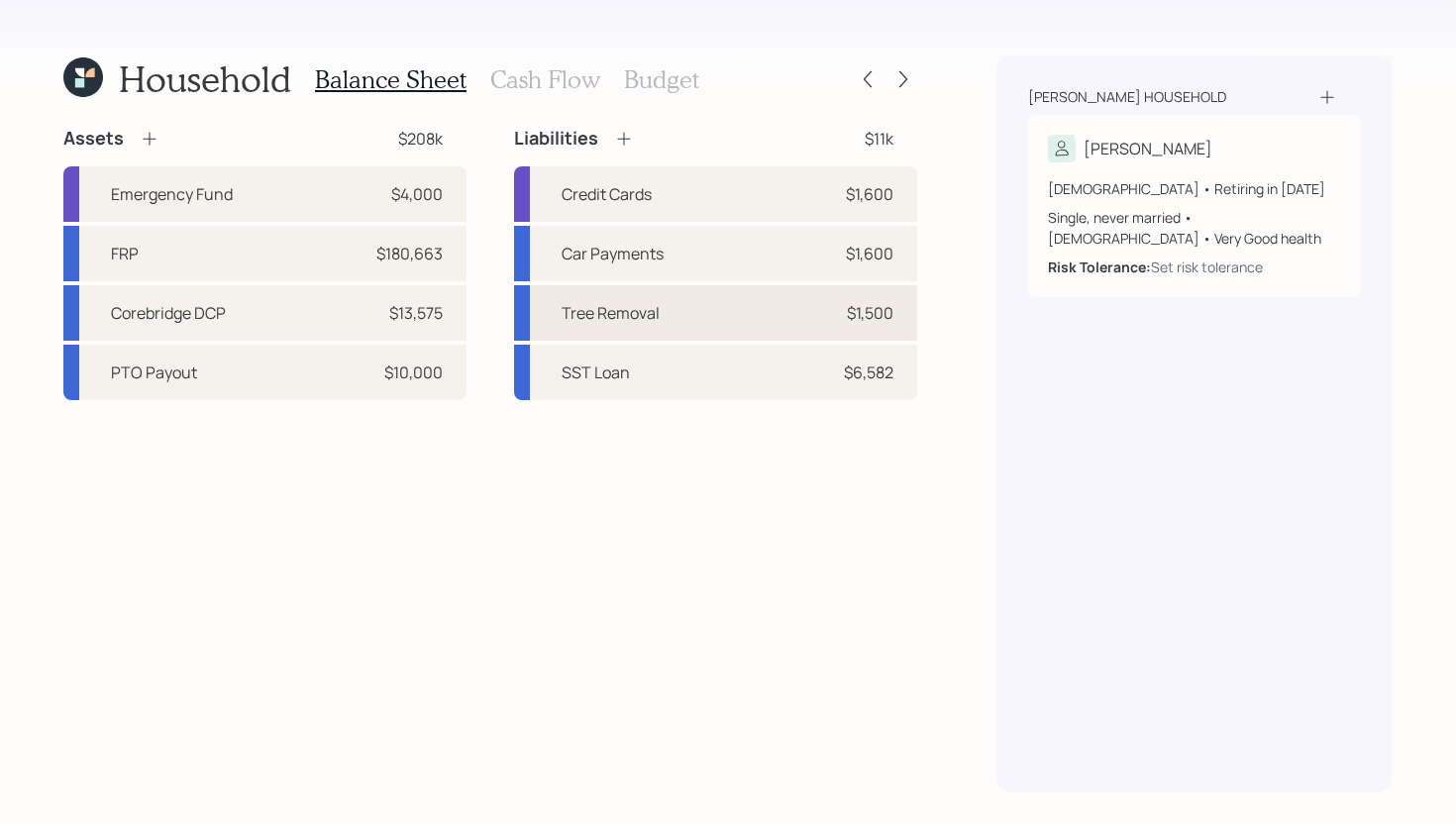 click on "Tree Removal $1,500" at bounding box center [715, 313] 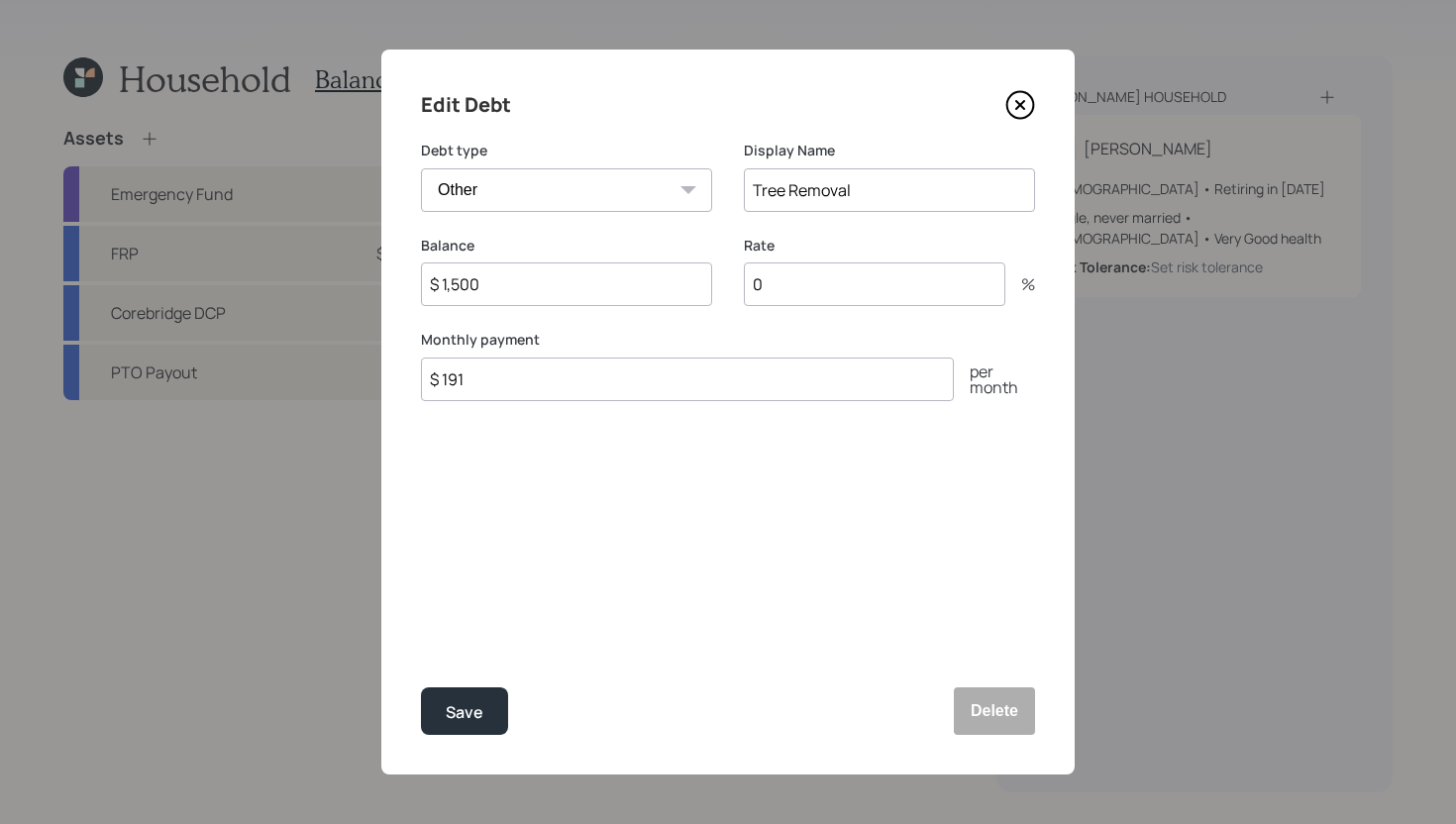 click on "Tree Removal" at bounding box center (889, 190) 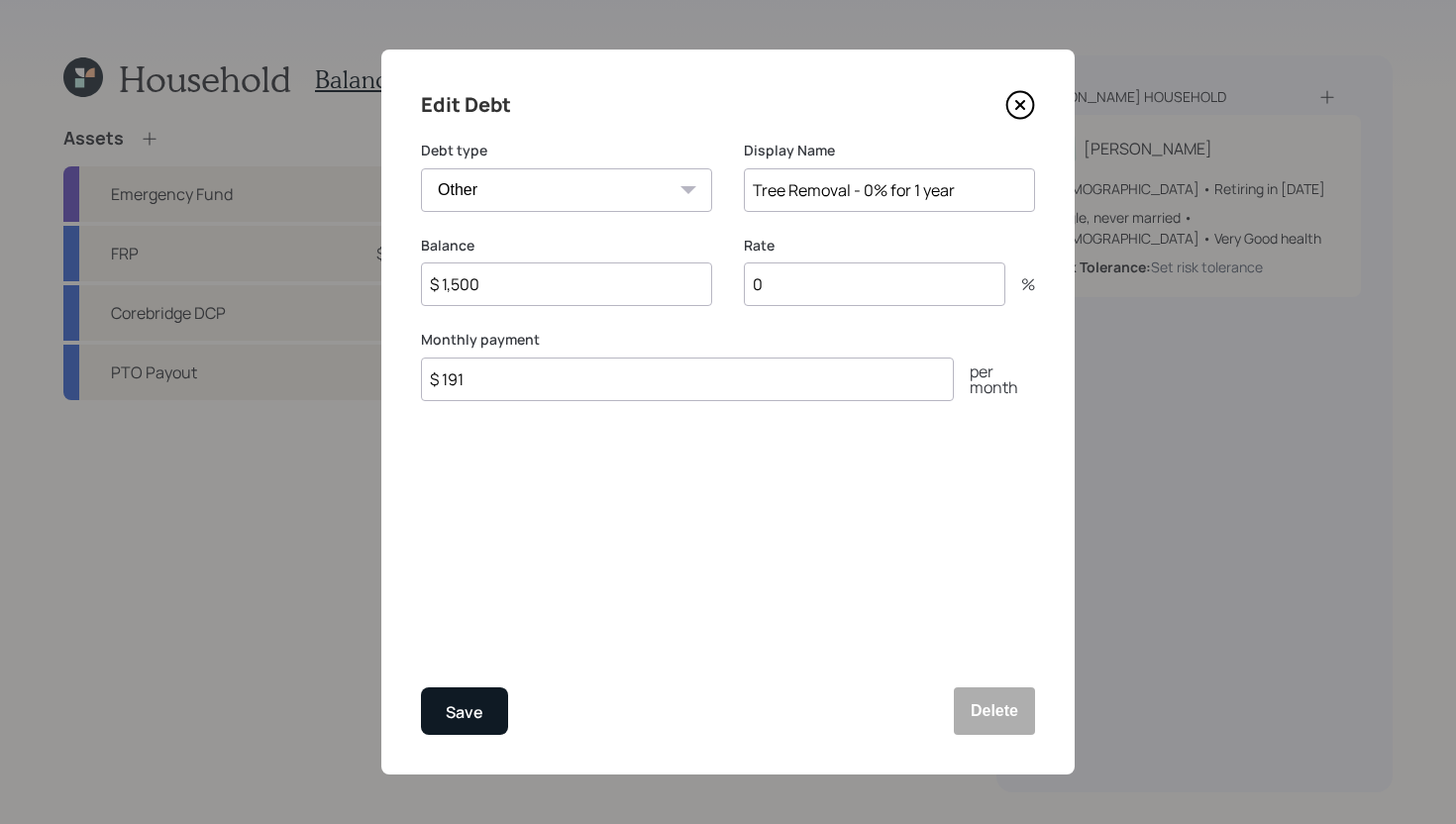 type on "Tree Removal - 0% for 1 year" 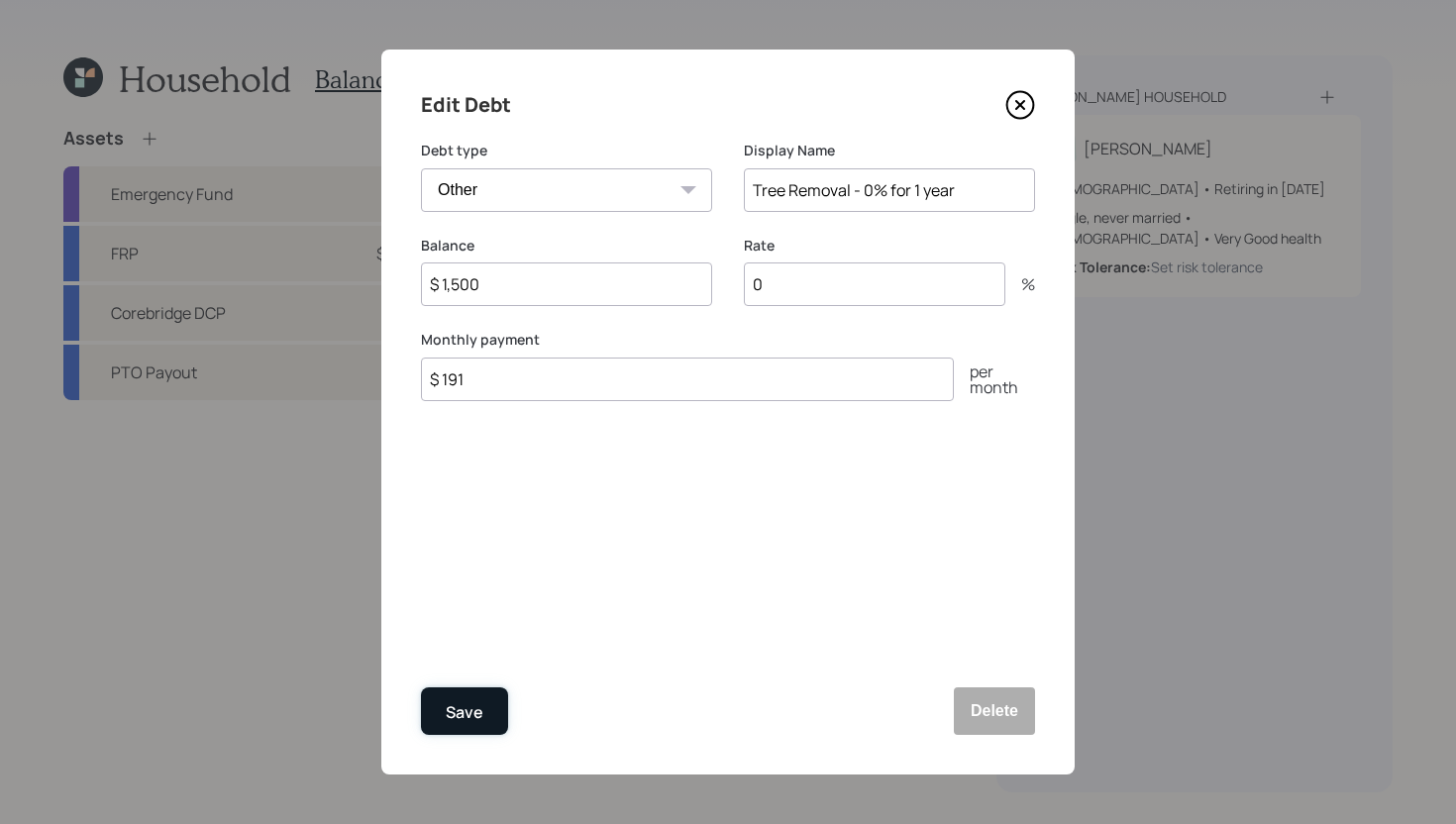 click on "Save" at bounding box center (465, 712) 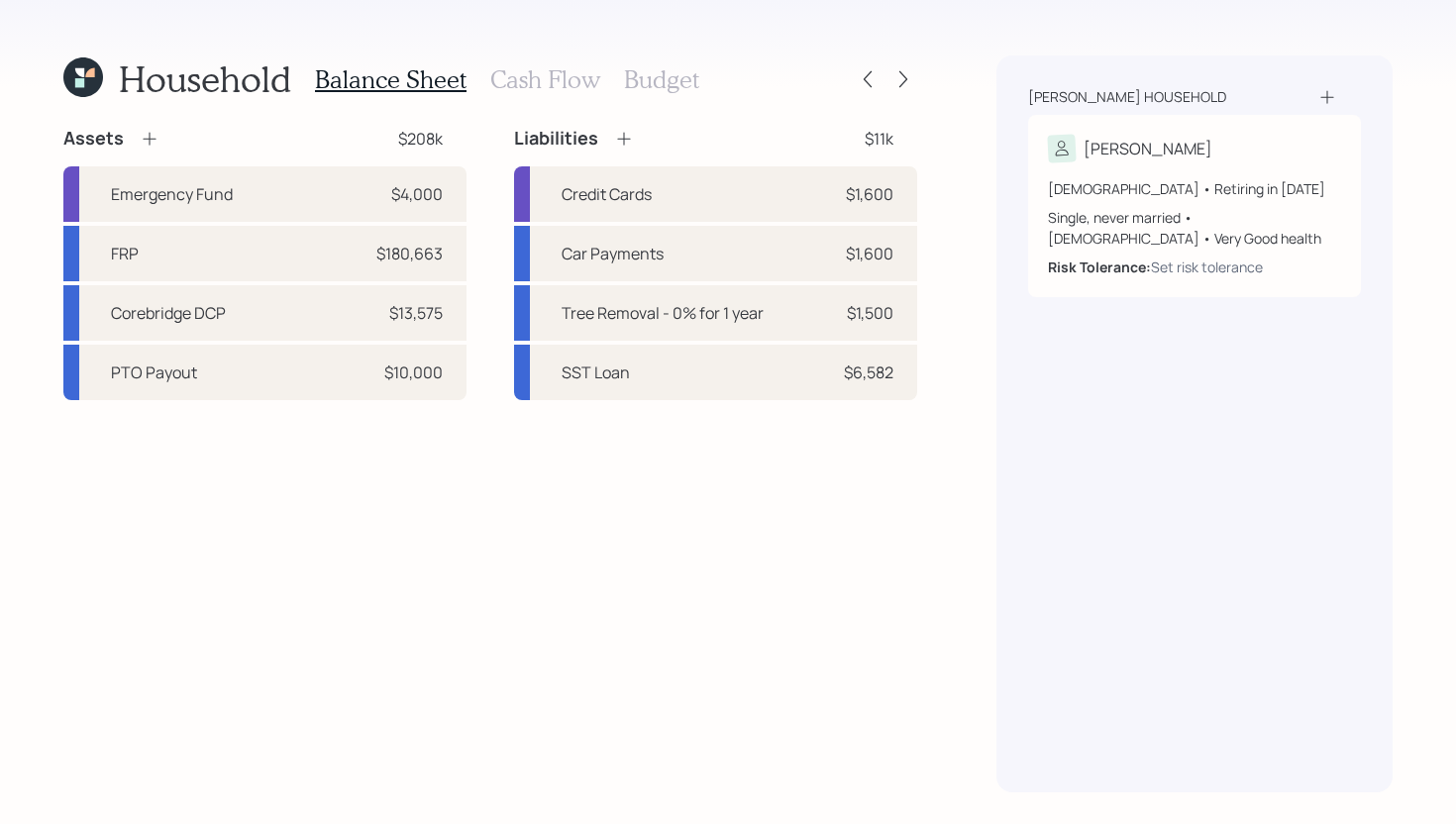 click 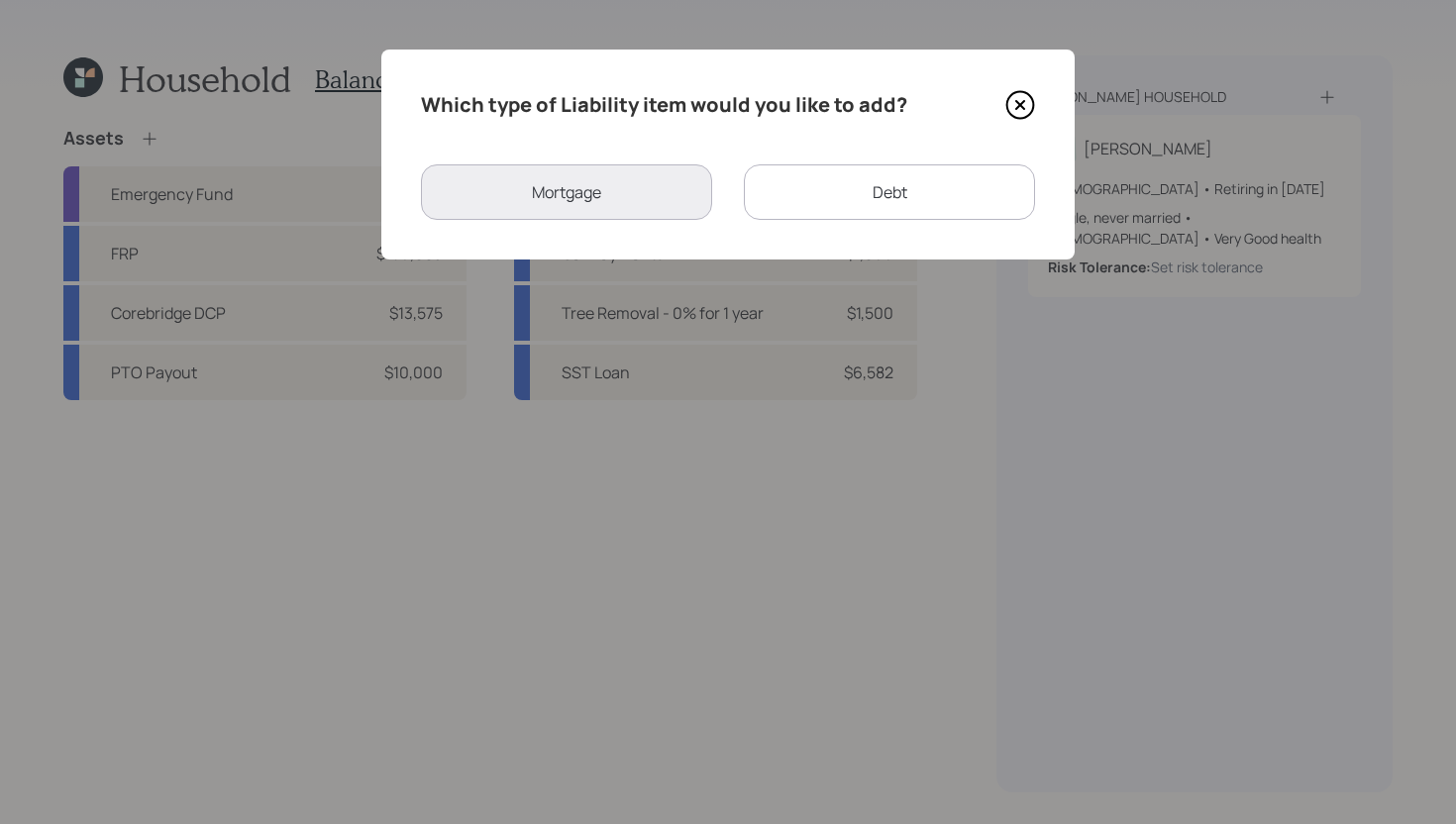 click on "Debt" at bounding box center [889, 192] 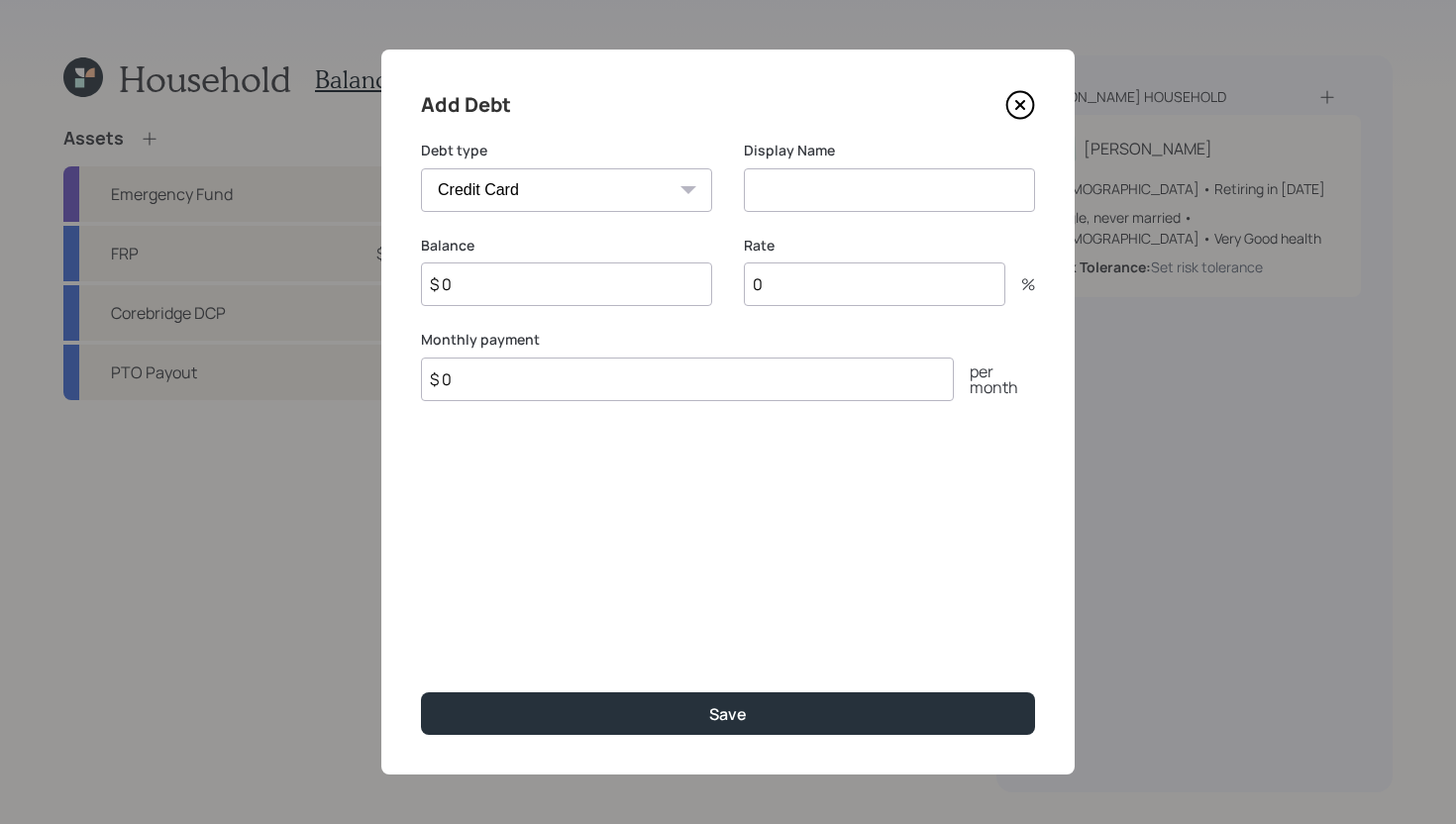 click on "$ 0" at bounding box center [687, 379] 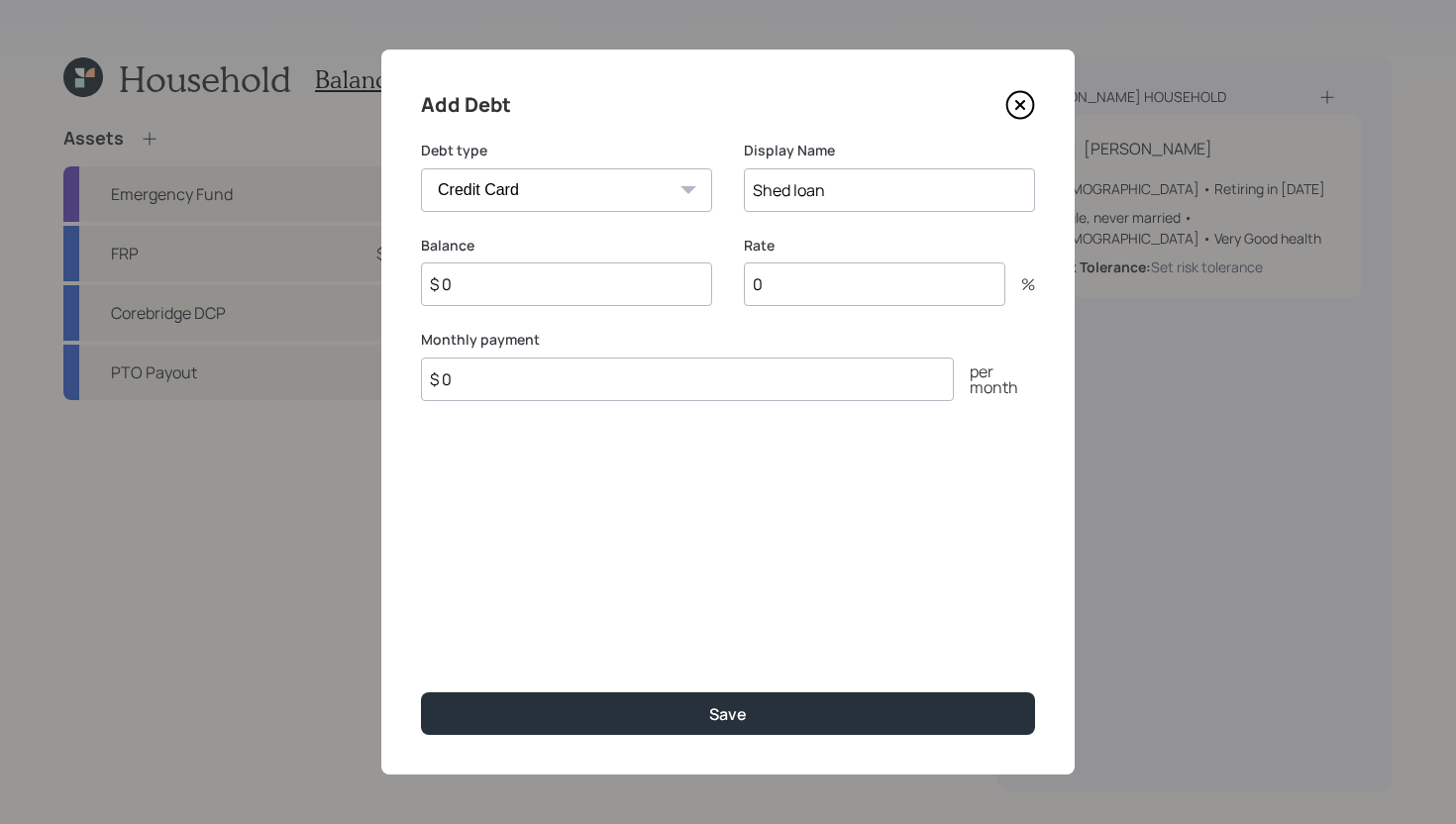 type on "Shed loan" 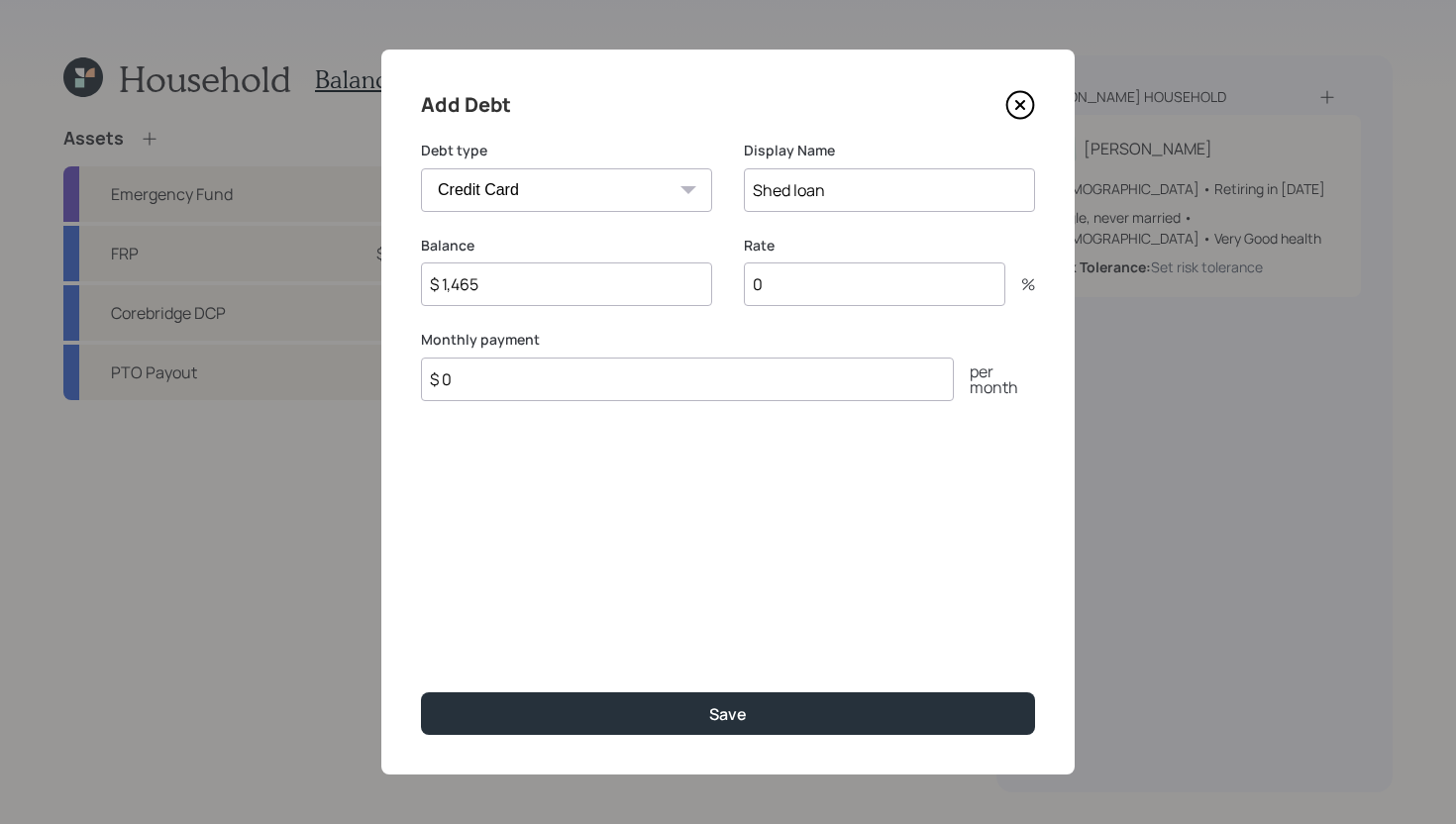 type on "$ 1,465" 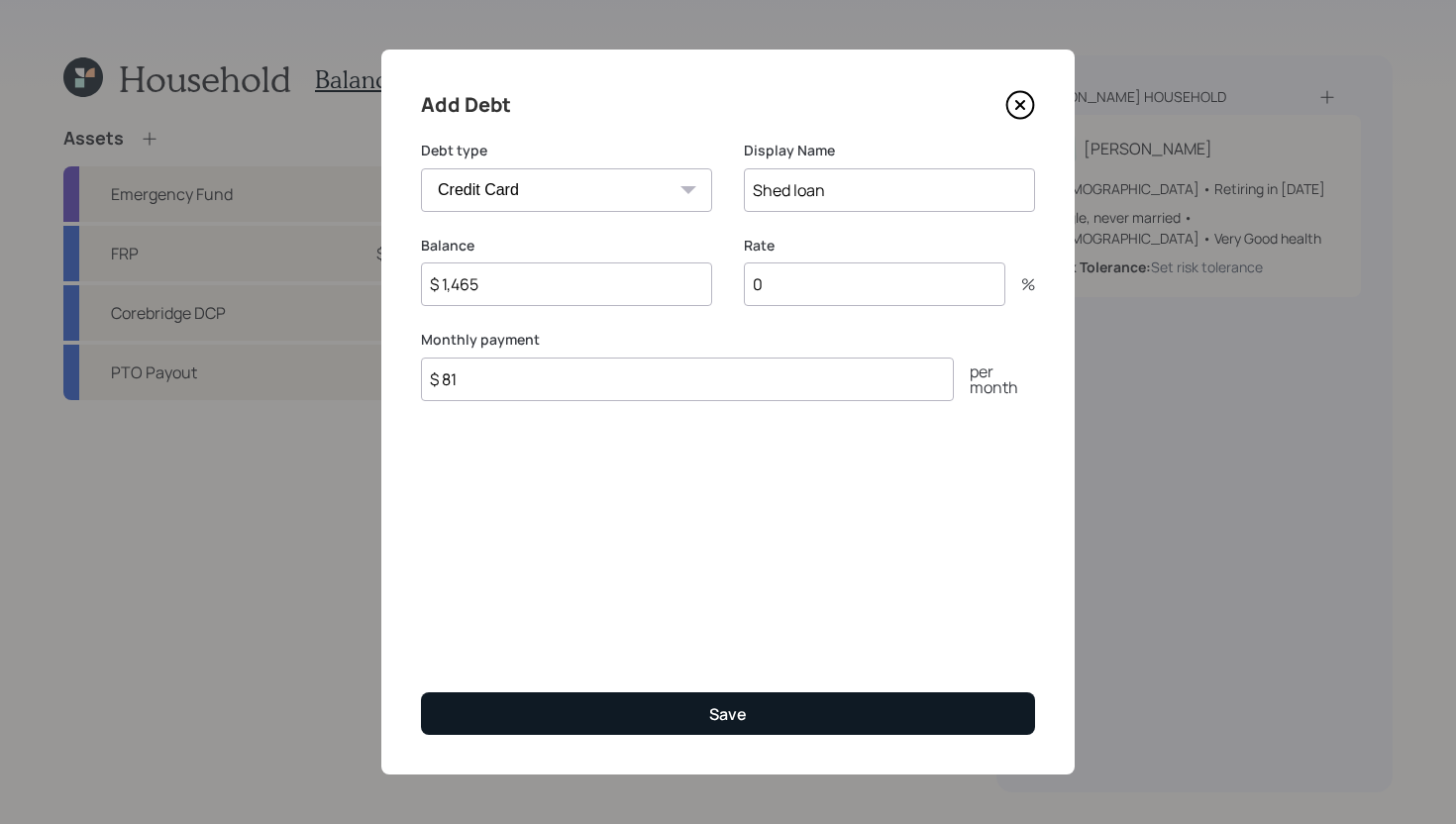 type on "$ 81" 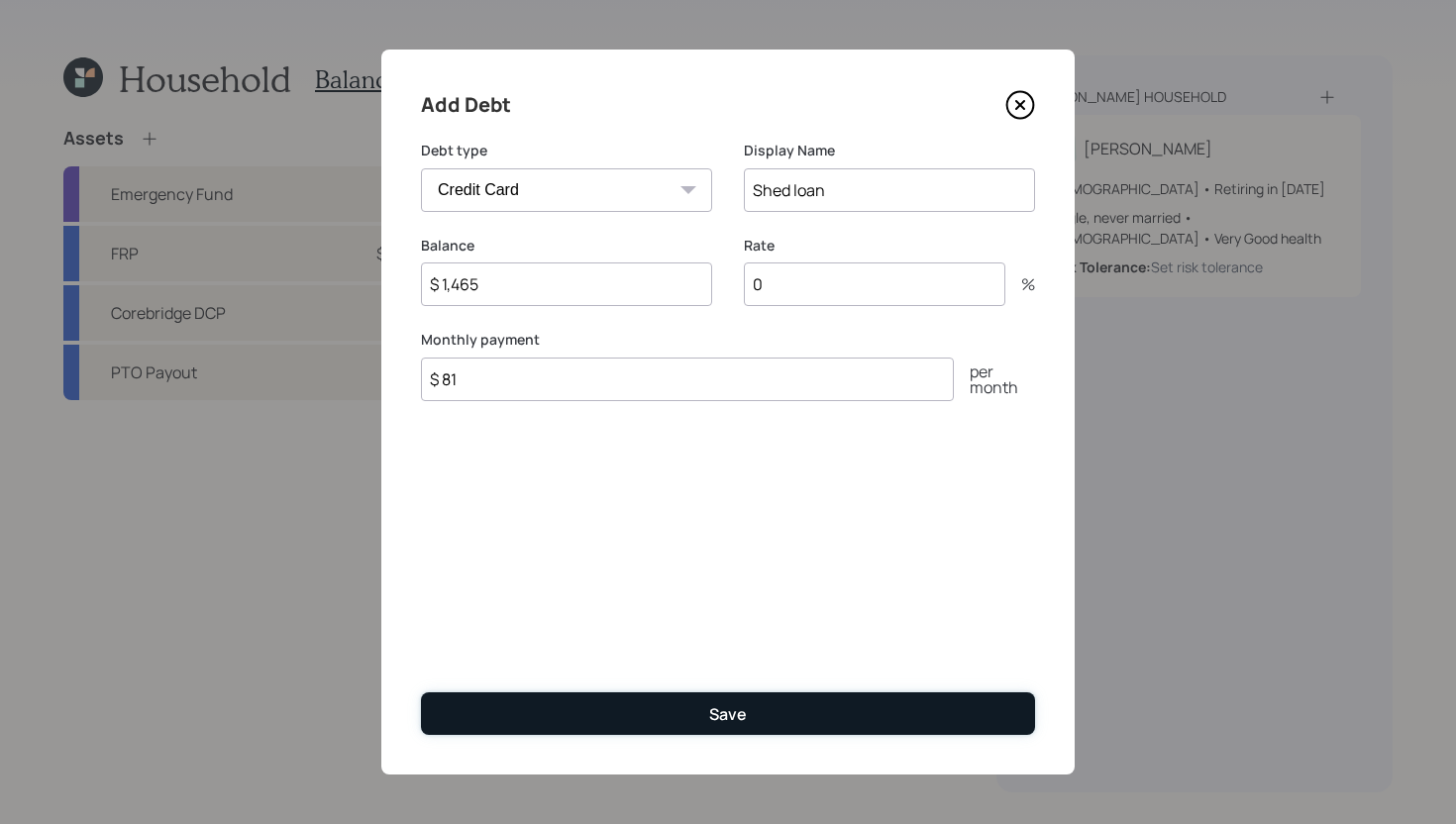click on "Save" at bounding box center (728, 713) 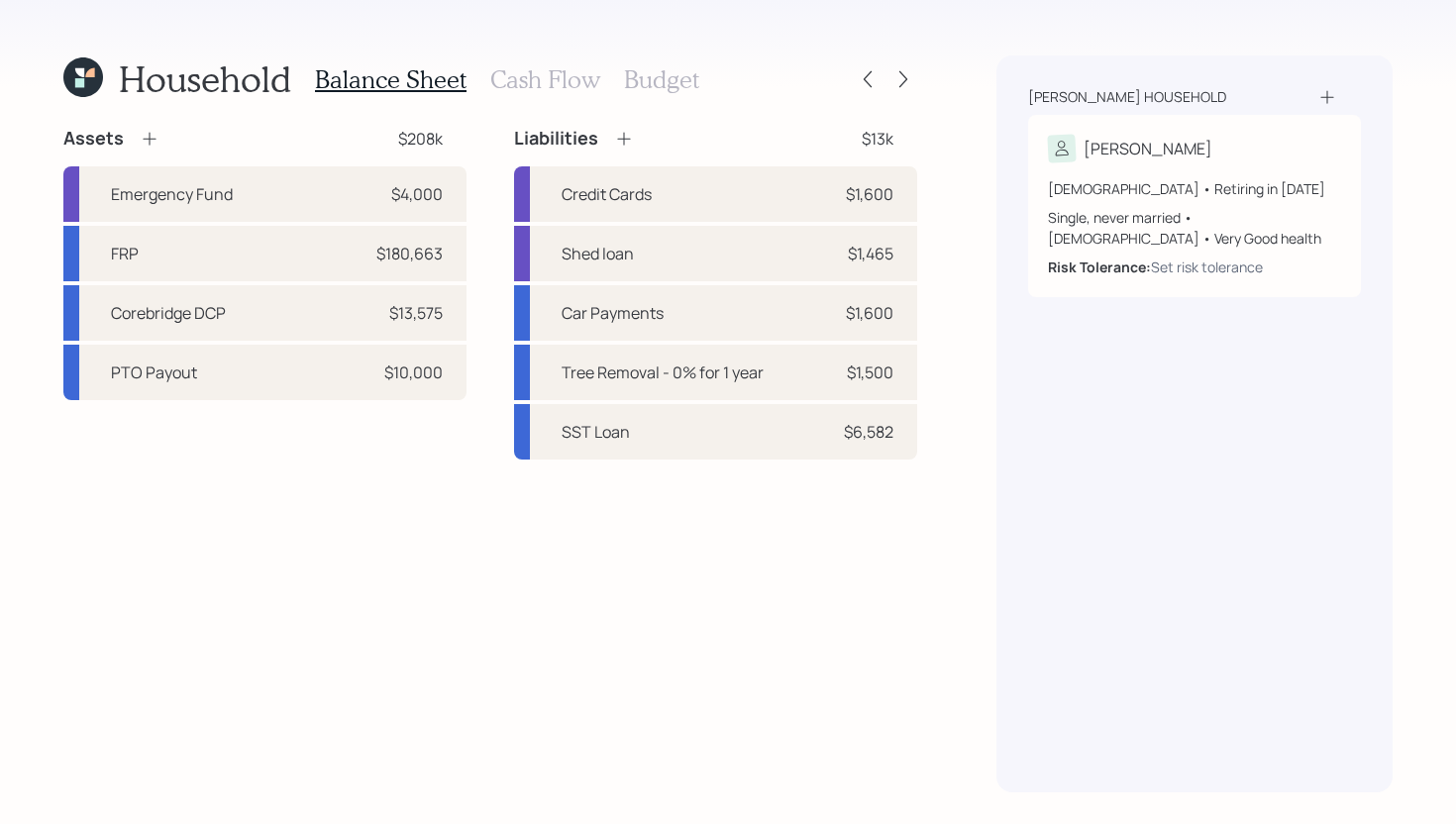 click on "Cash Flow" at bounding box center (545, 79) 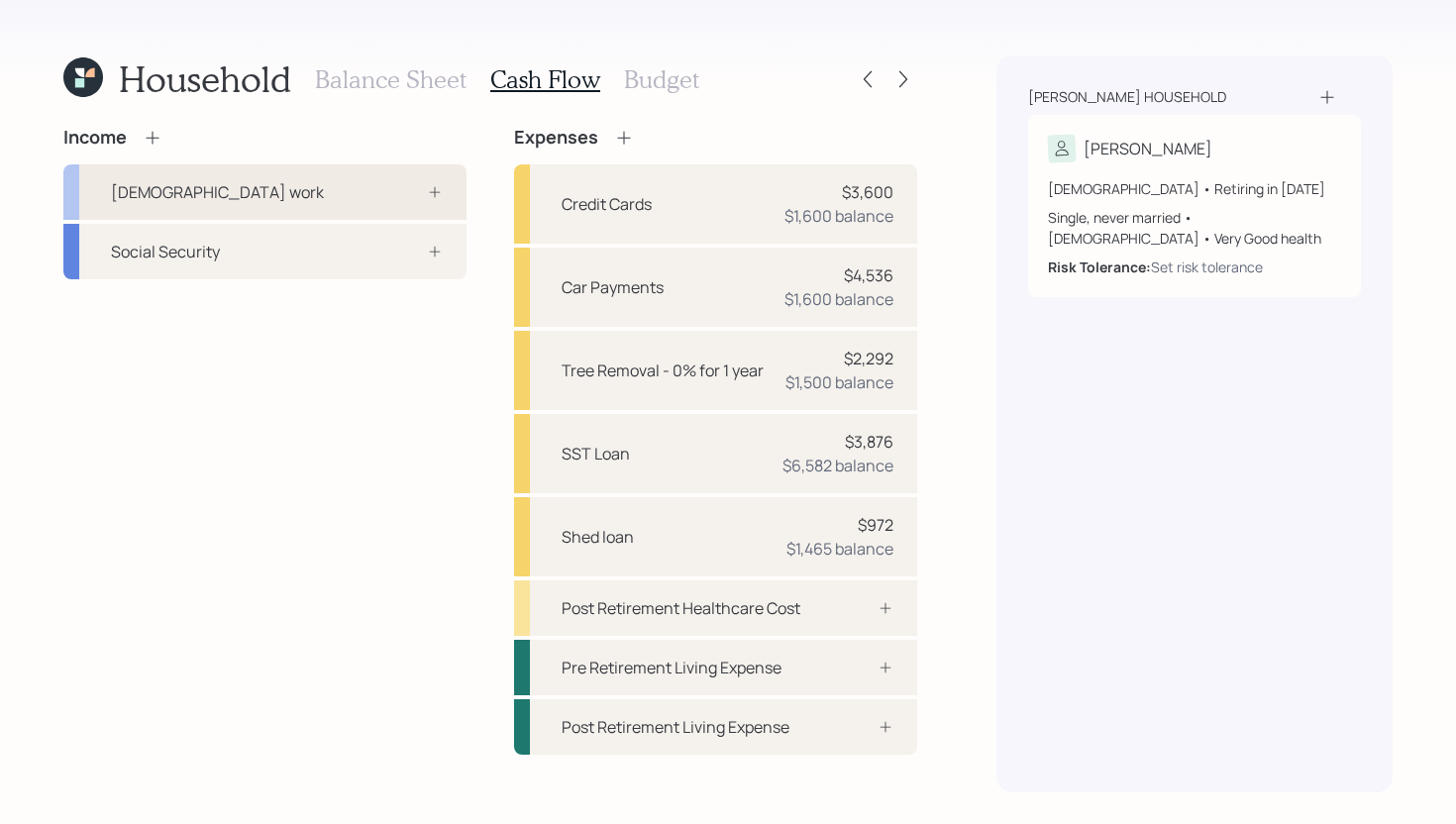 click on "[DEMOGRAPHIC_DATA] work" at bounding box center [264, 192] 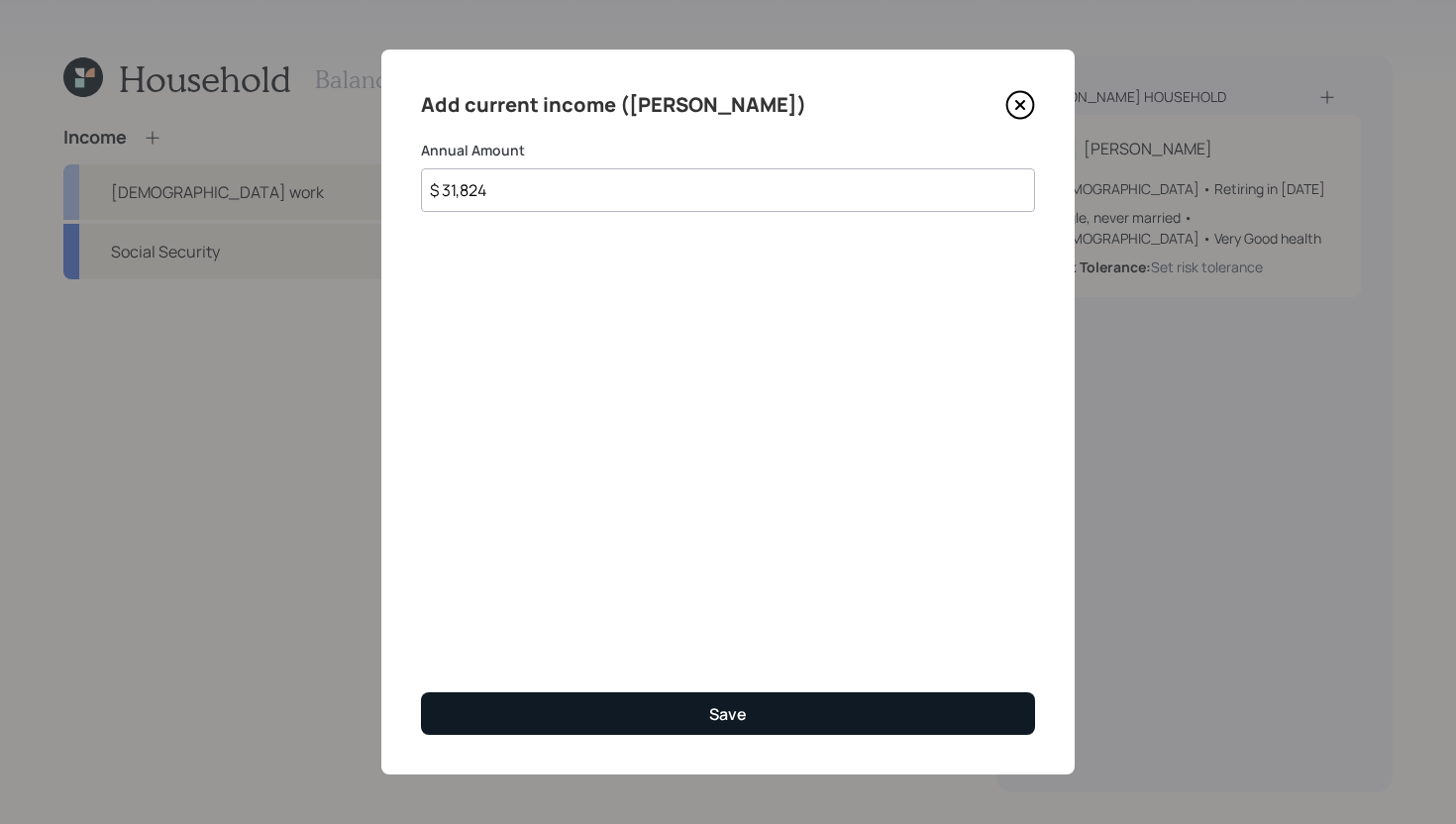 type on "$ 31,824" 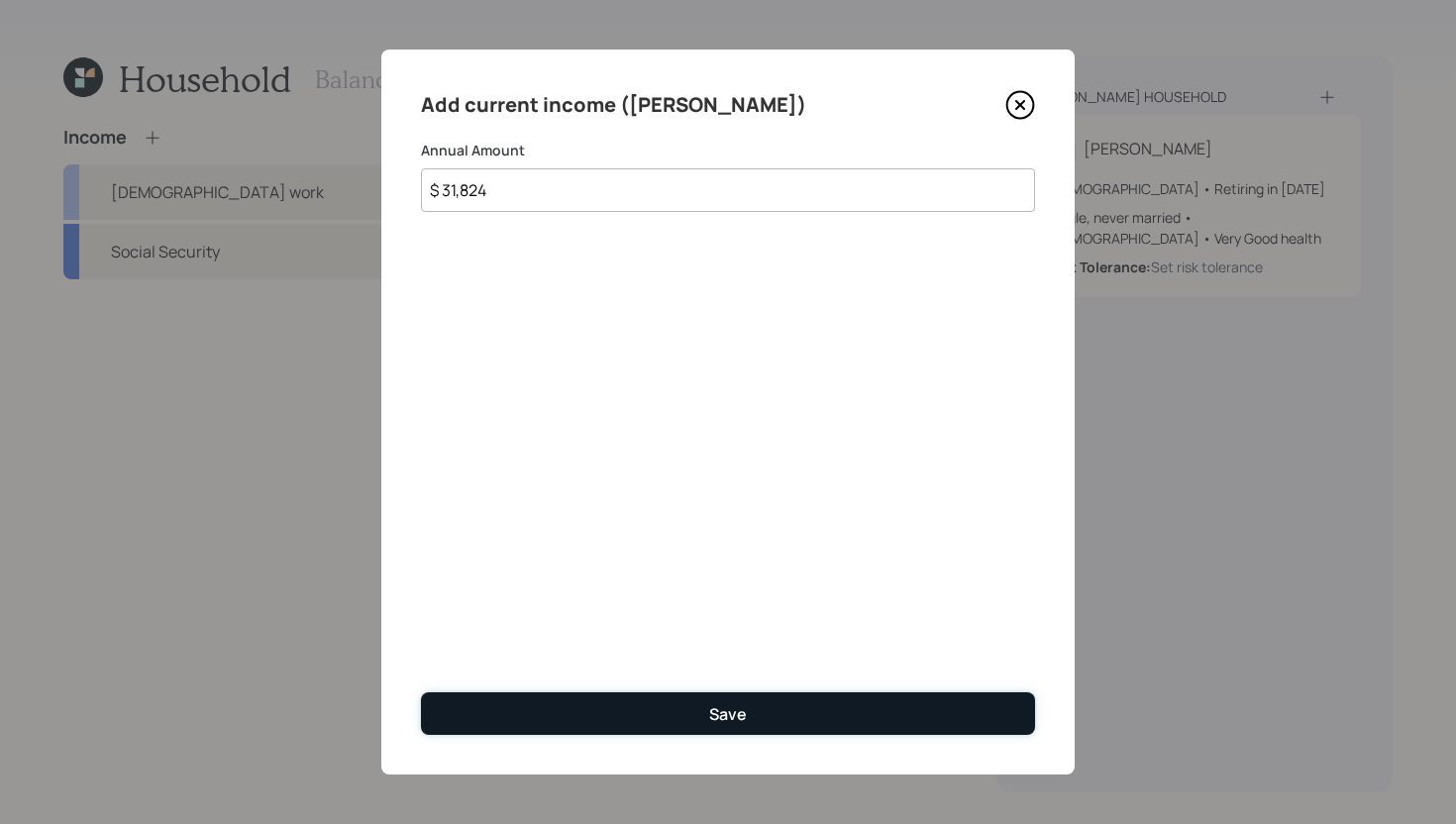 click on "Save" at bounding box center (728, 713) 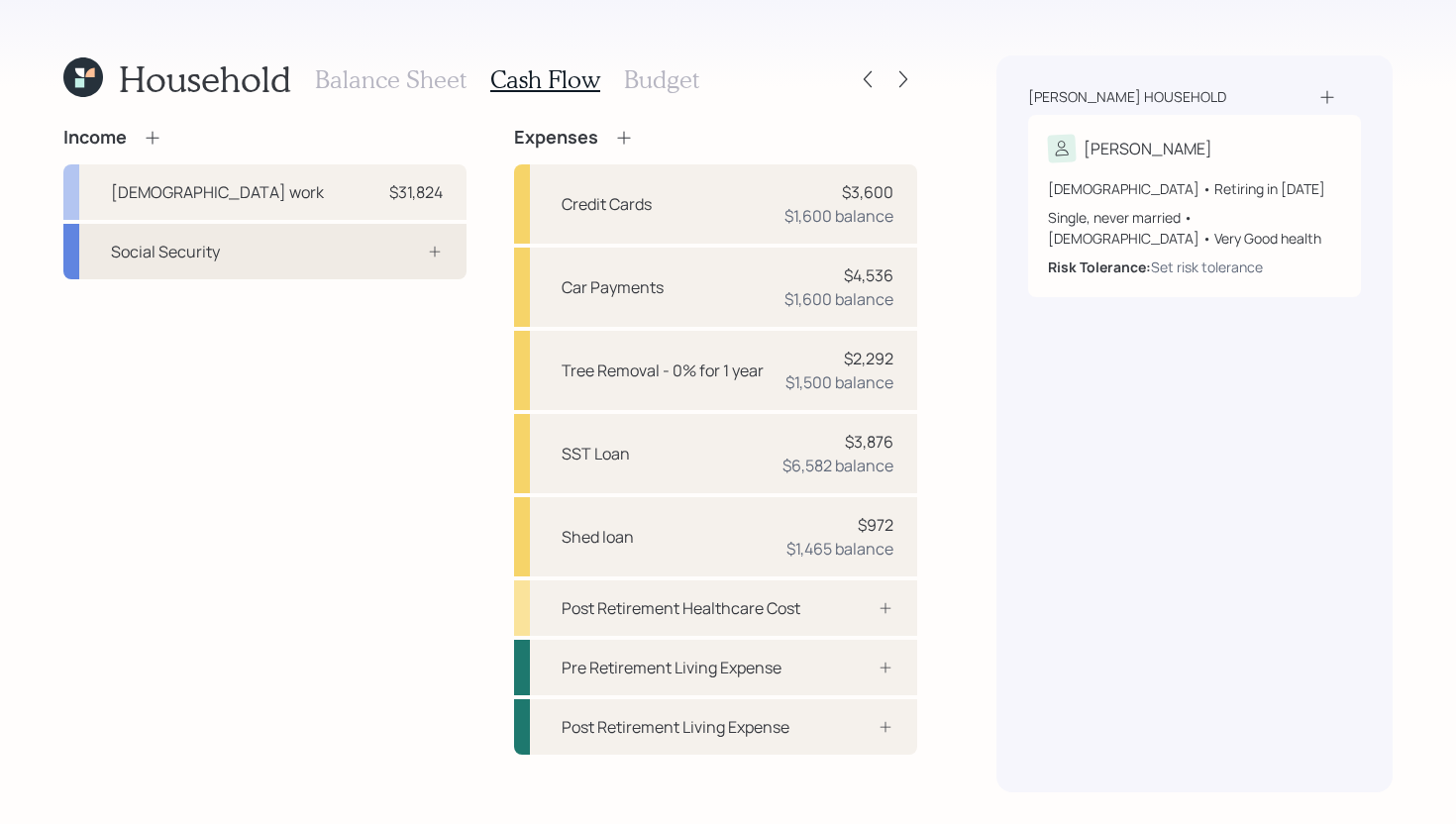 click on "Social Security" at bounding box center (264, 252) 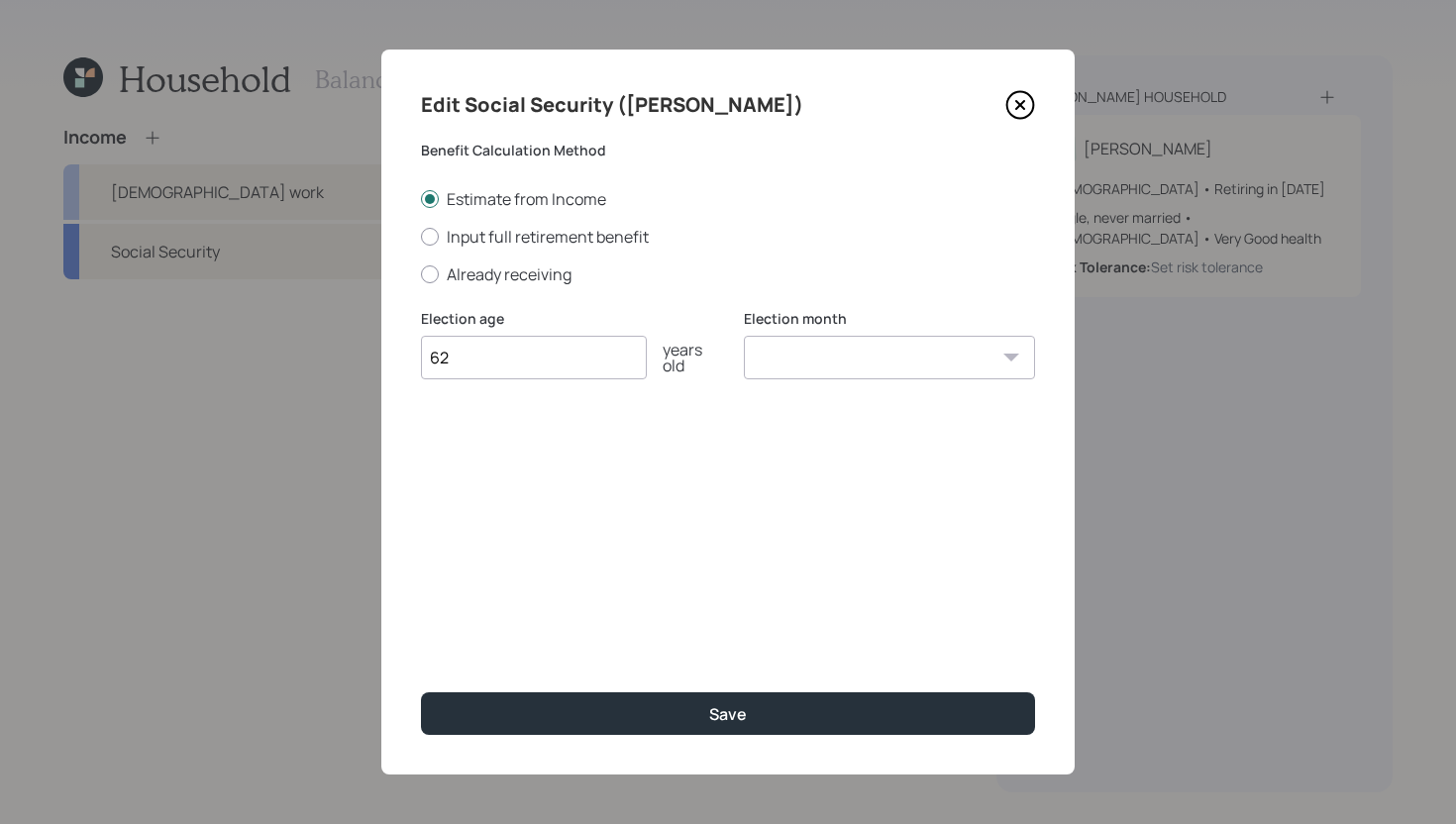 type on "62" 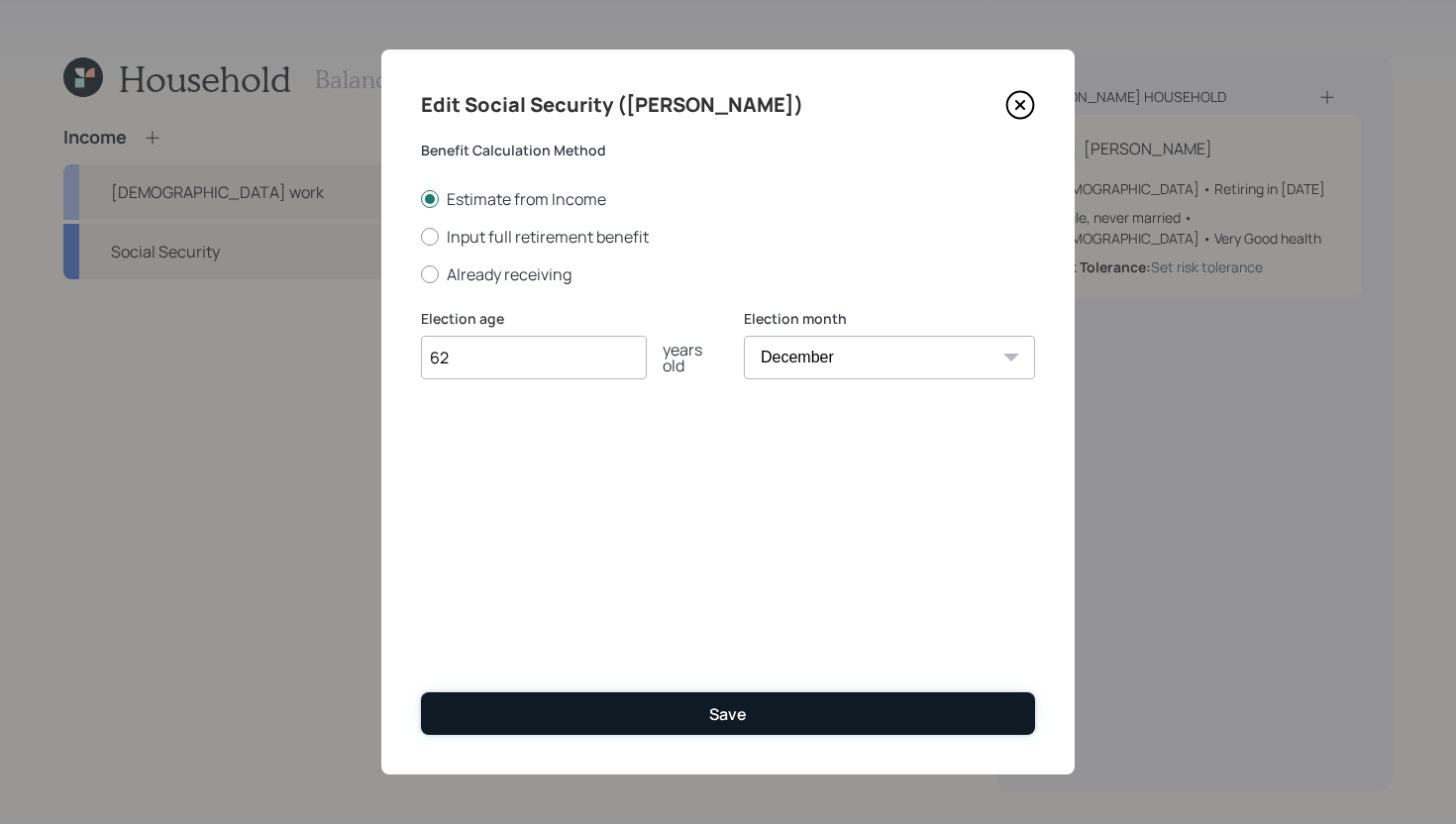 click on "Save" at bounding box center (728, 713) 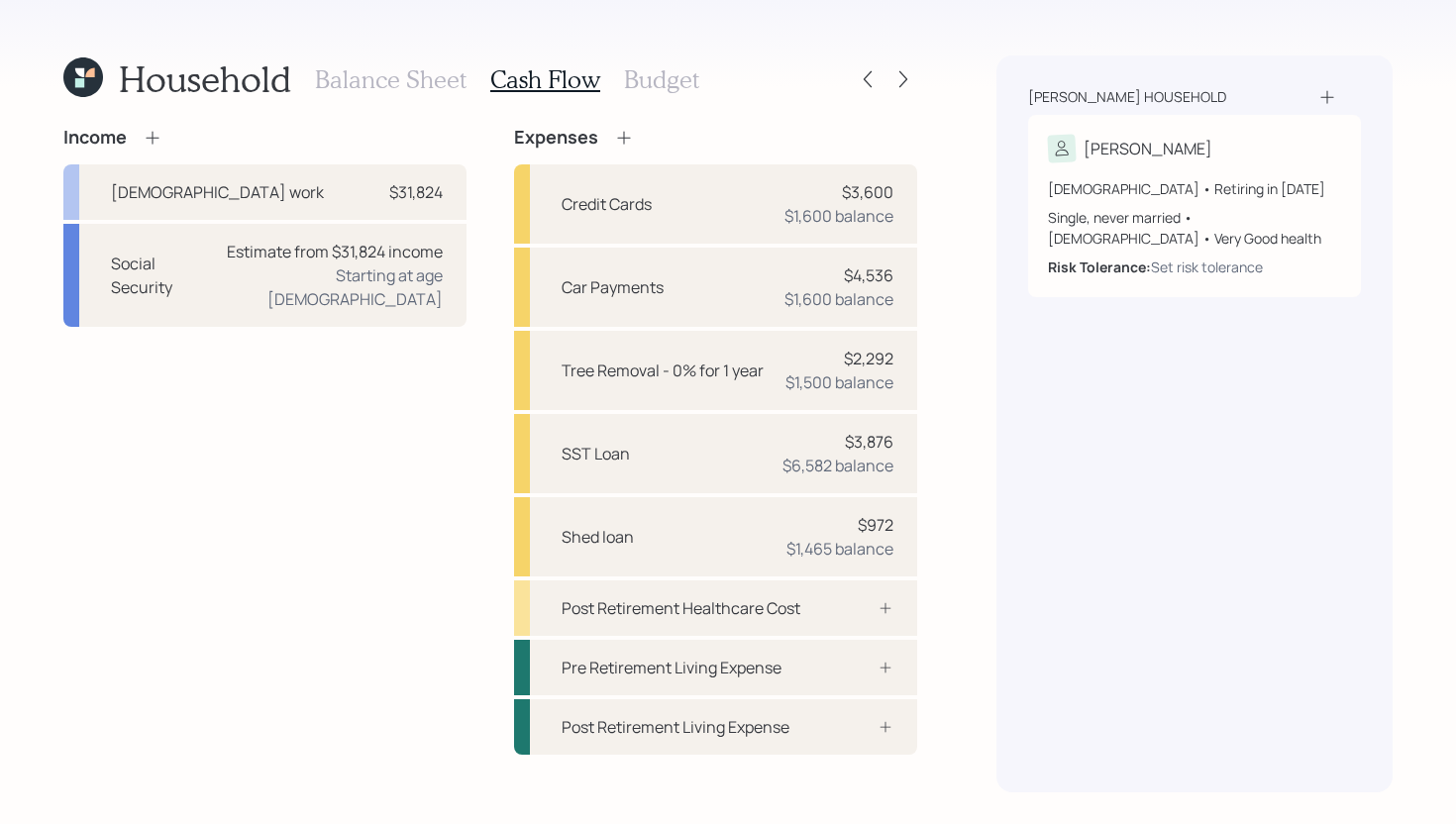 click 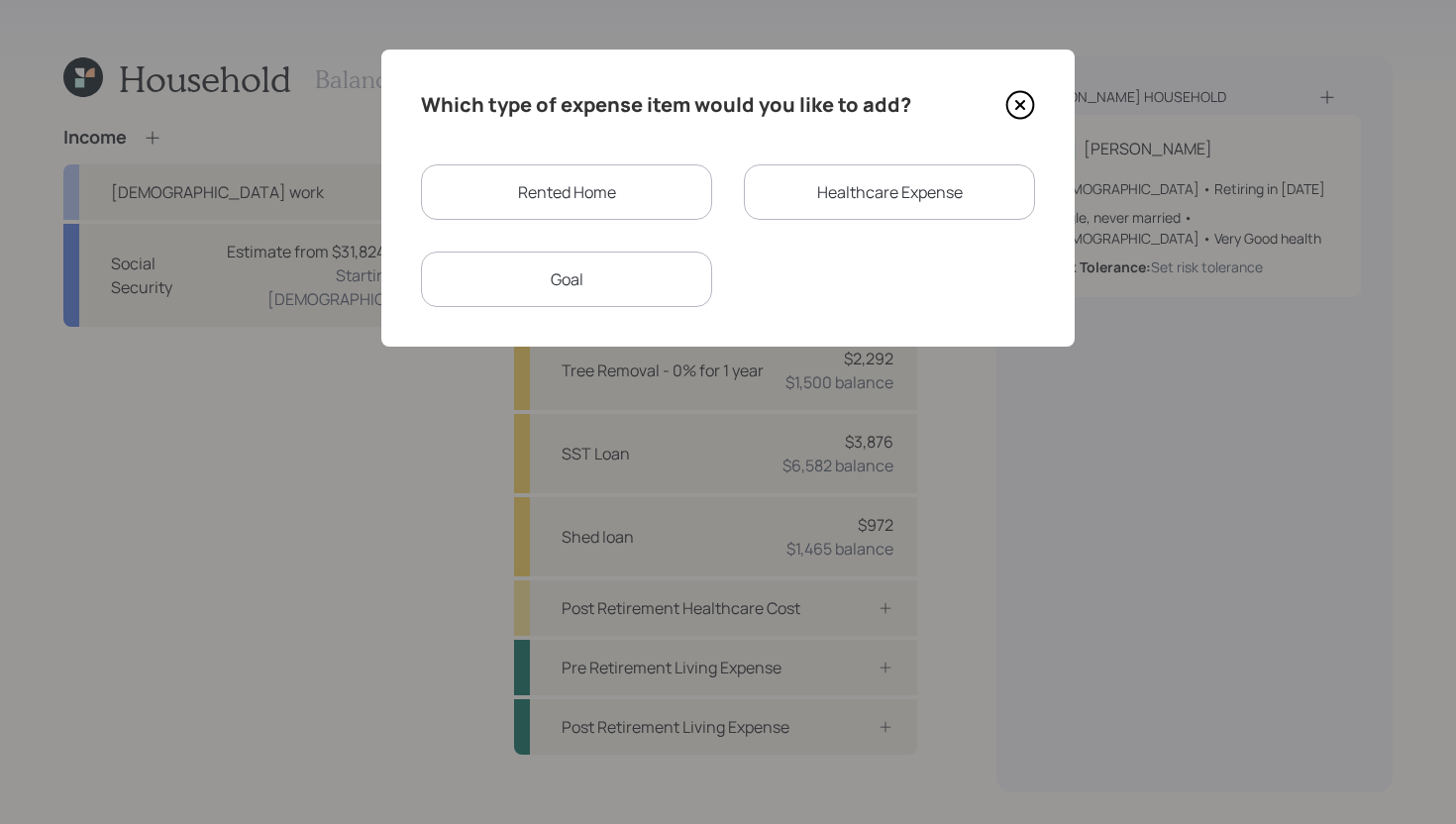 click on "Healthcare Expense" at bounding box center (889, 192) 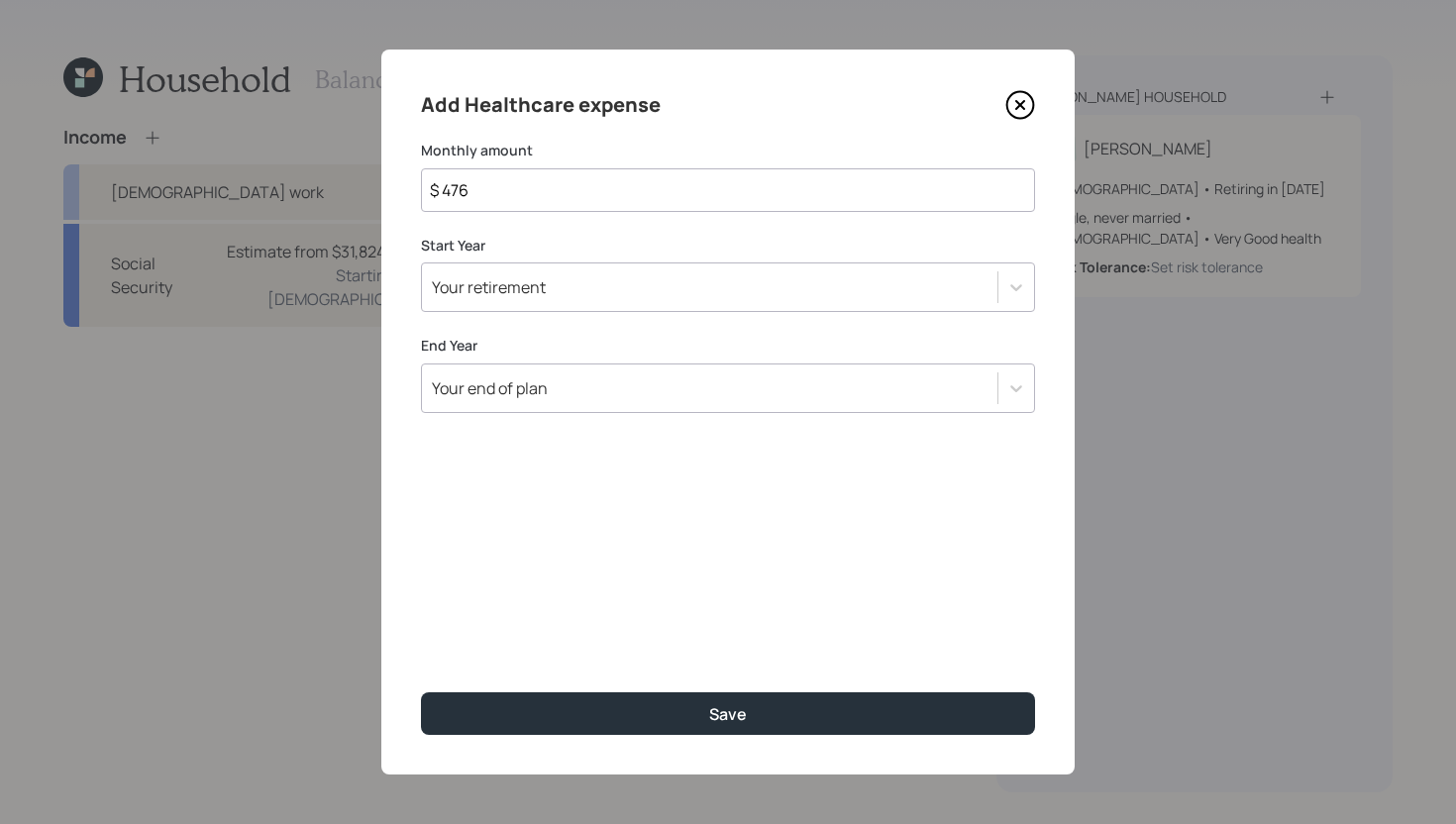 click on "$ 476" at bounding box center [728, 190] 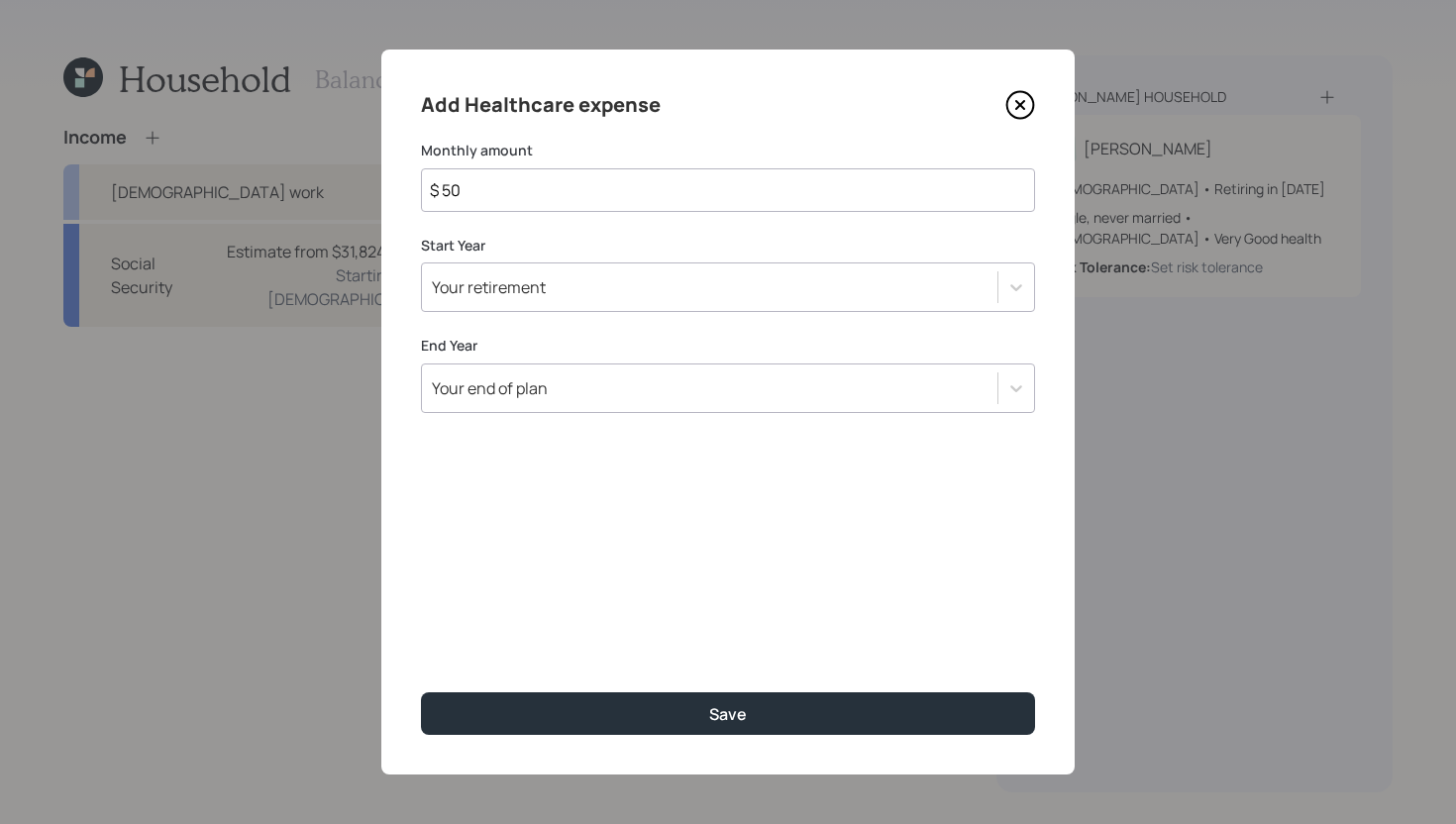 type on "$ 50" 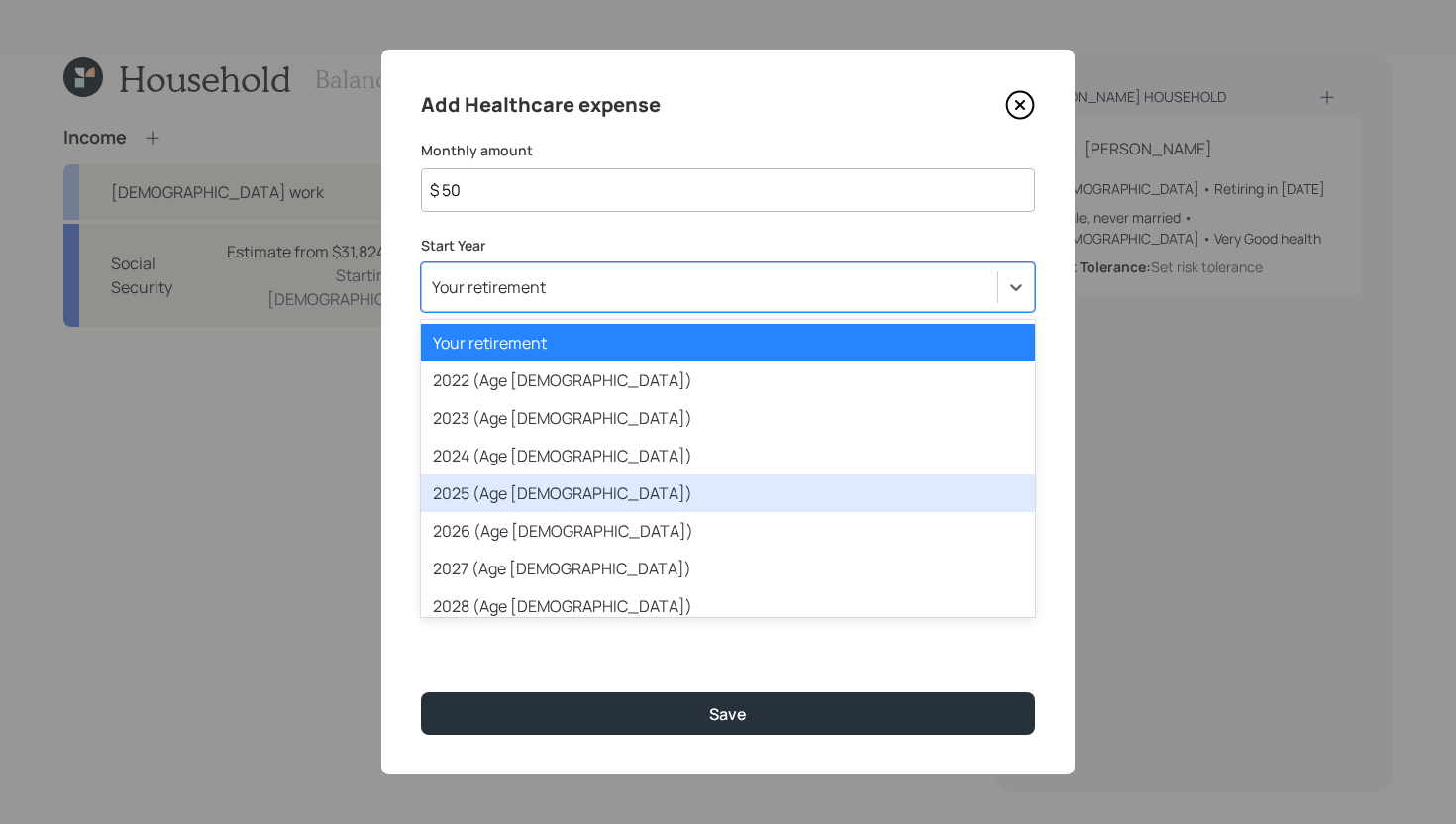 click on "2025 (Age [DEMOGRAPHIC_DATA])" at bounding box center (728, 493) 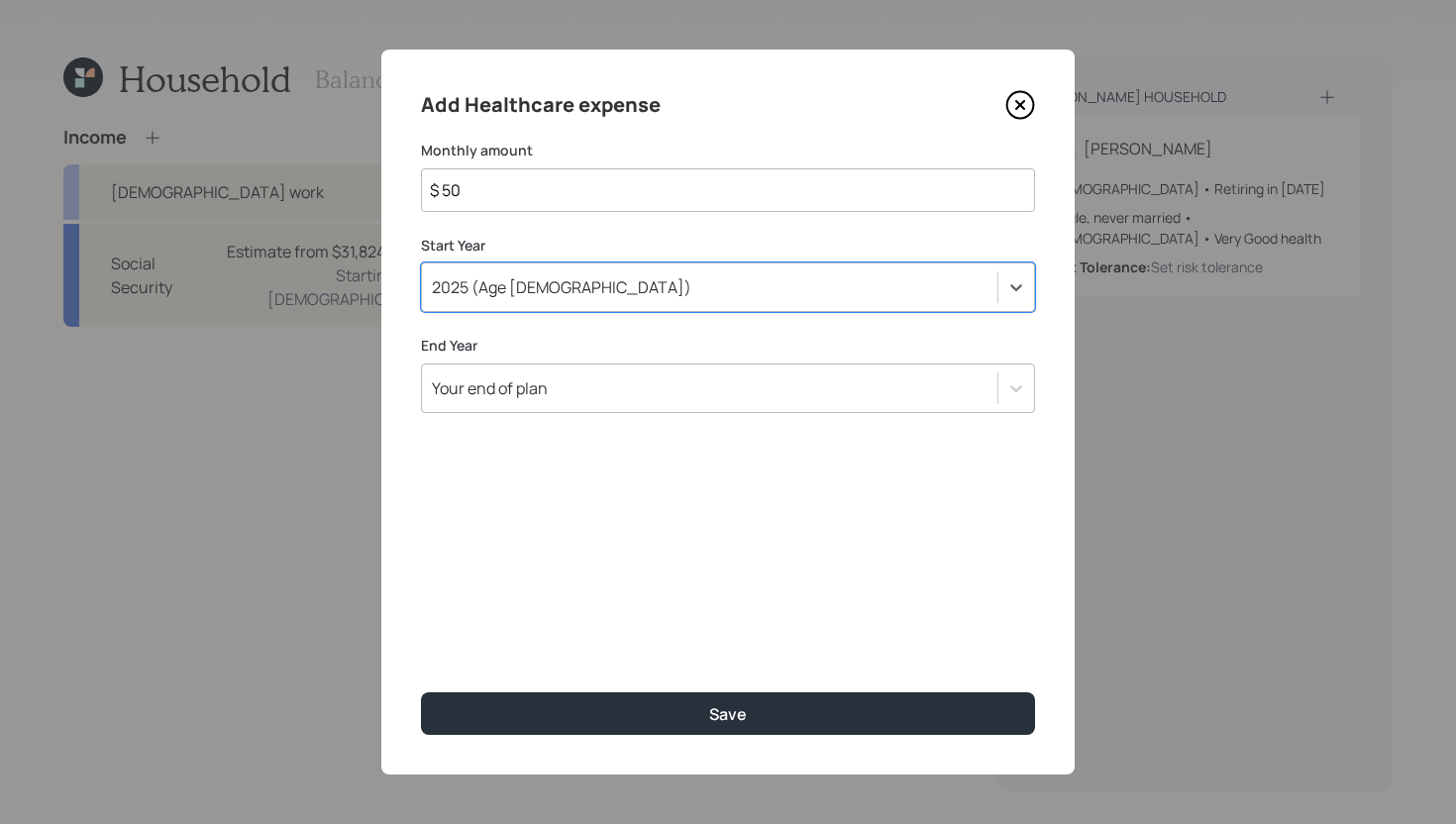 click on "Your end of plan" at bounding box center [709, 388] 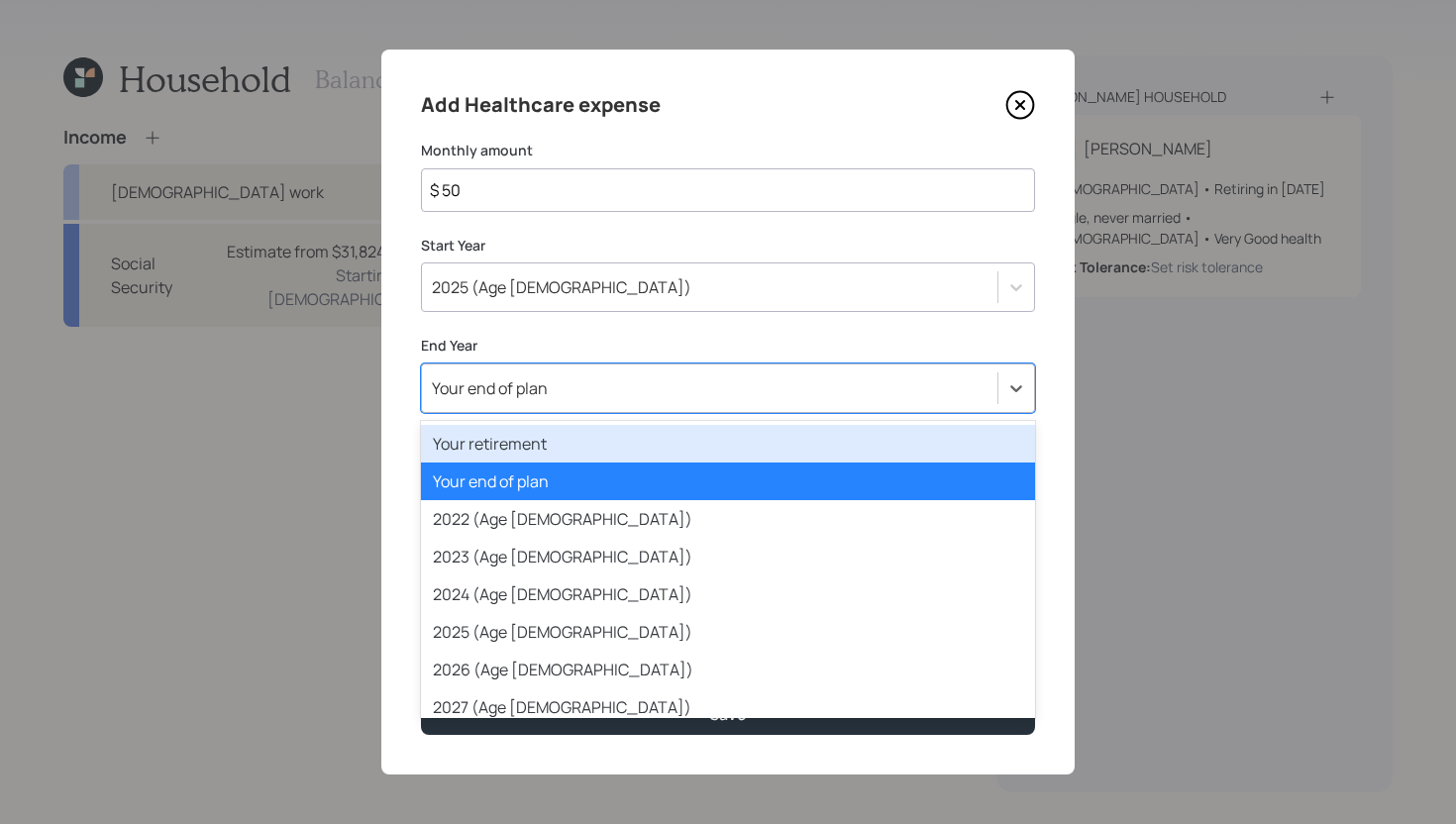 click on "Your retirement" at bounding box center [728, 444] 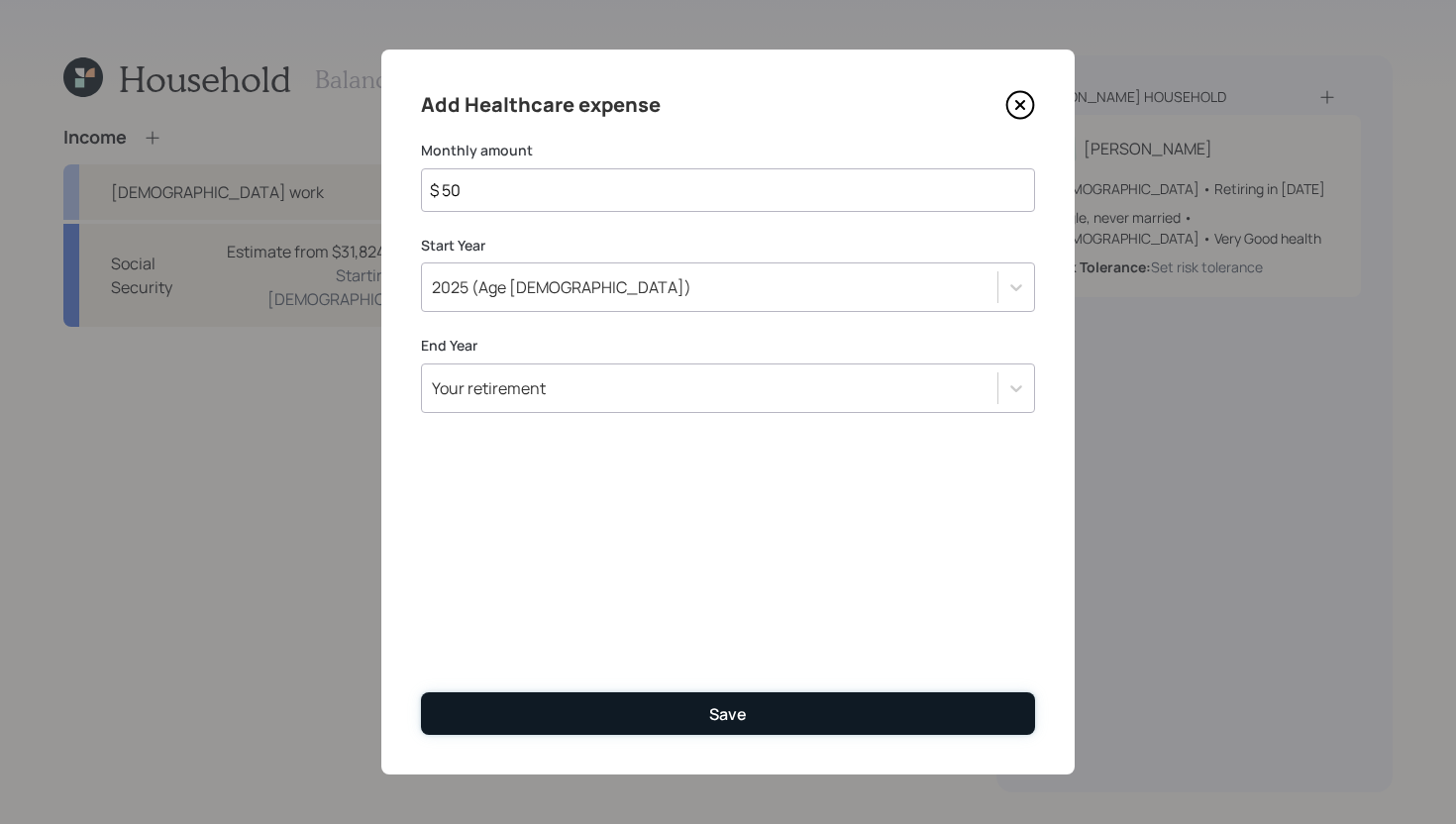 click on "Save" at bounding box center [728, 713] 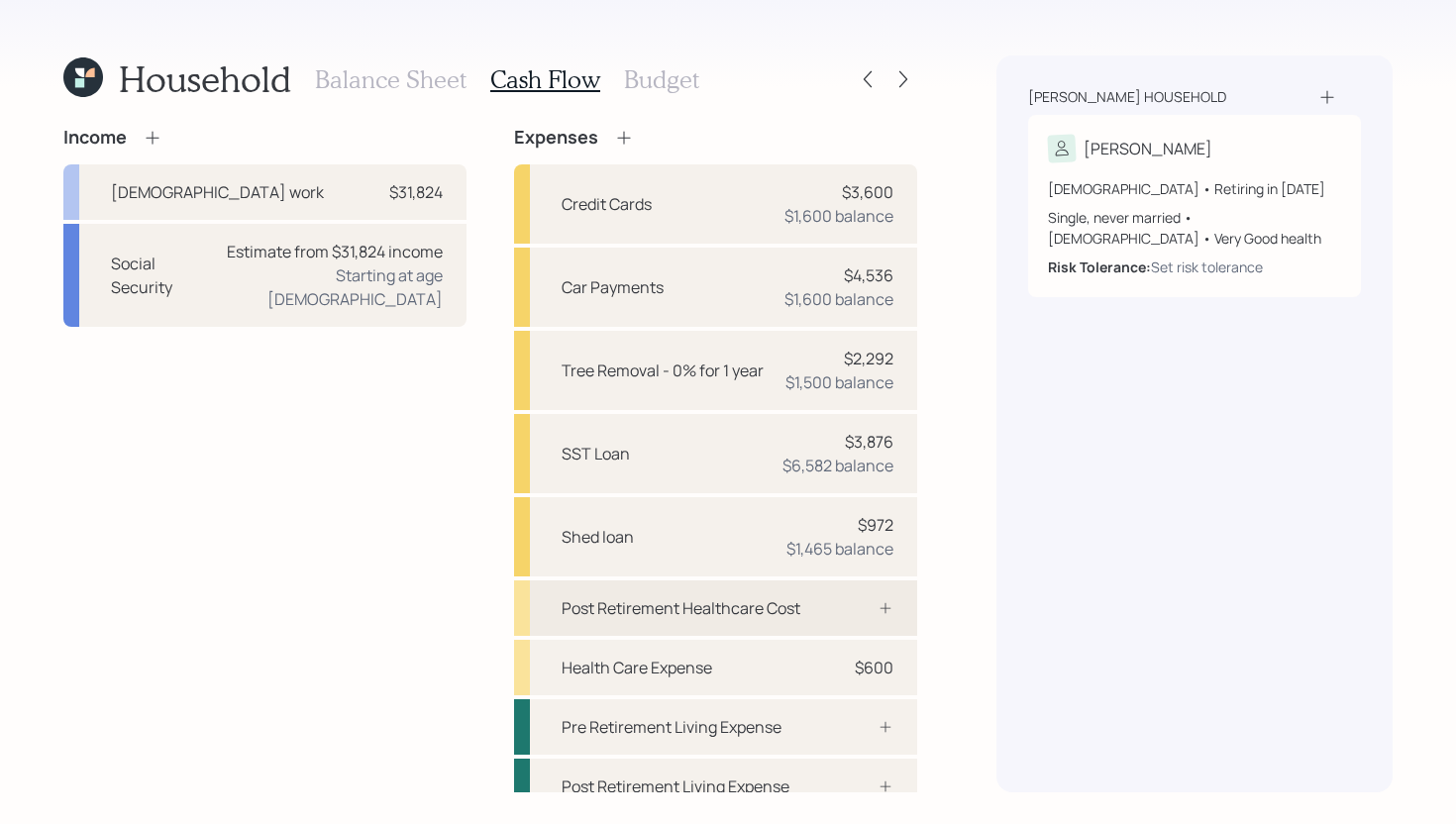 click on "Post Retirement Healthcare Cost" at bounding box center [715, 608] 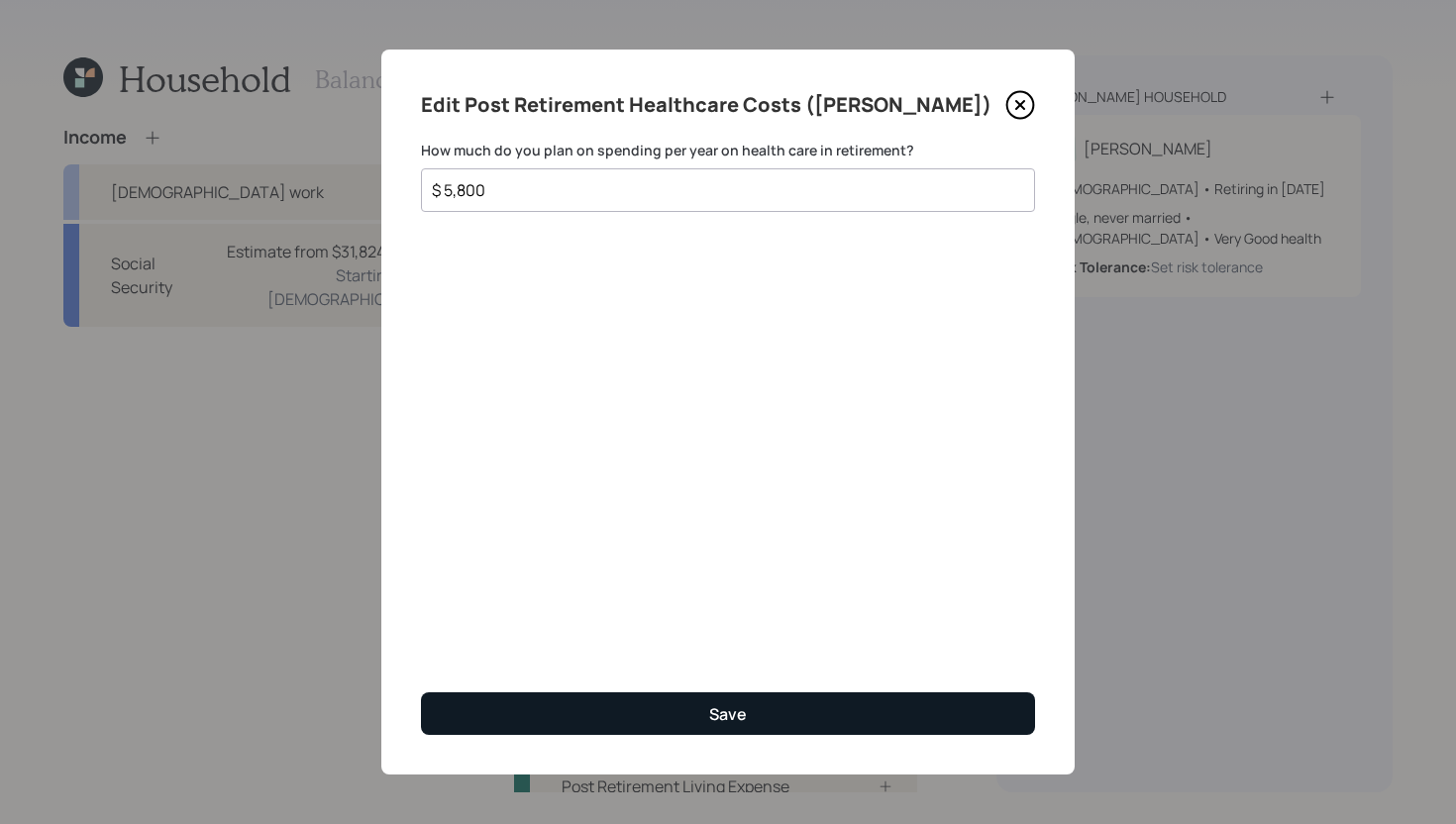 type on "$ 5,800" 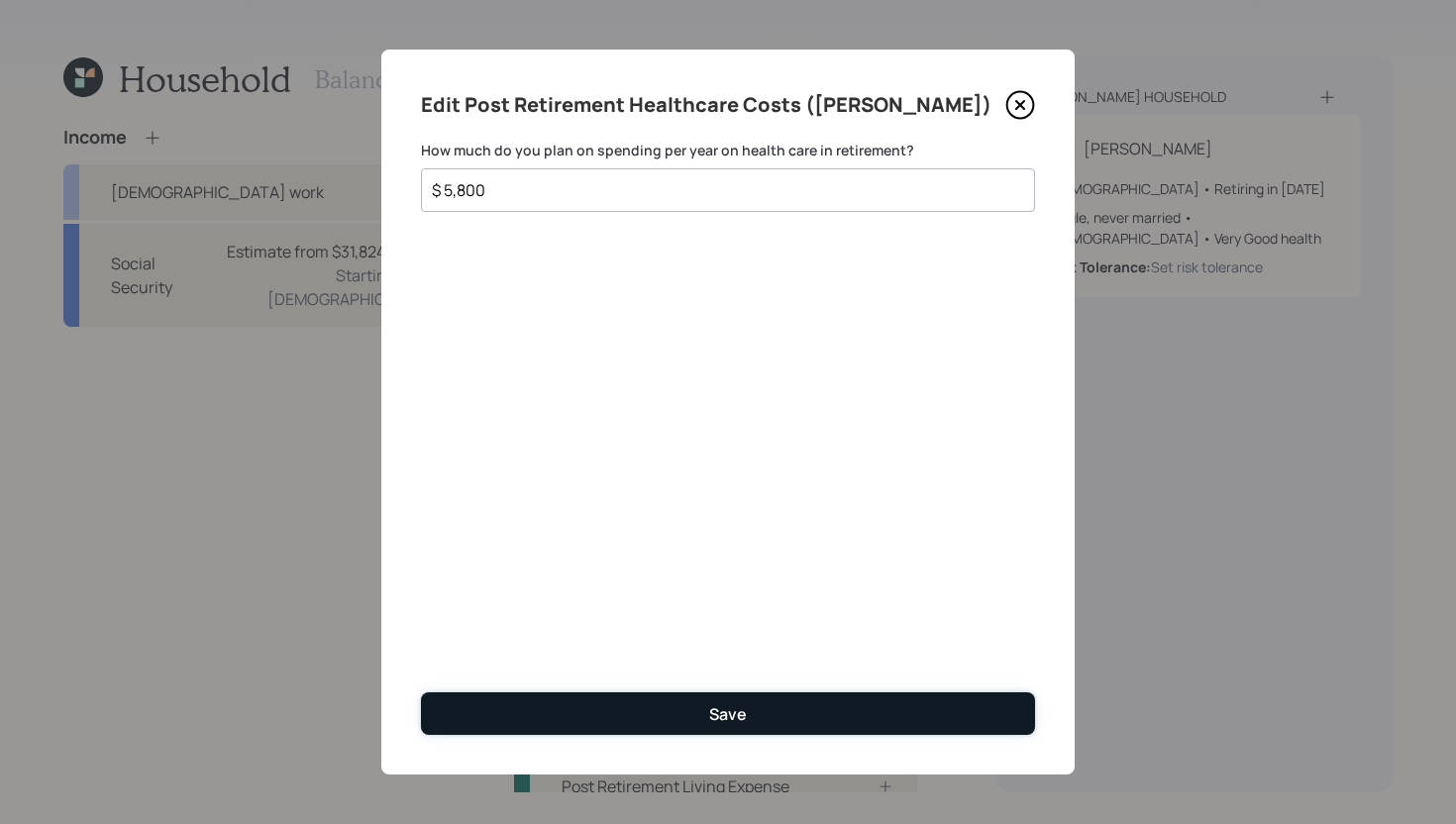 click on "Save" at bounding box center [728, 713] 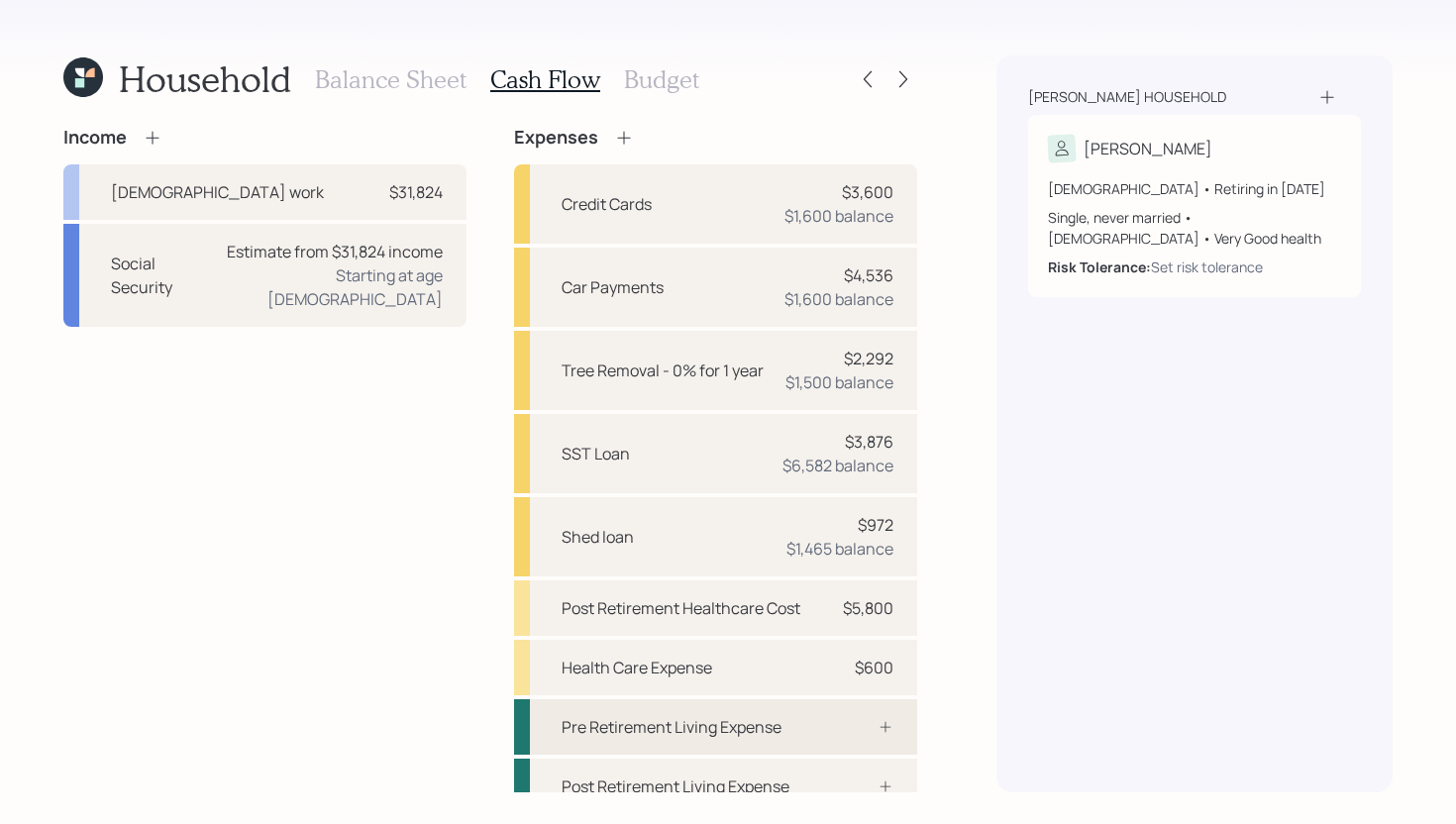 click on "Pre Retirement Living Expense" at bounding box center (672, 727) 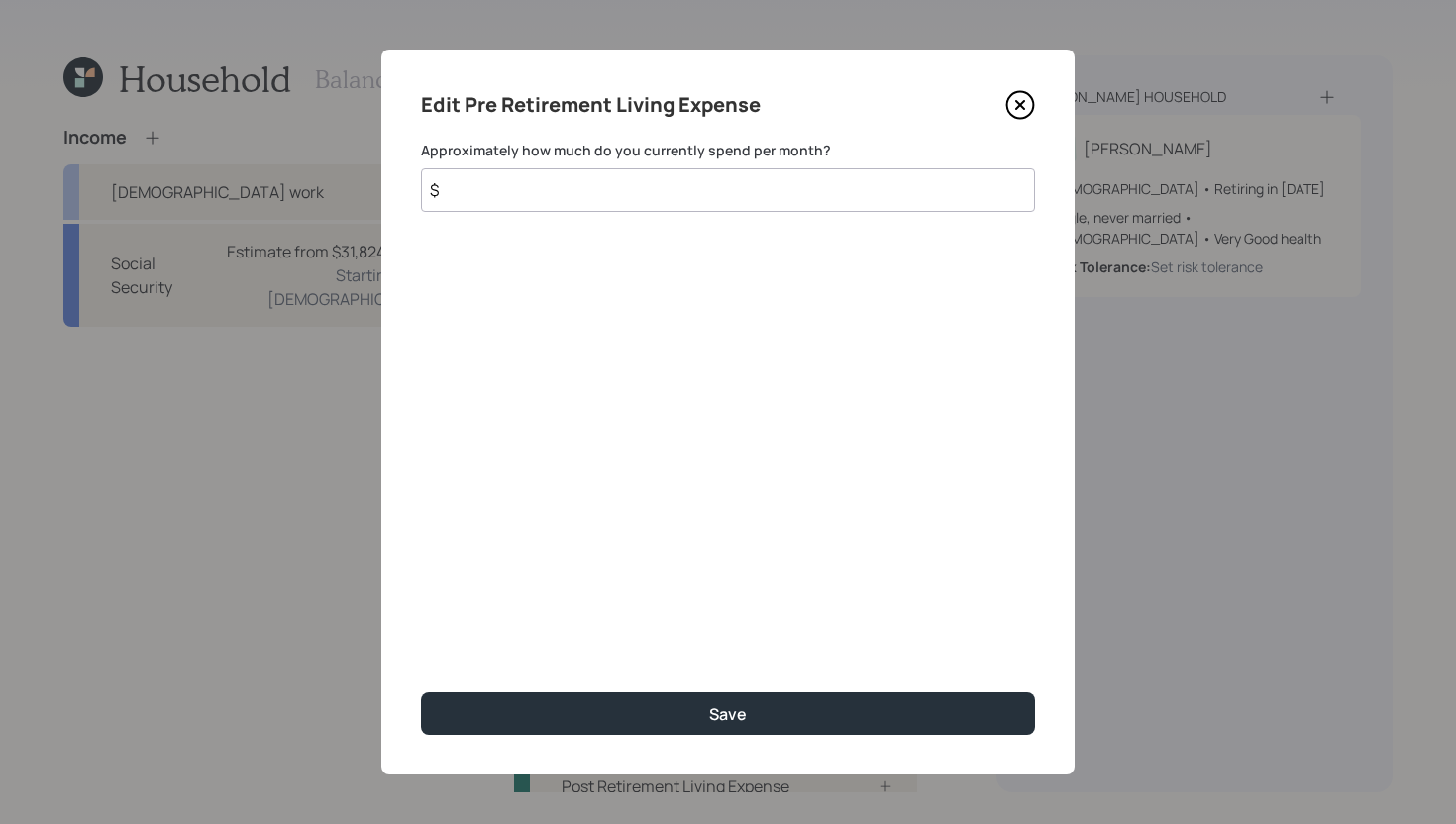 click on "$" at bounding box center (728, 190) 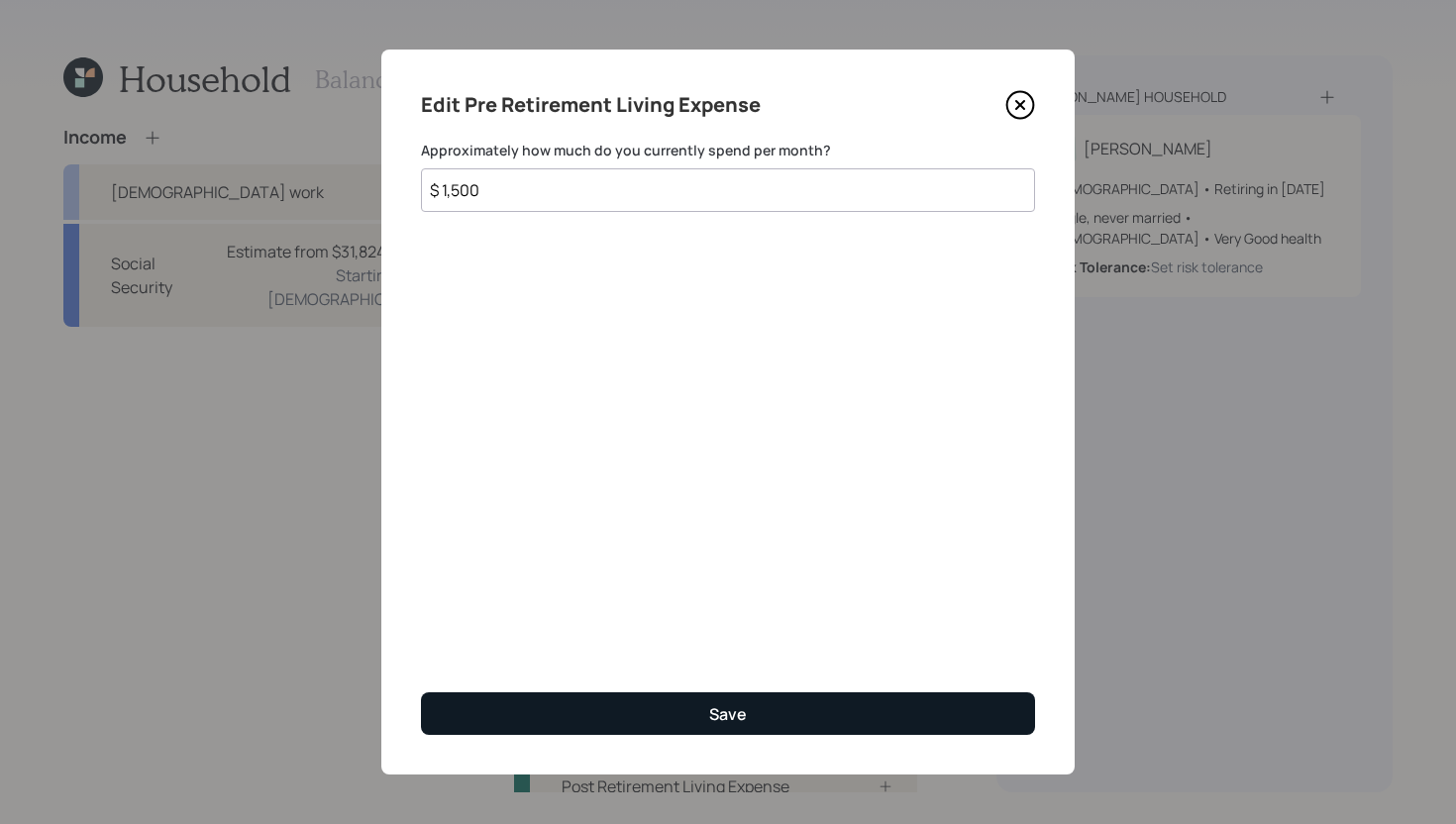 type on "$ 1,500" 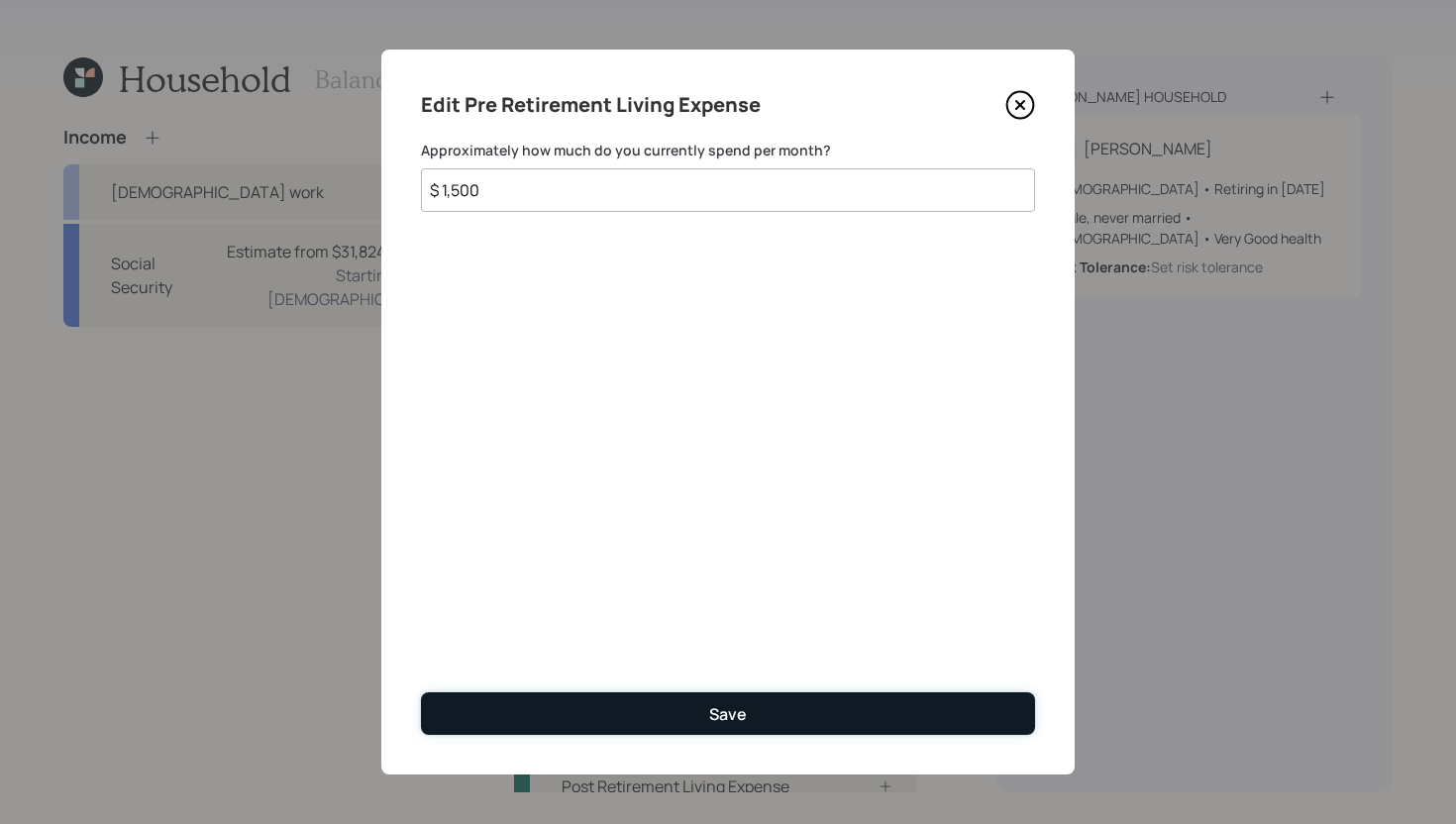 click on "Save" at bounding box center (728, 713) 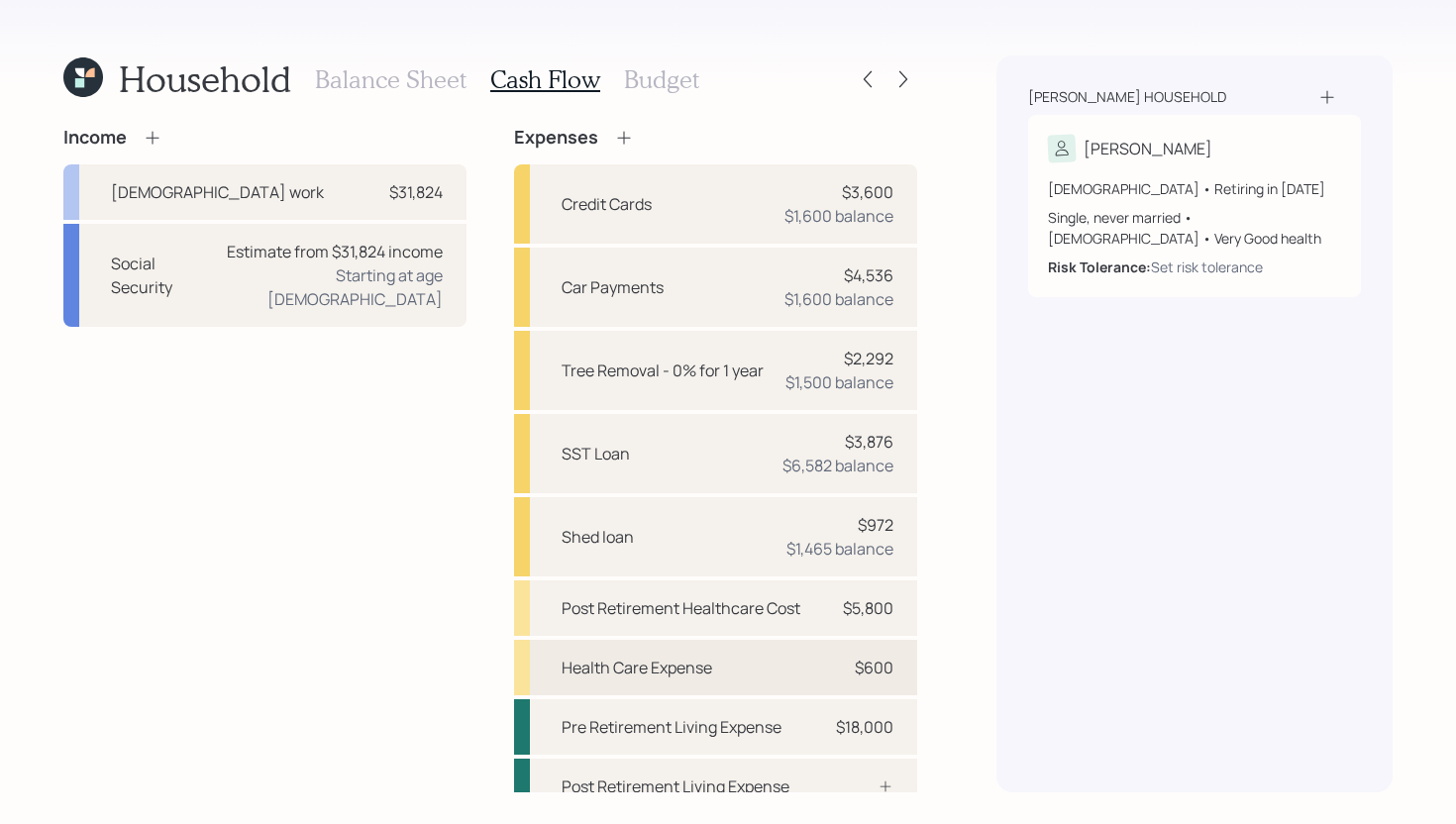 scroll, scrollTop: 21, scrollLeft: 0, axis: vertical 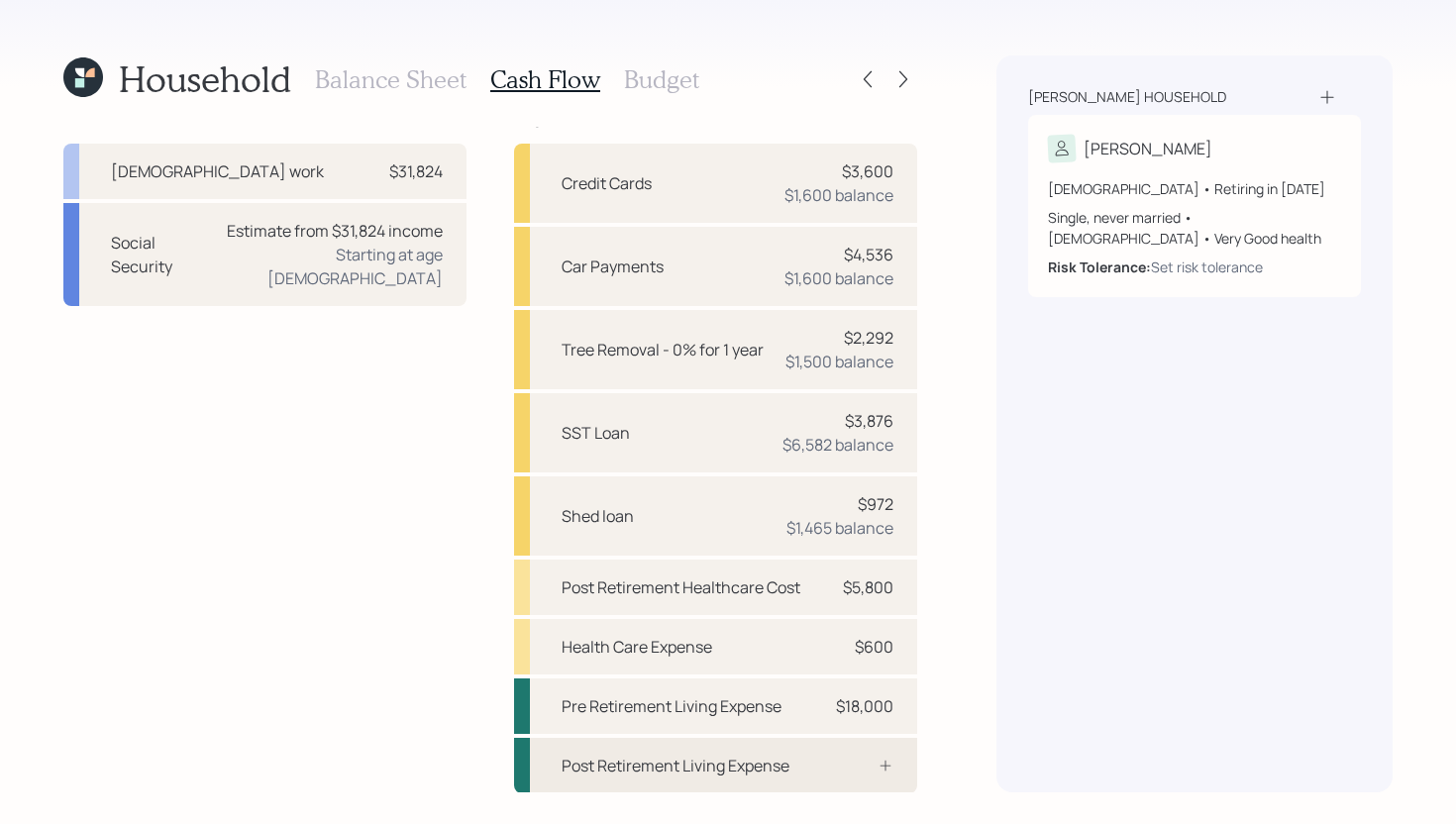 click on "Post Retirement Living Expense" at bounding box center [676, 766] 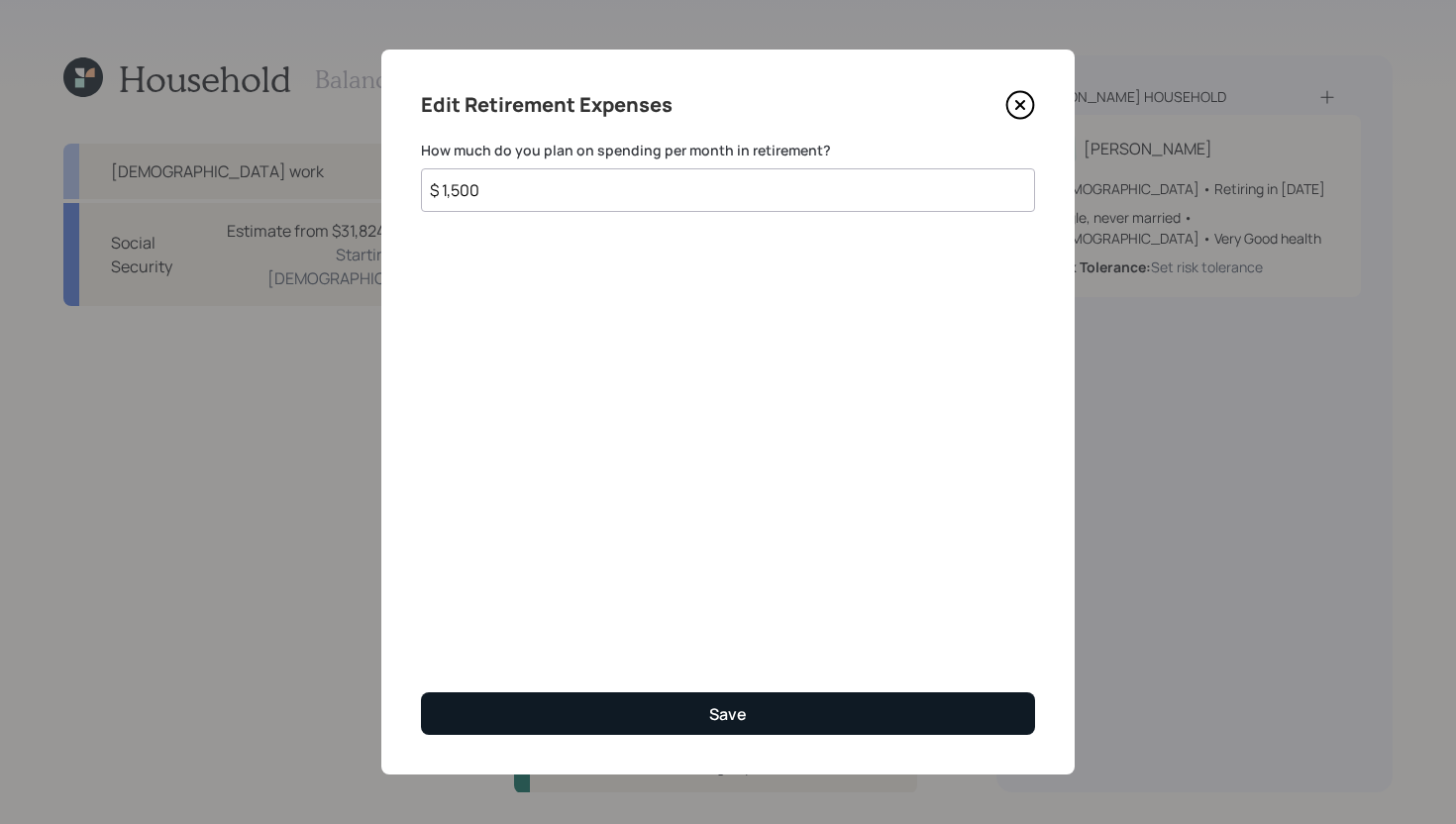 type on "$ 1,500" 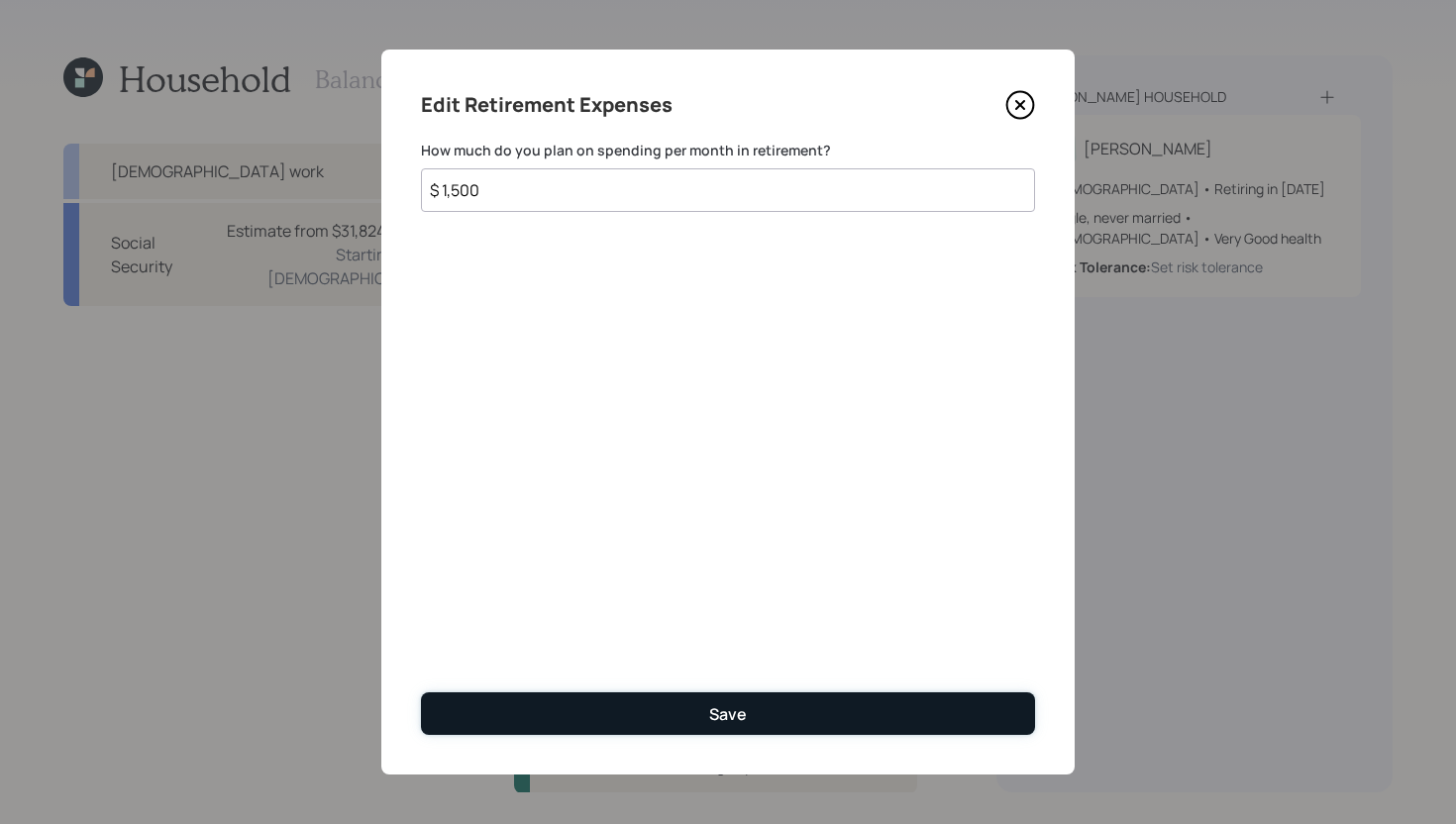 click on "Save" at bounding box center [728, 713] 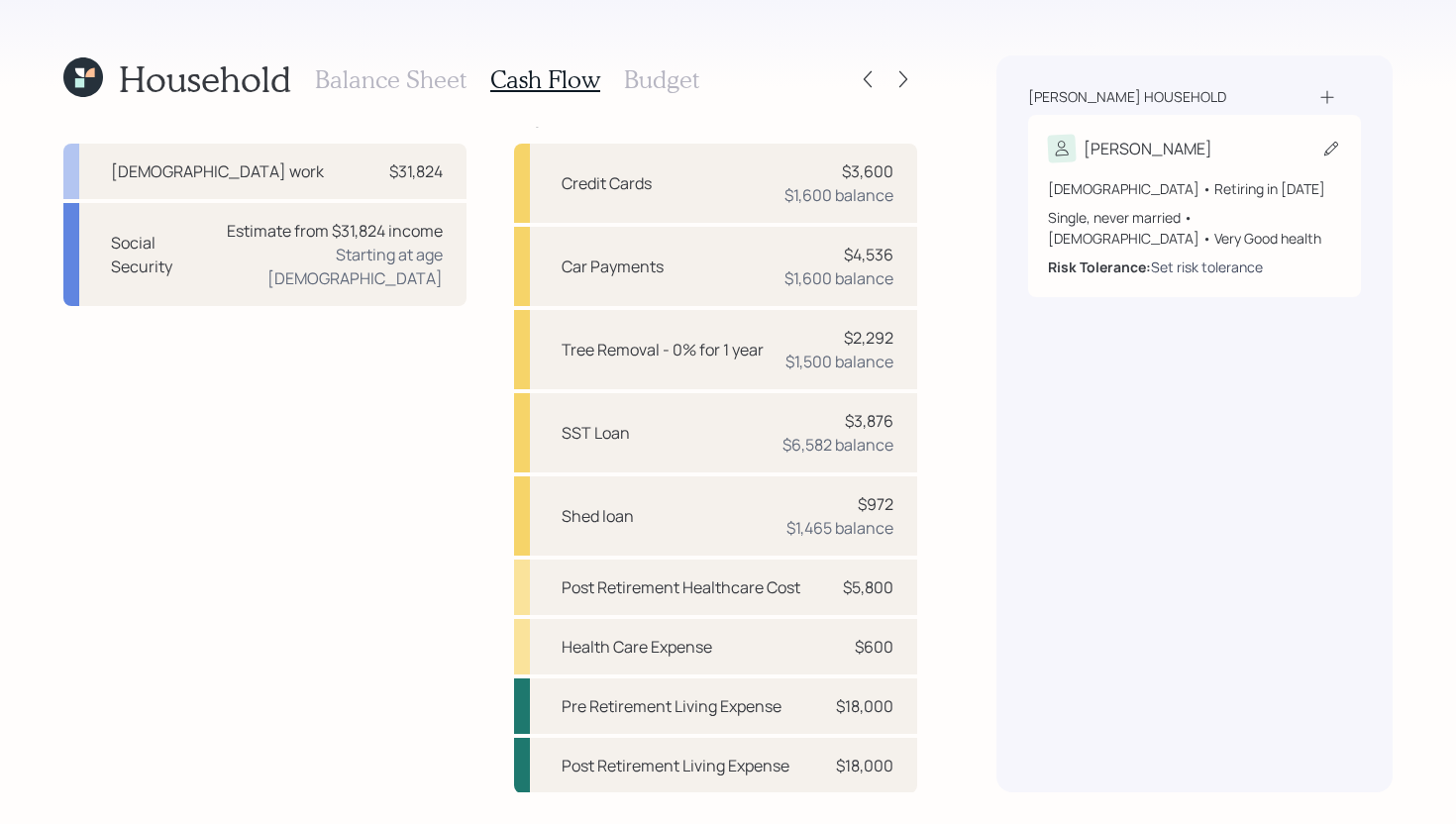 click on "Set risk tolerance" at bounding box center (1206, 266) 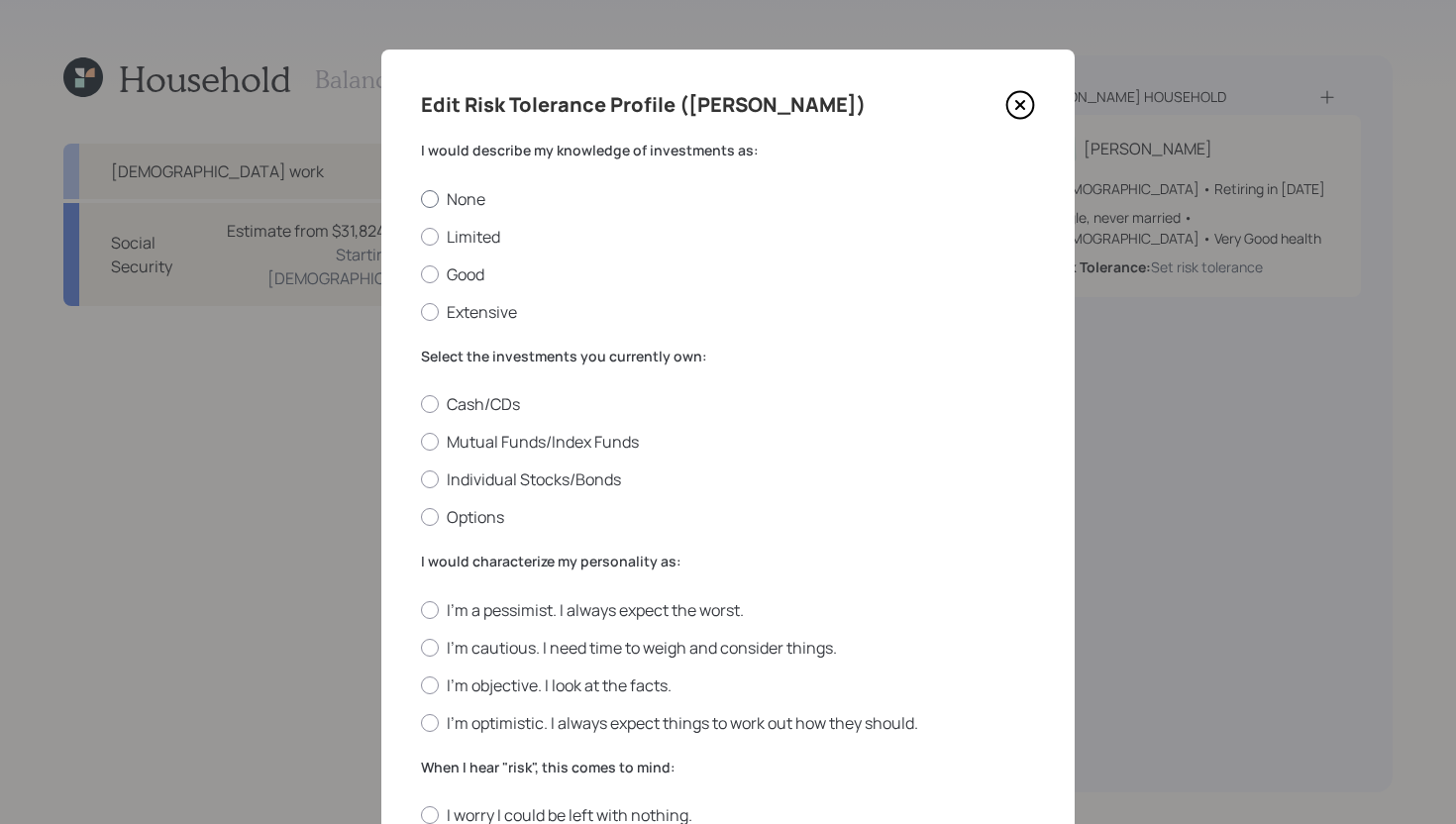 click on "None" at bounding box center (728, 199) 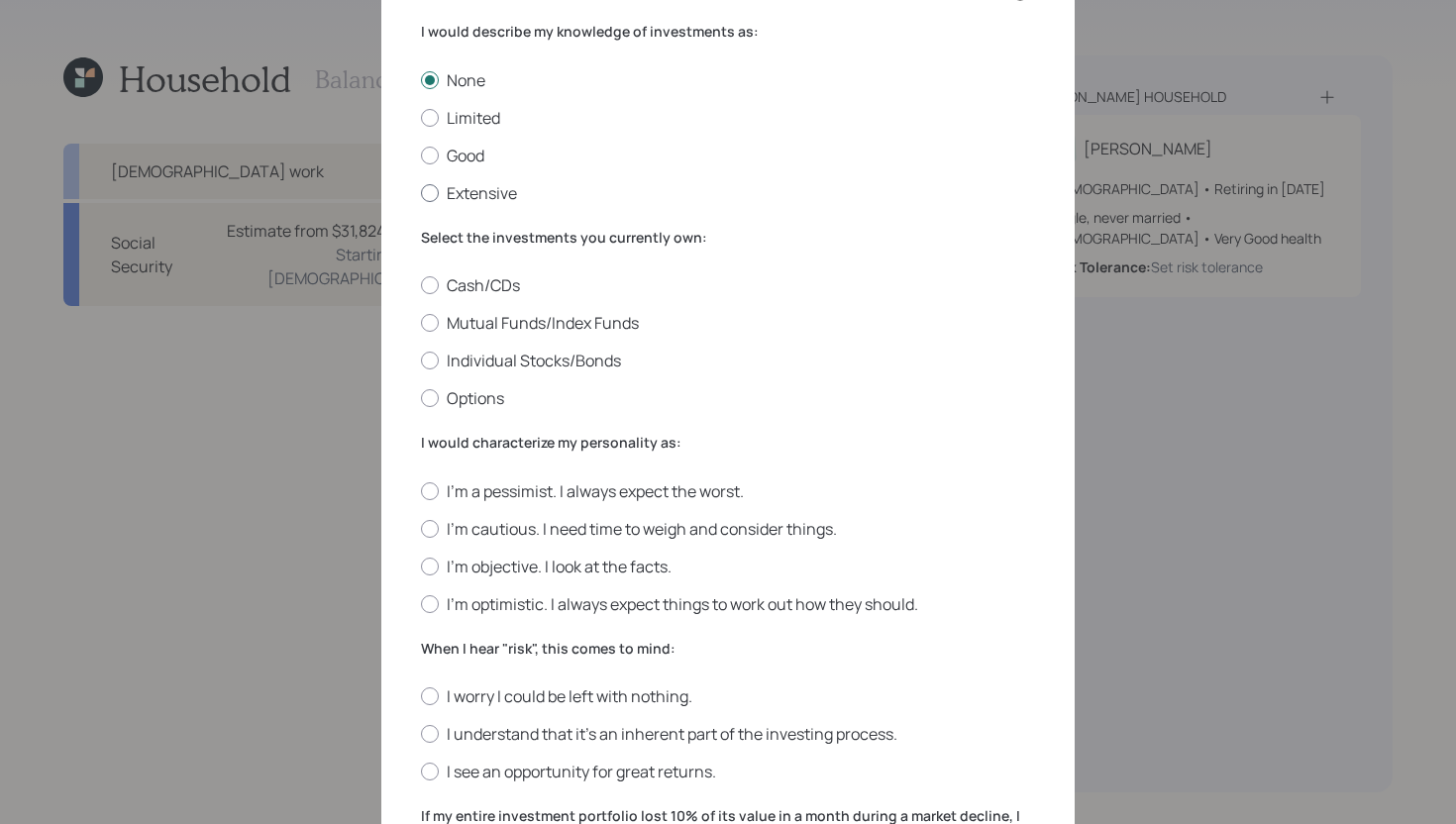 scroll, scrollTop: 121, scrollLeft: 0, axis: vertical 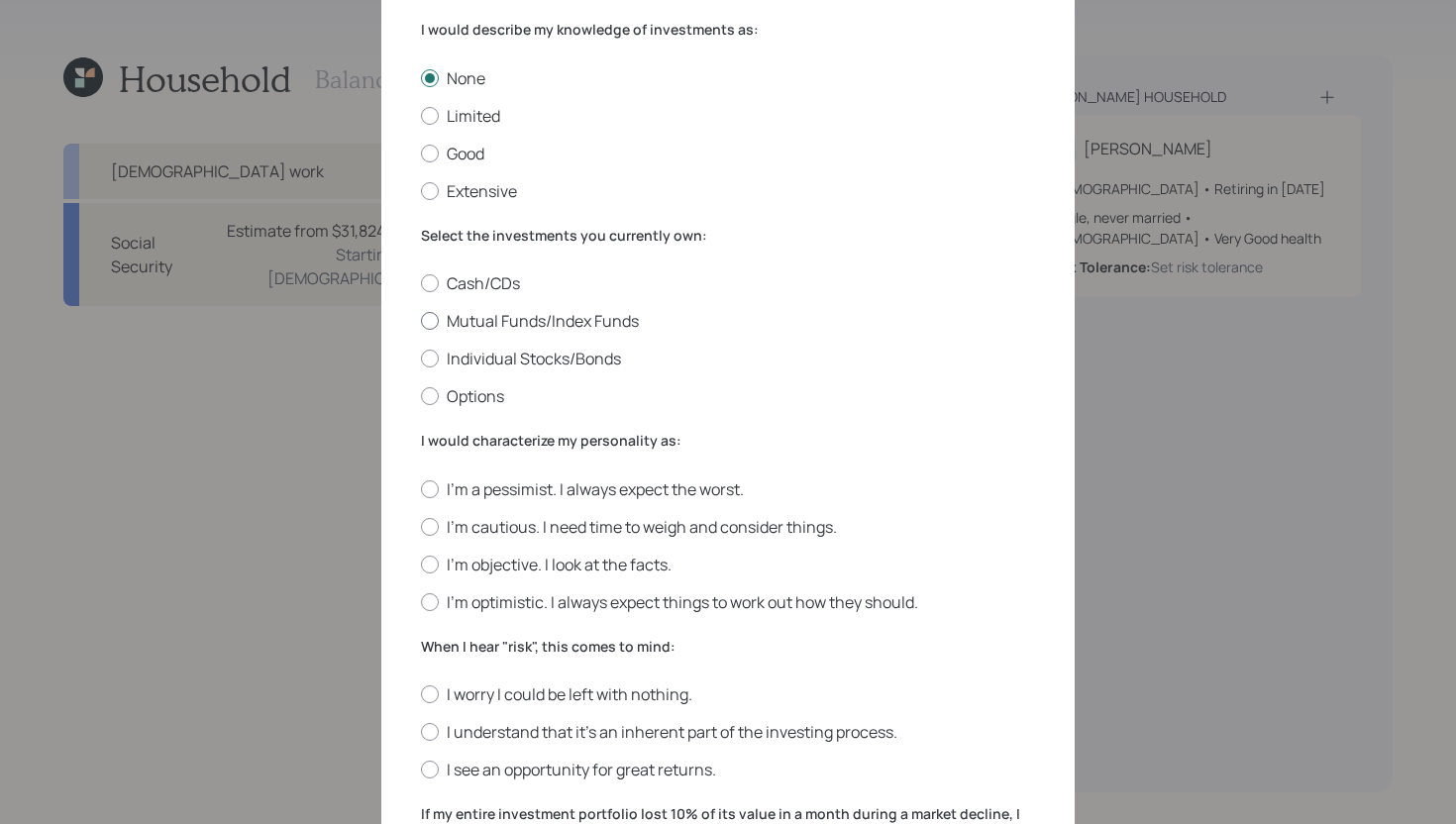 click on "Mutual Funds/Index Funds" at bounding box center [728, 321] 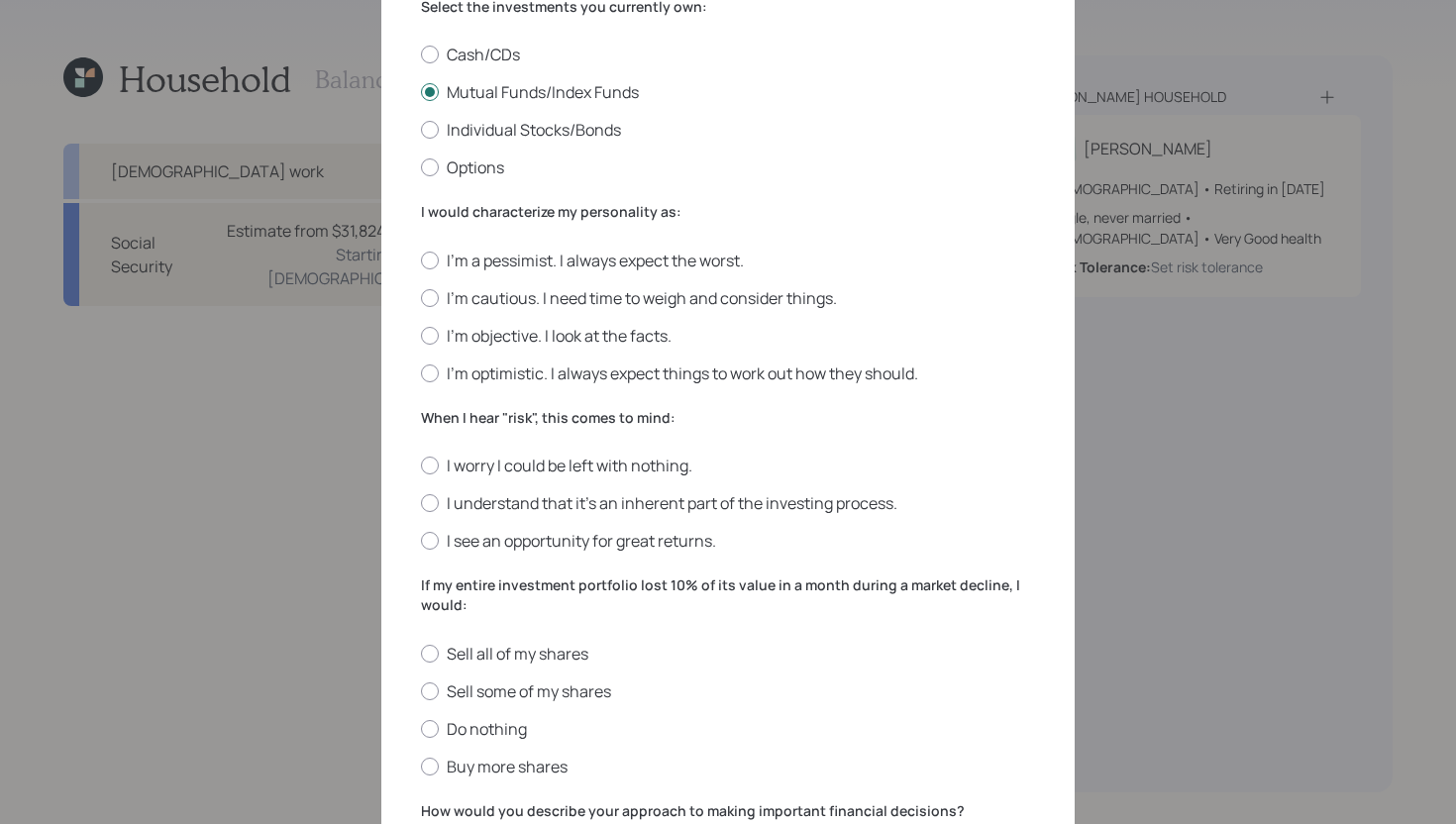 scroll, scrollTop: 363, scrollLeft: 0, axis: vertical 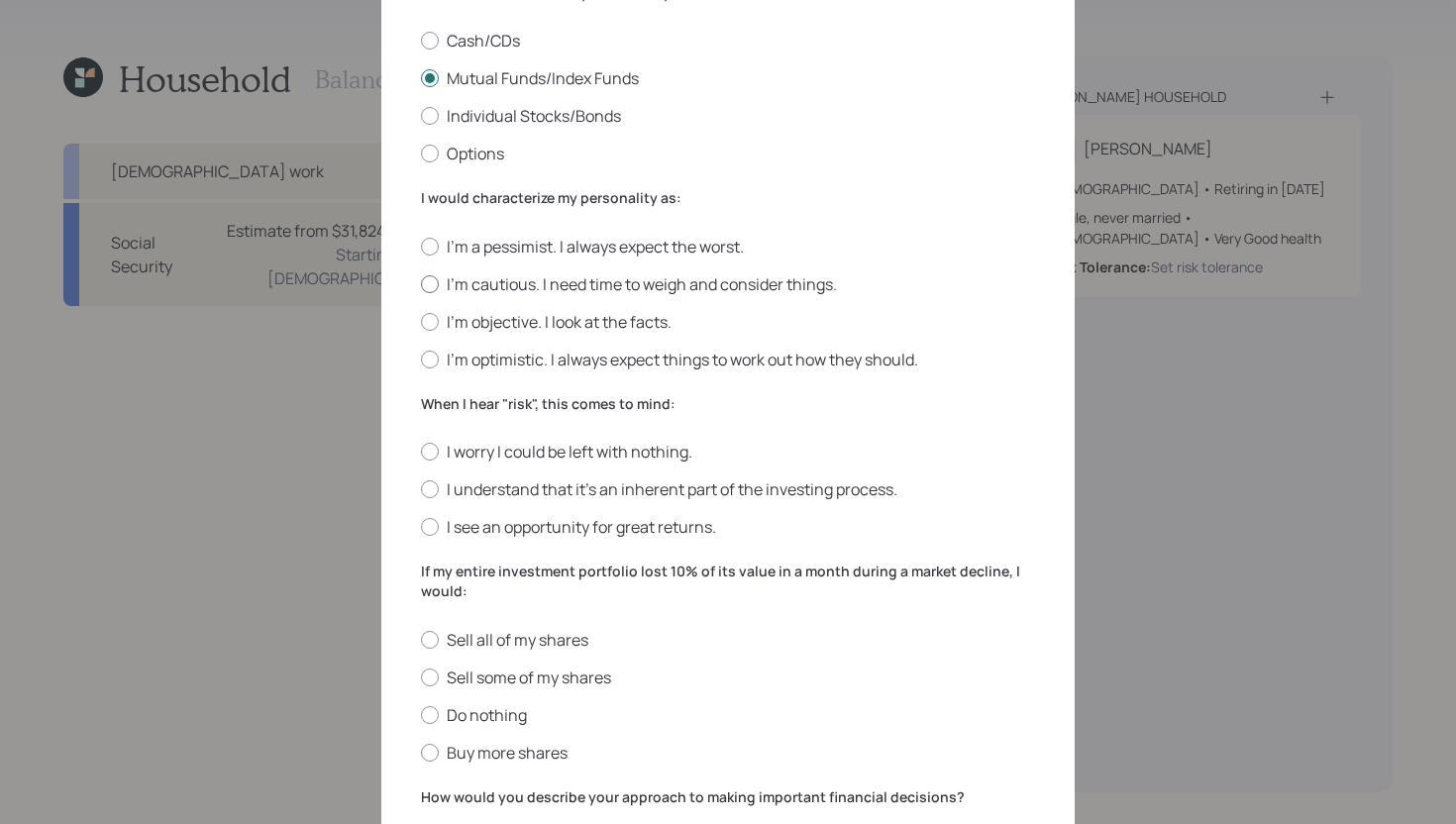 click on "I'm cautious. I need time to weigh and consider things." at bounding box center (728, 284) 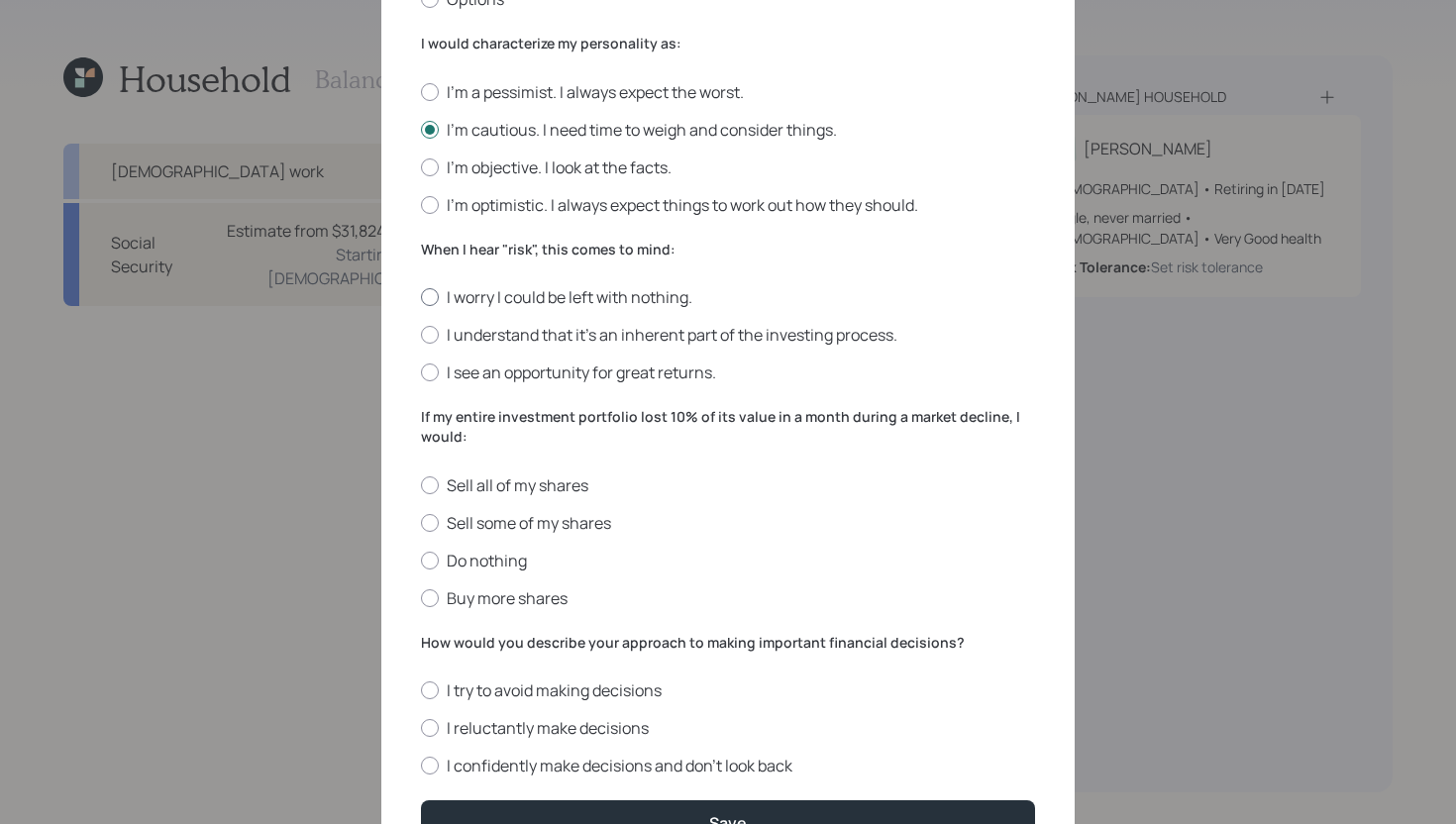 scroll, scrollTop: 543, scrollLeft: 0, axis: vertical 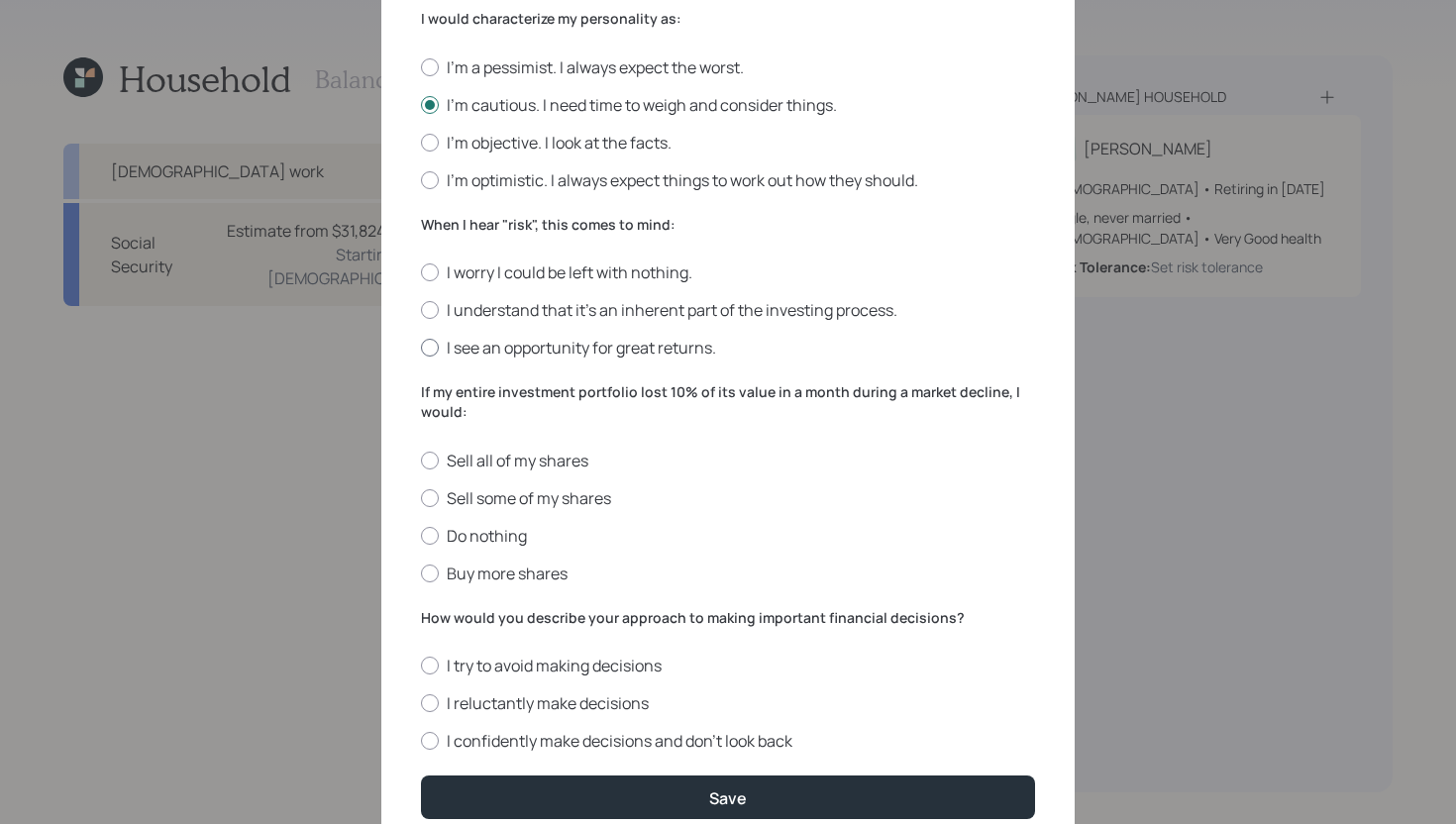 click on "I see an opportunity for great returns." at bounding box center (728, 348) 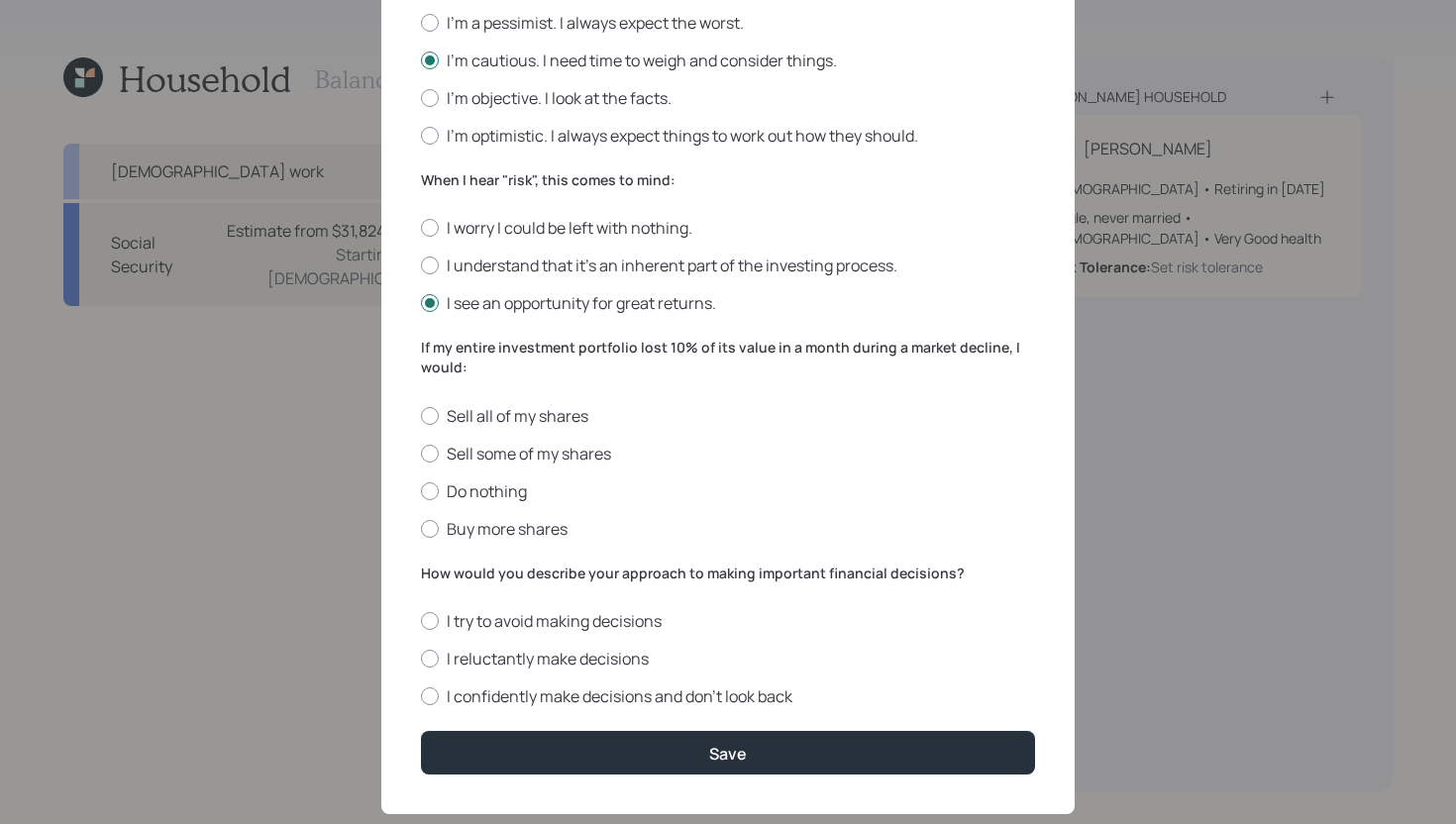 scroll, scrollTop: 627, scrollLeft: 0, axis: vertical 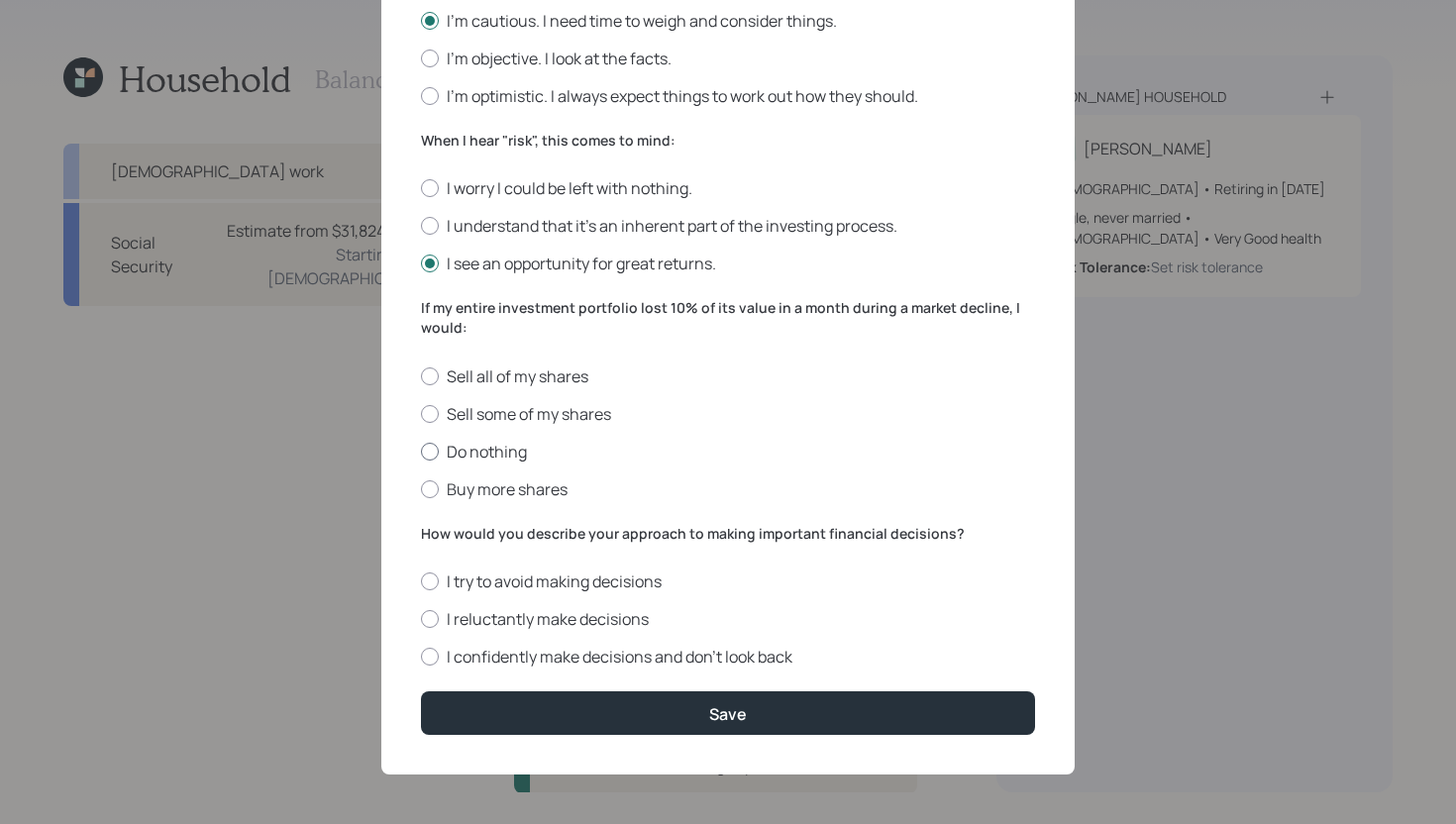 click on "Do nothing" at bounding box center [728, 452] 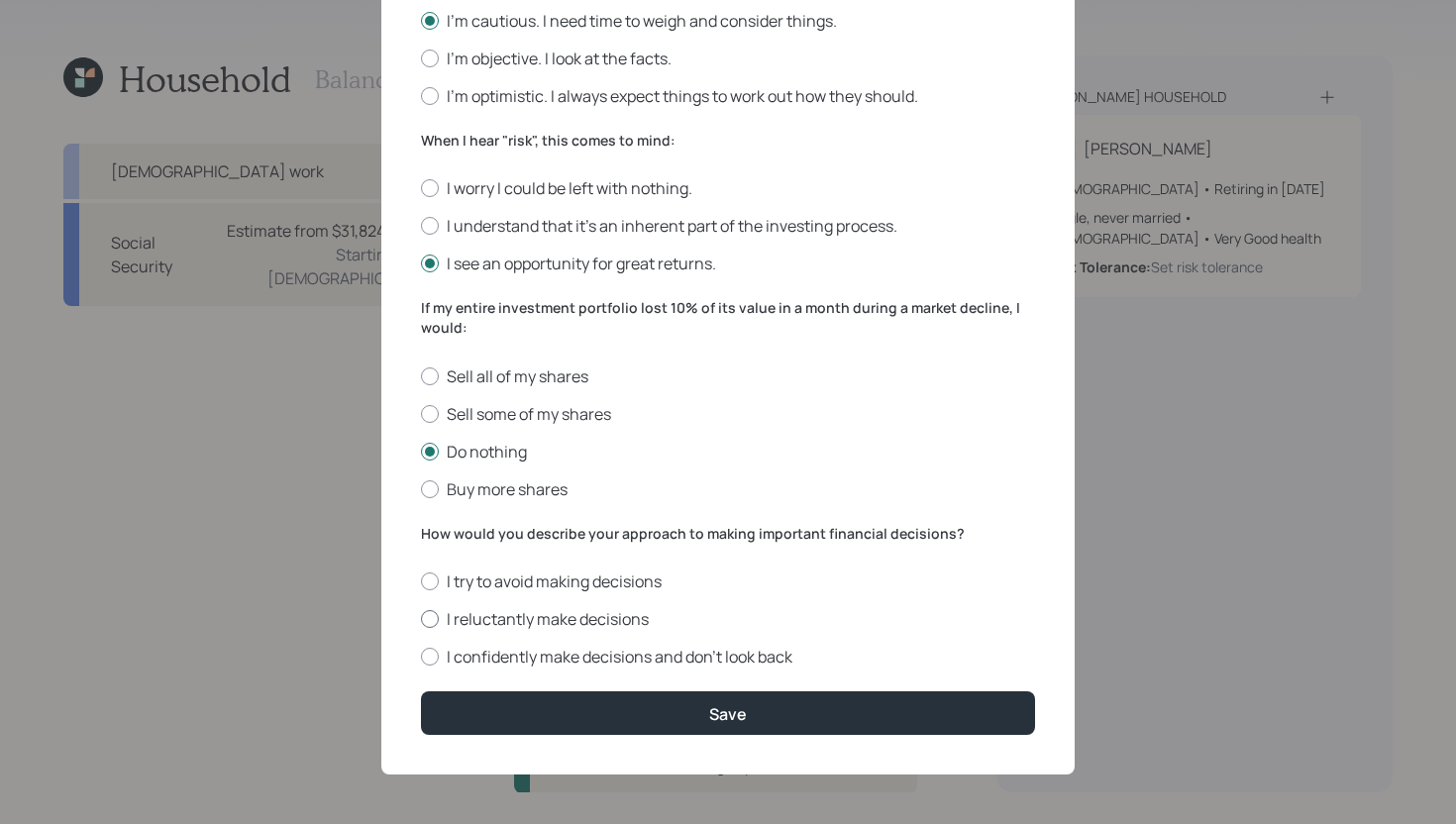 click on "I reluctantly make decisions" at bounding box center [728, 619] 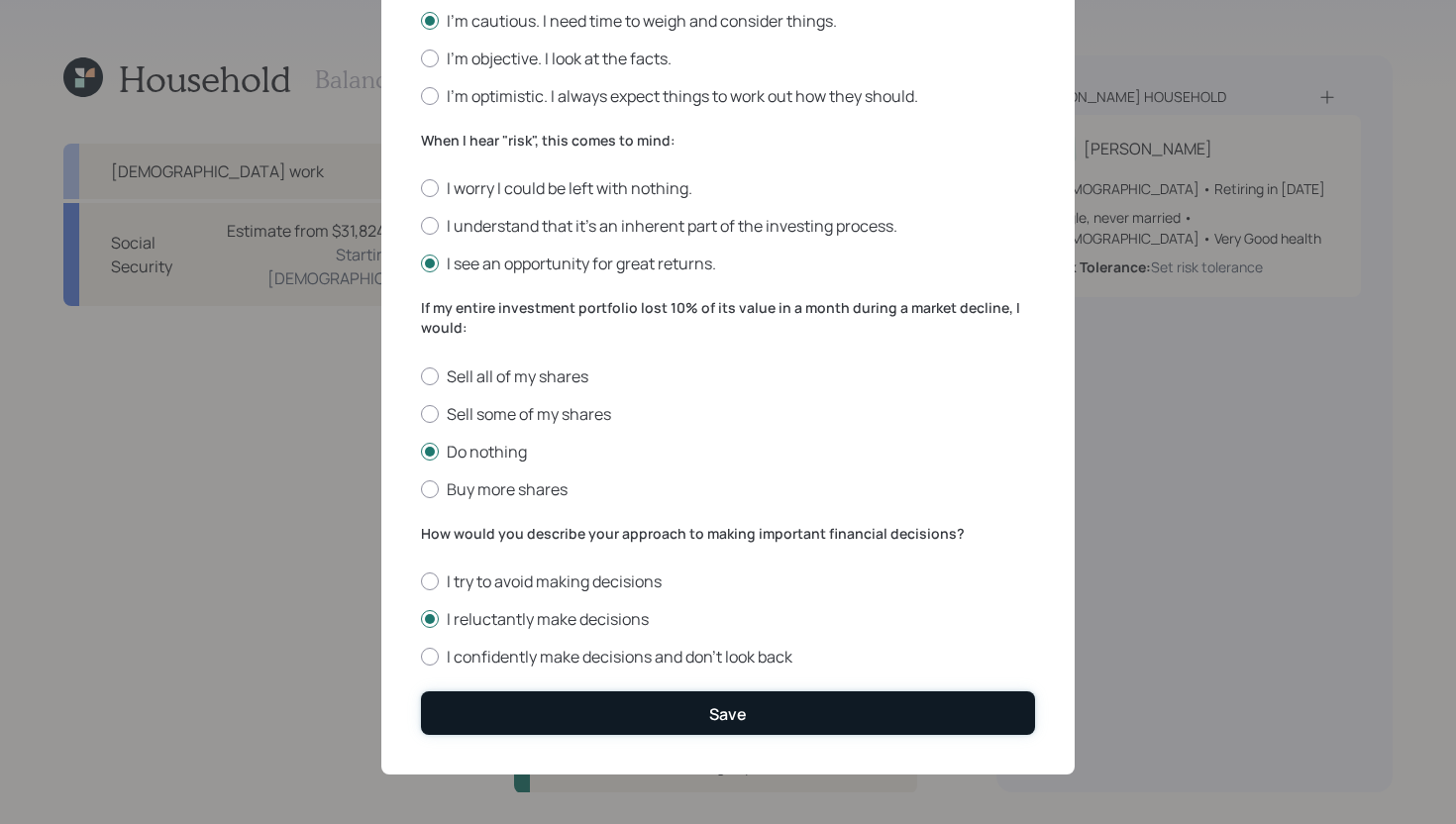 click on "Save" at bounding box center (728, 712) 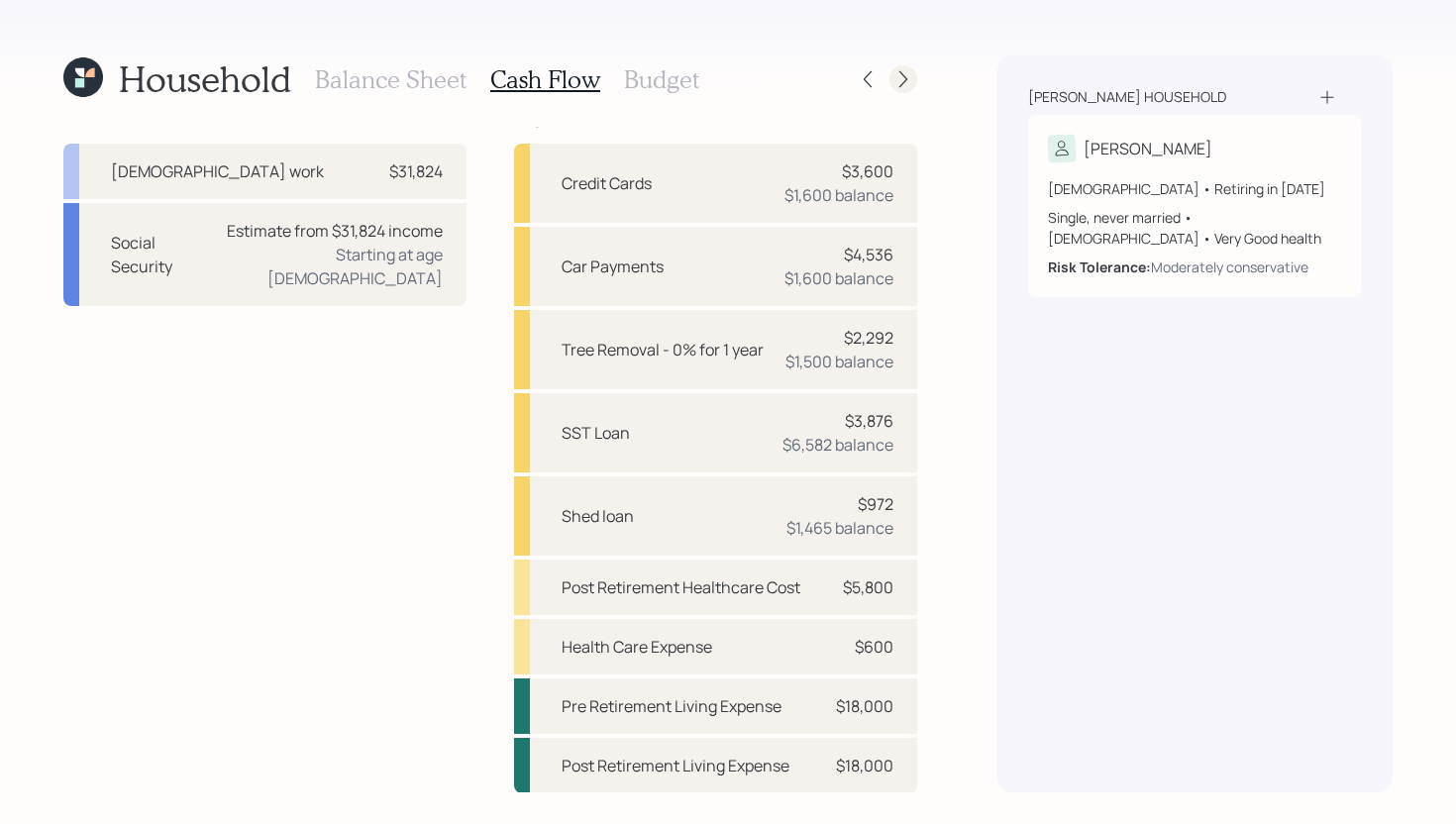 click 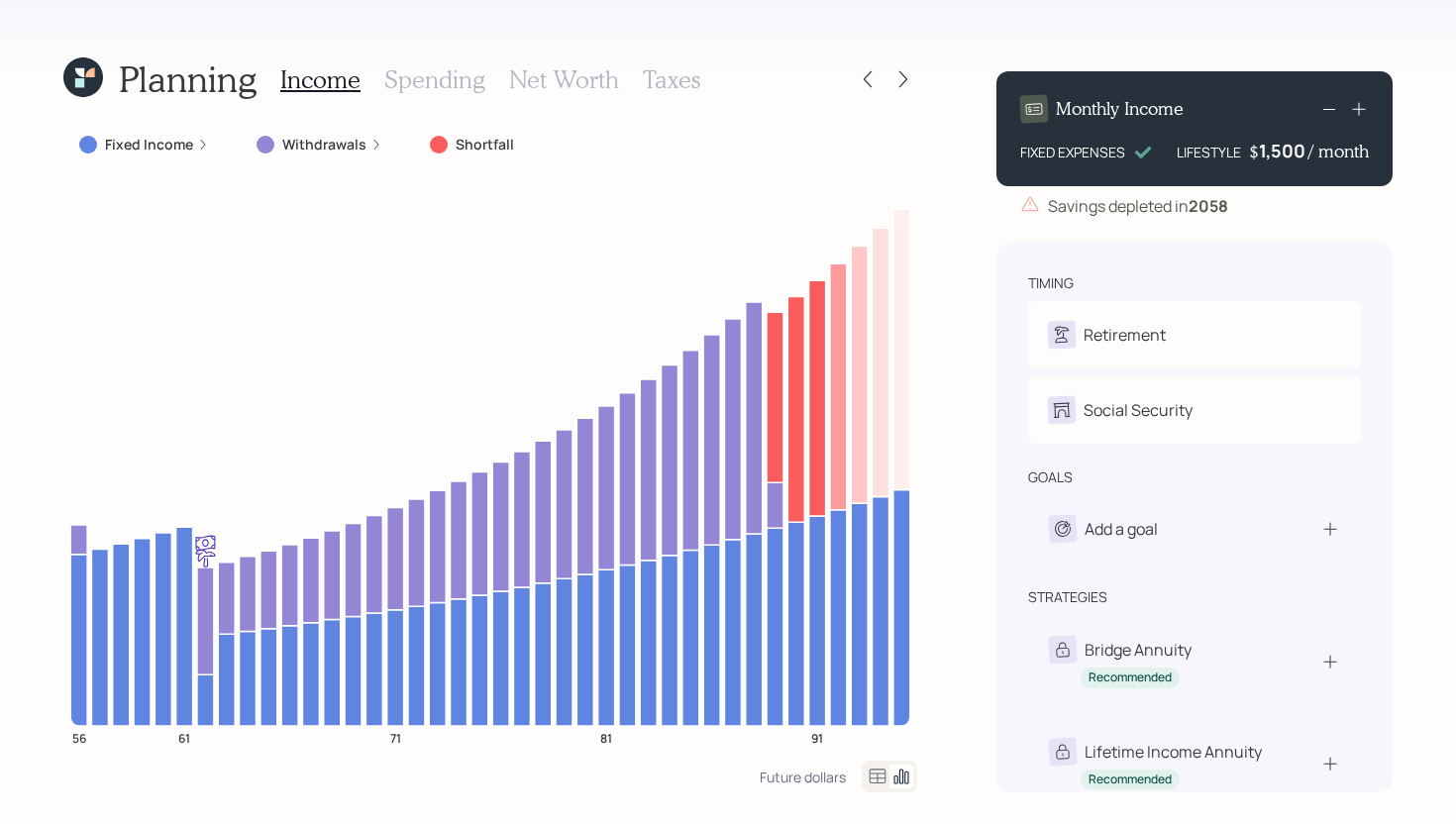 click 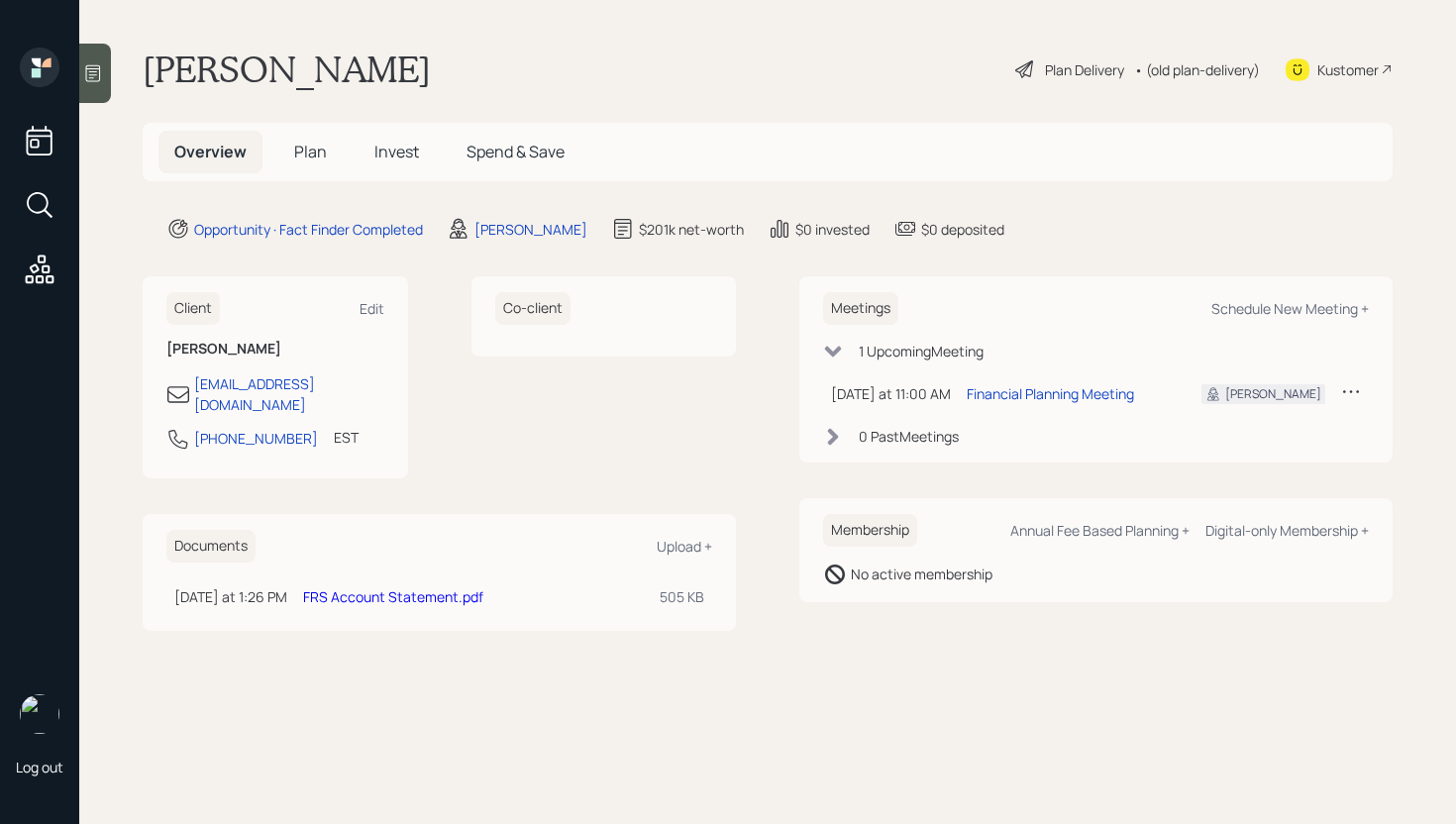 click on "Plan" at bounding box center [310, 152] 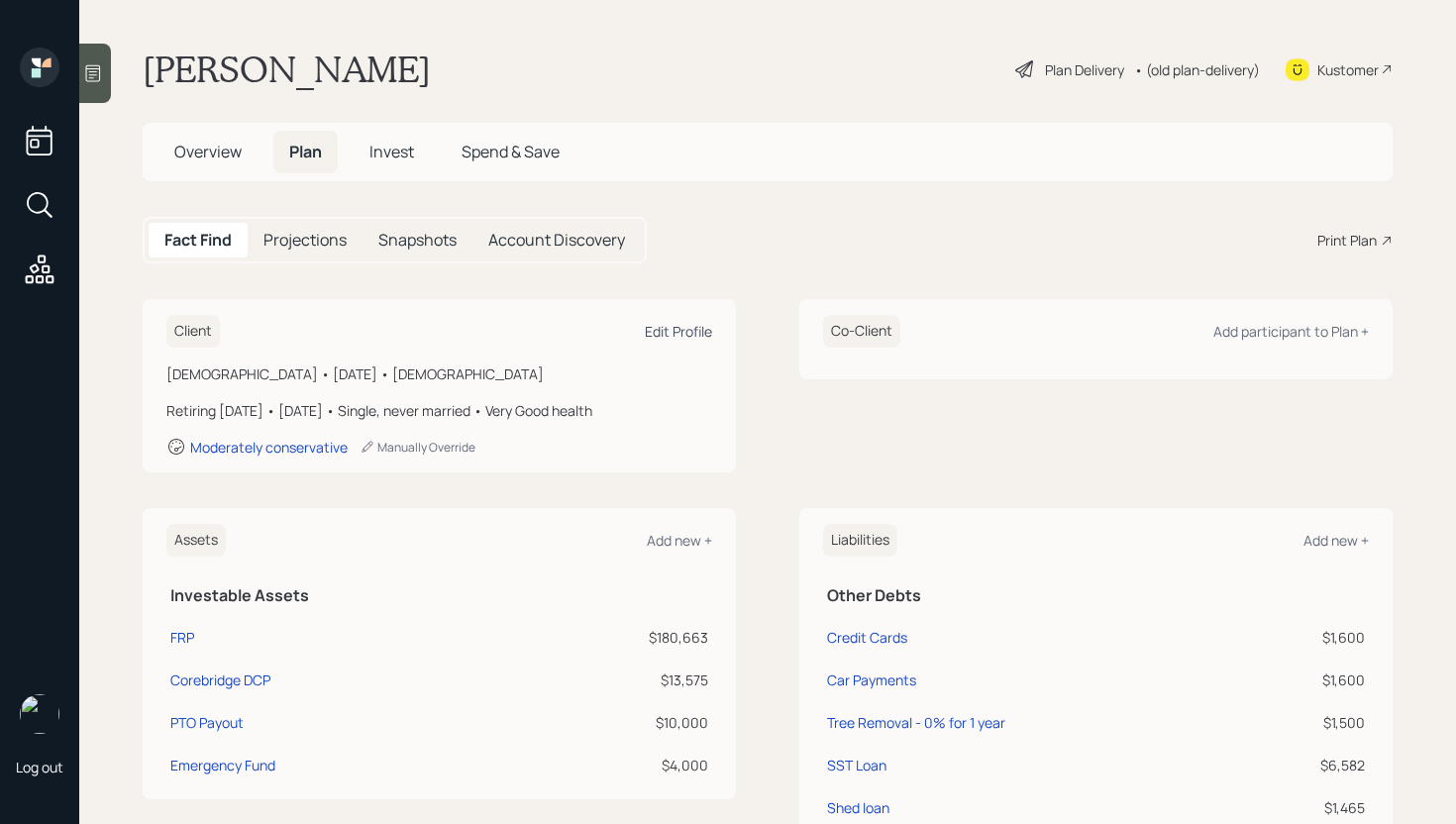 click on "Edit Profile" at bounding box center [678, 331] 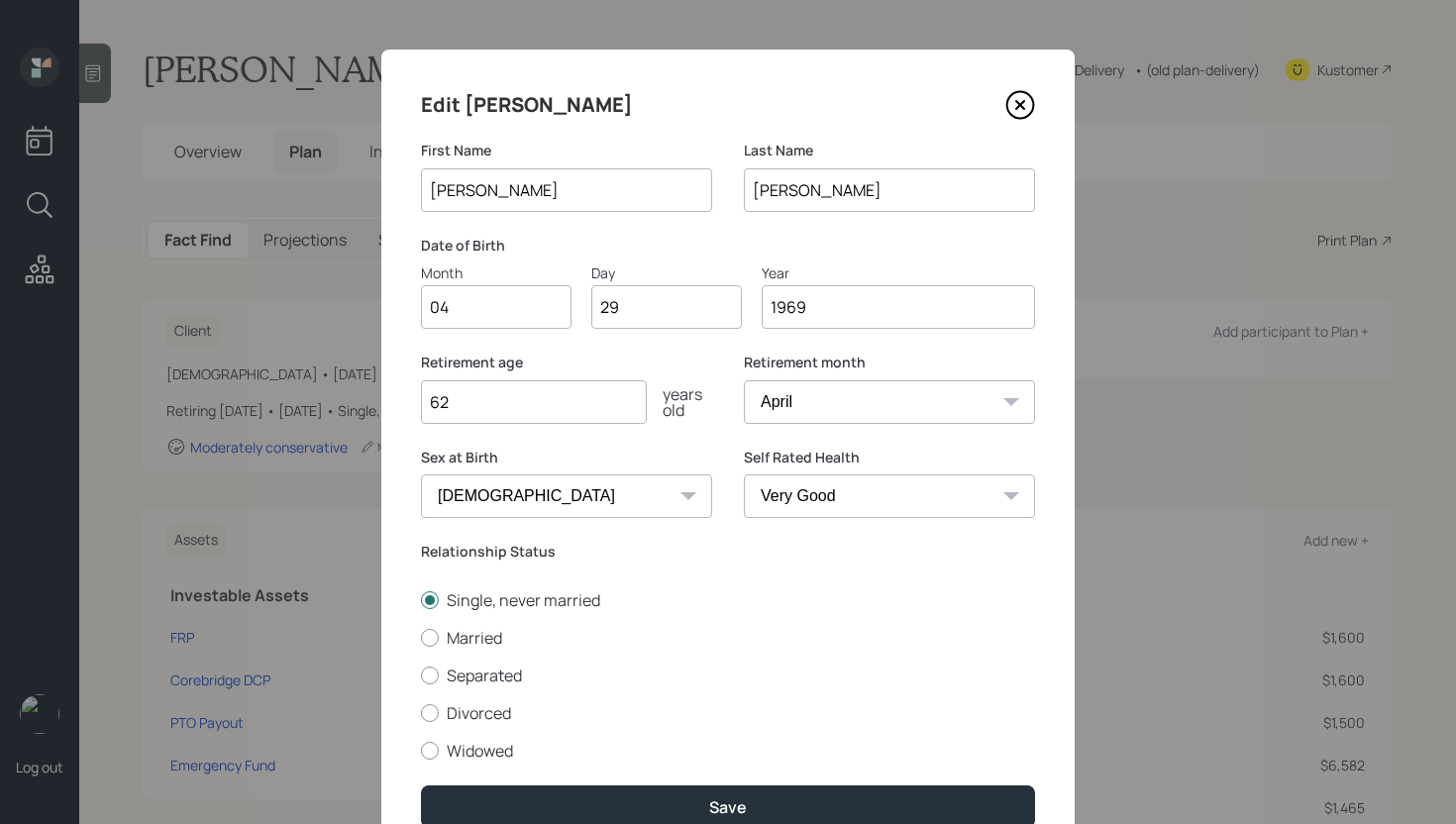 click on "January February March April May June July August September October November December" at bounding box center (889, 402) 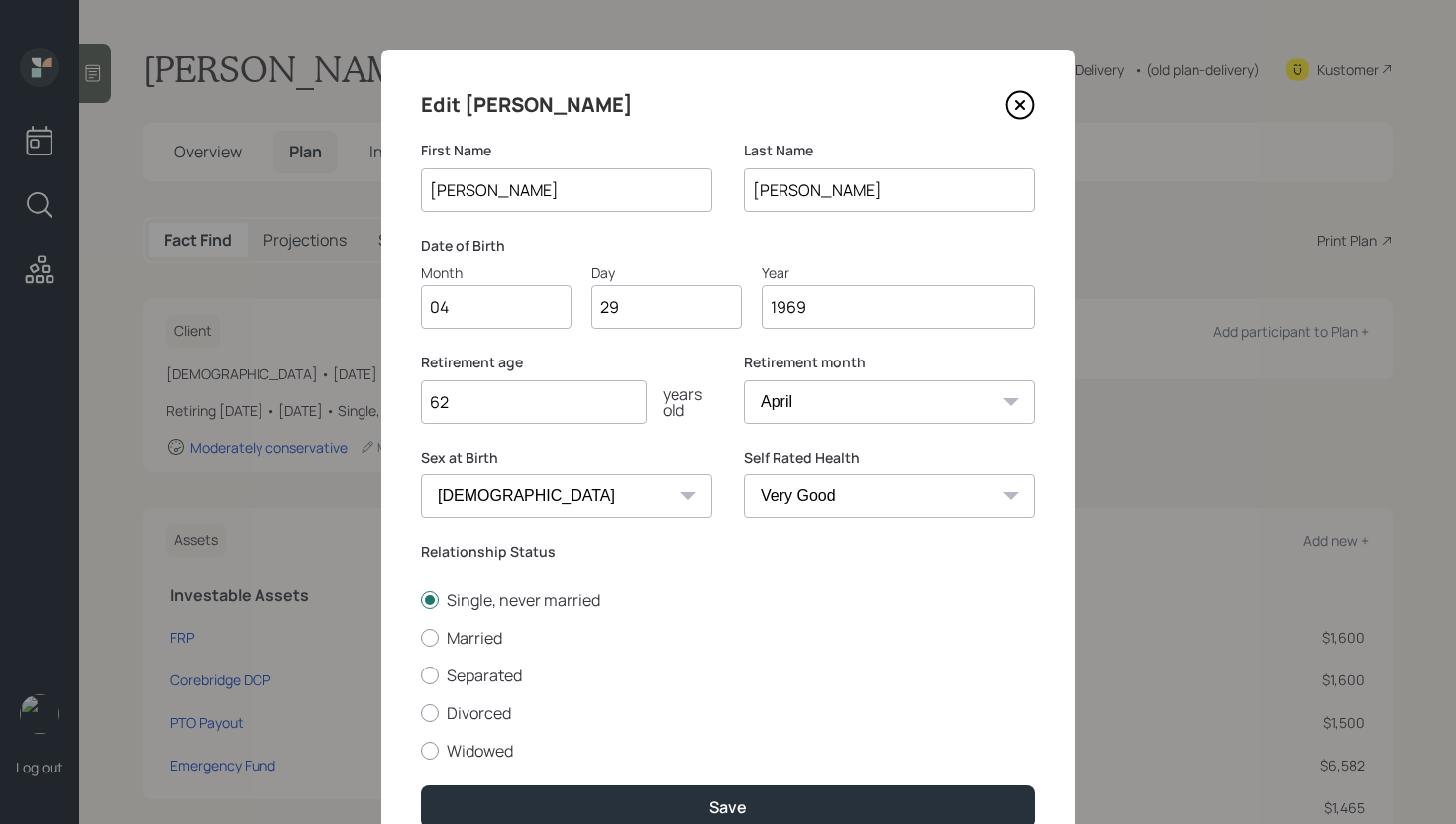 select on "12" 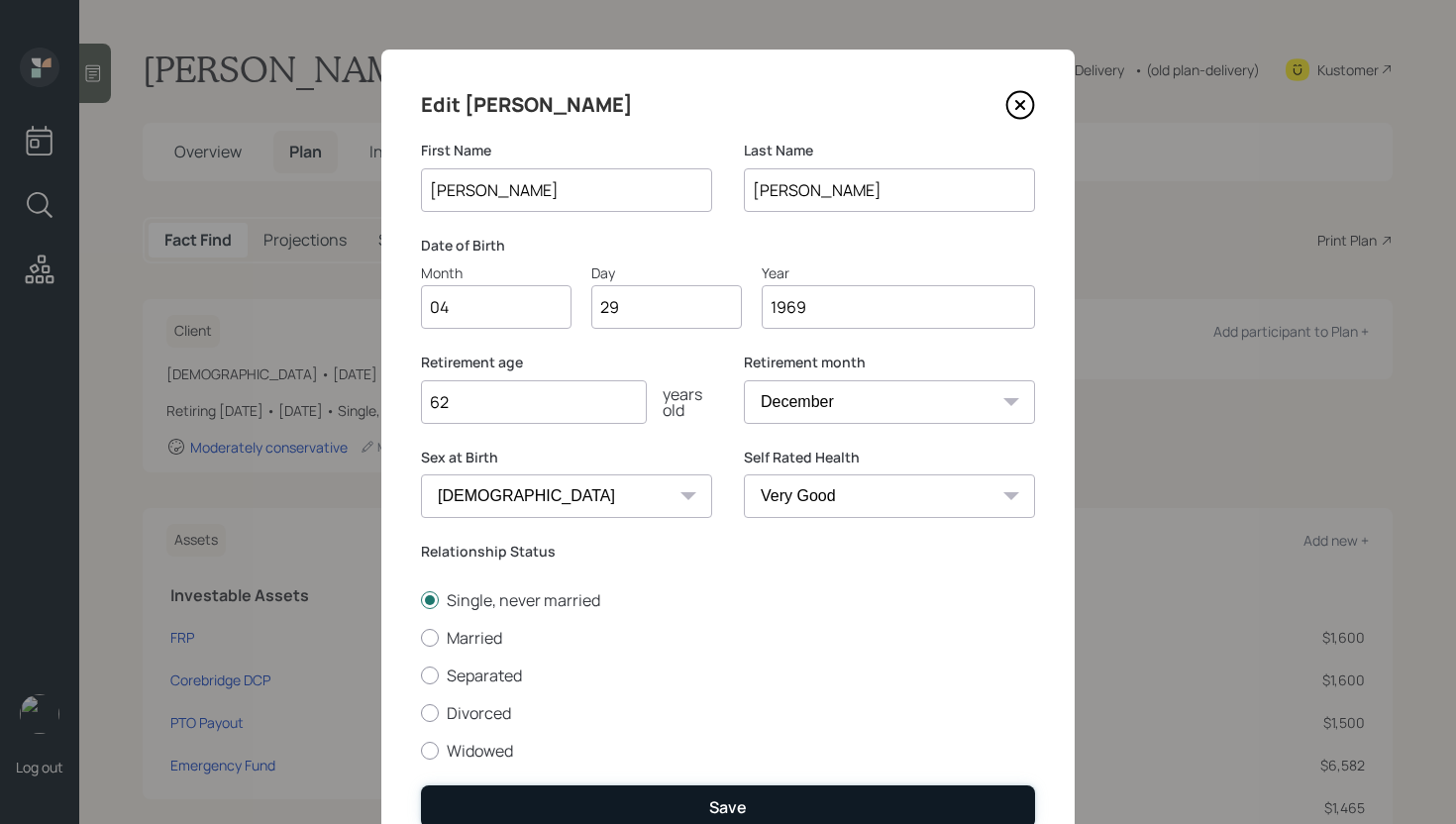 click on "Save" at bounding box center [728, 806] 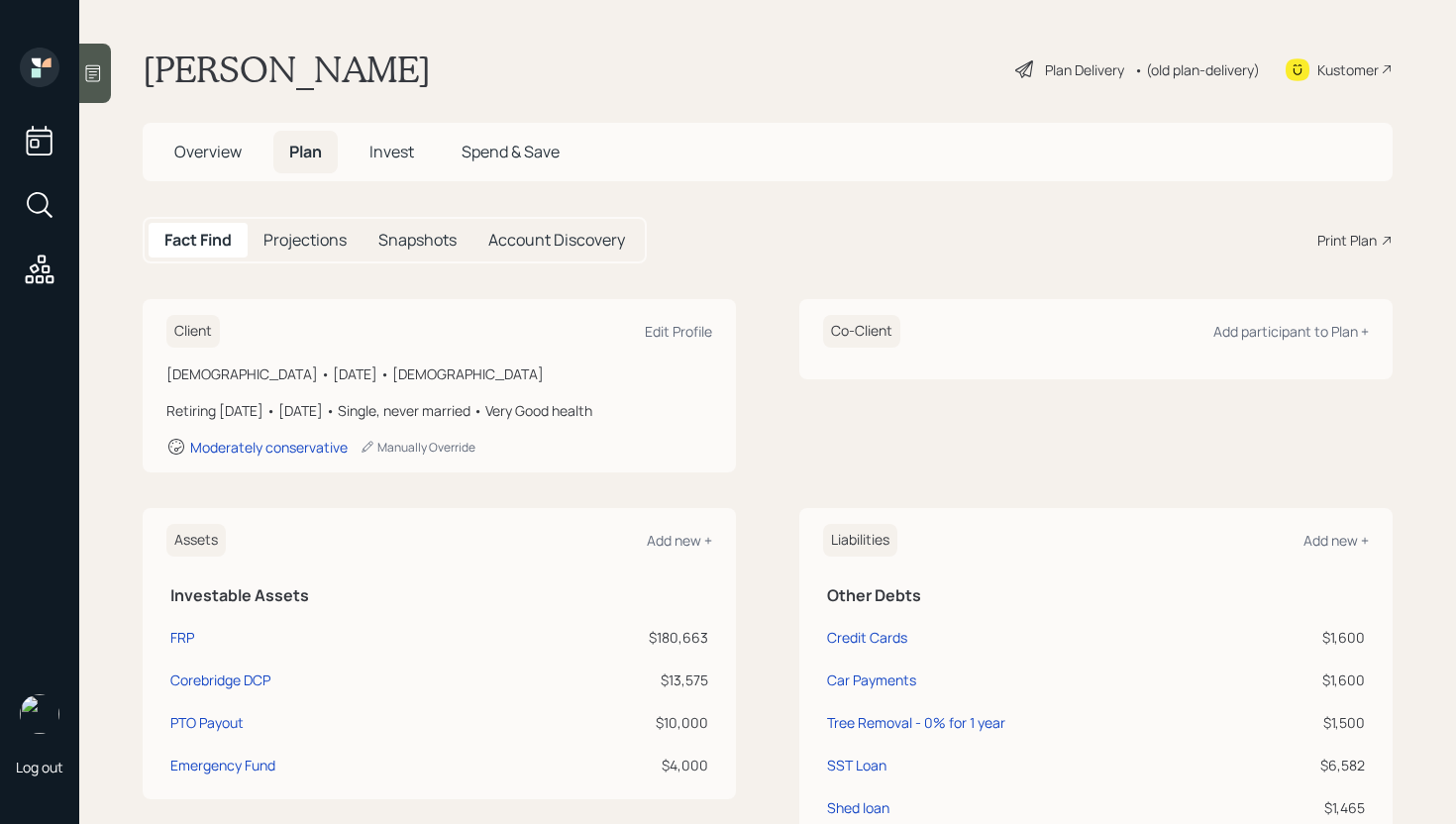 click on "Invest" at bounding box center (391, 152) 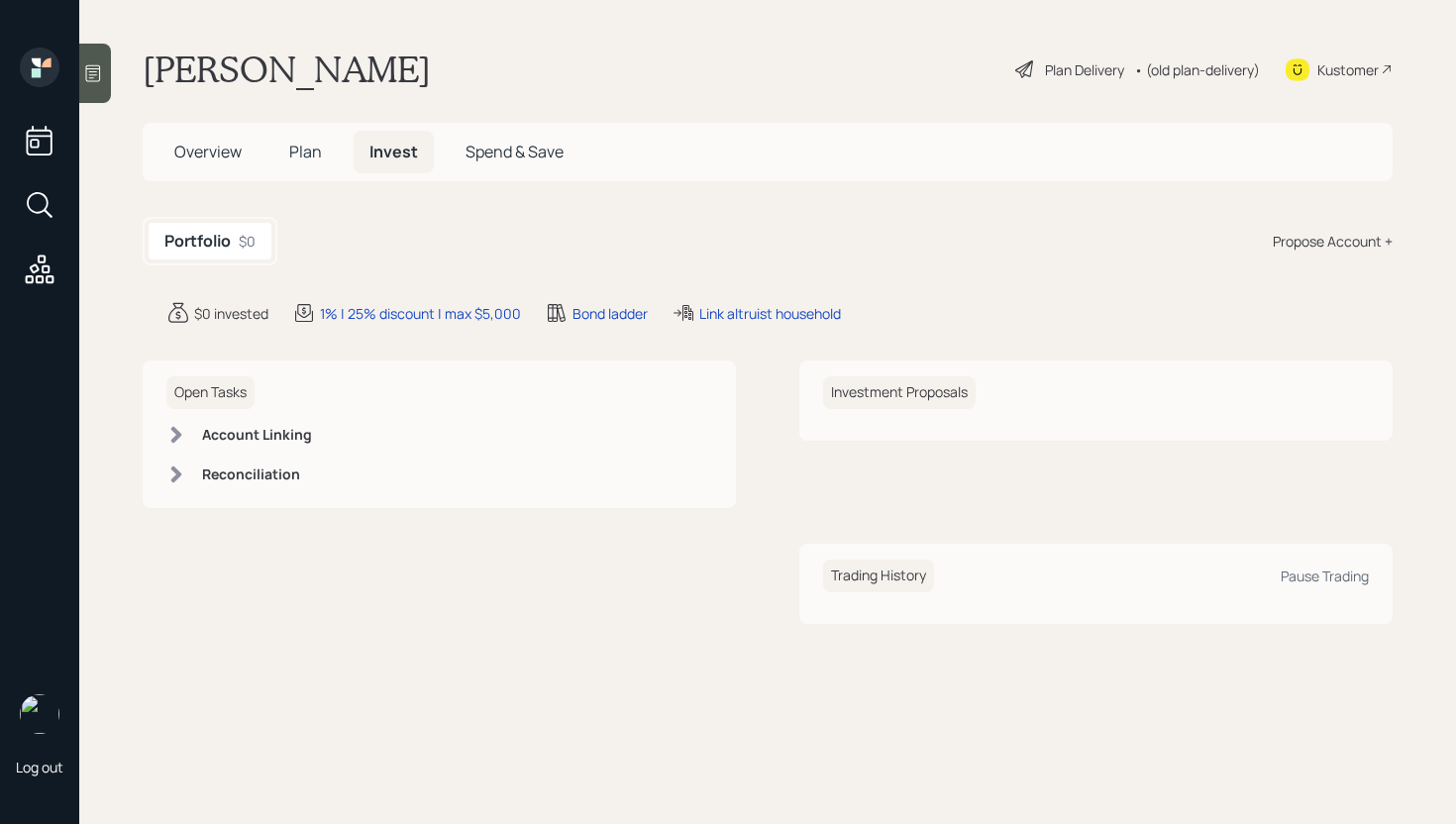 click on "Plan" at bounding box center (305, 152) 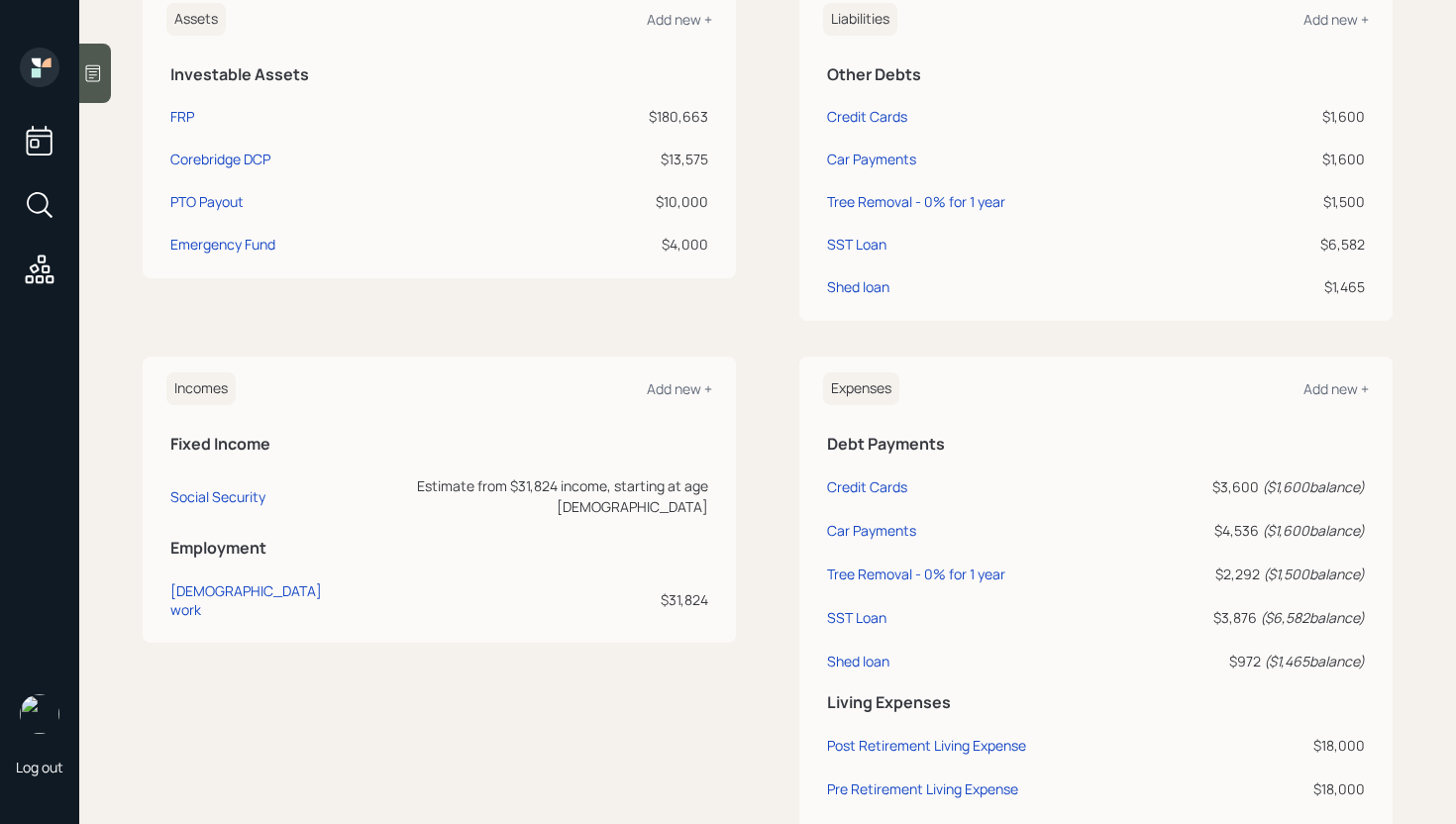 scroll, scrollTop: 559, scrollLeft: 0, axis: vertical 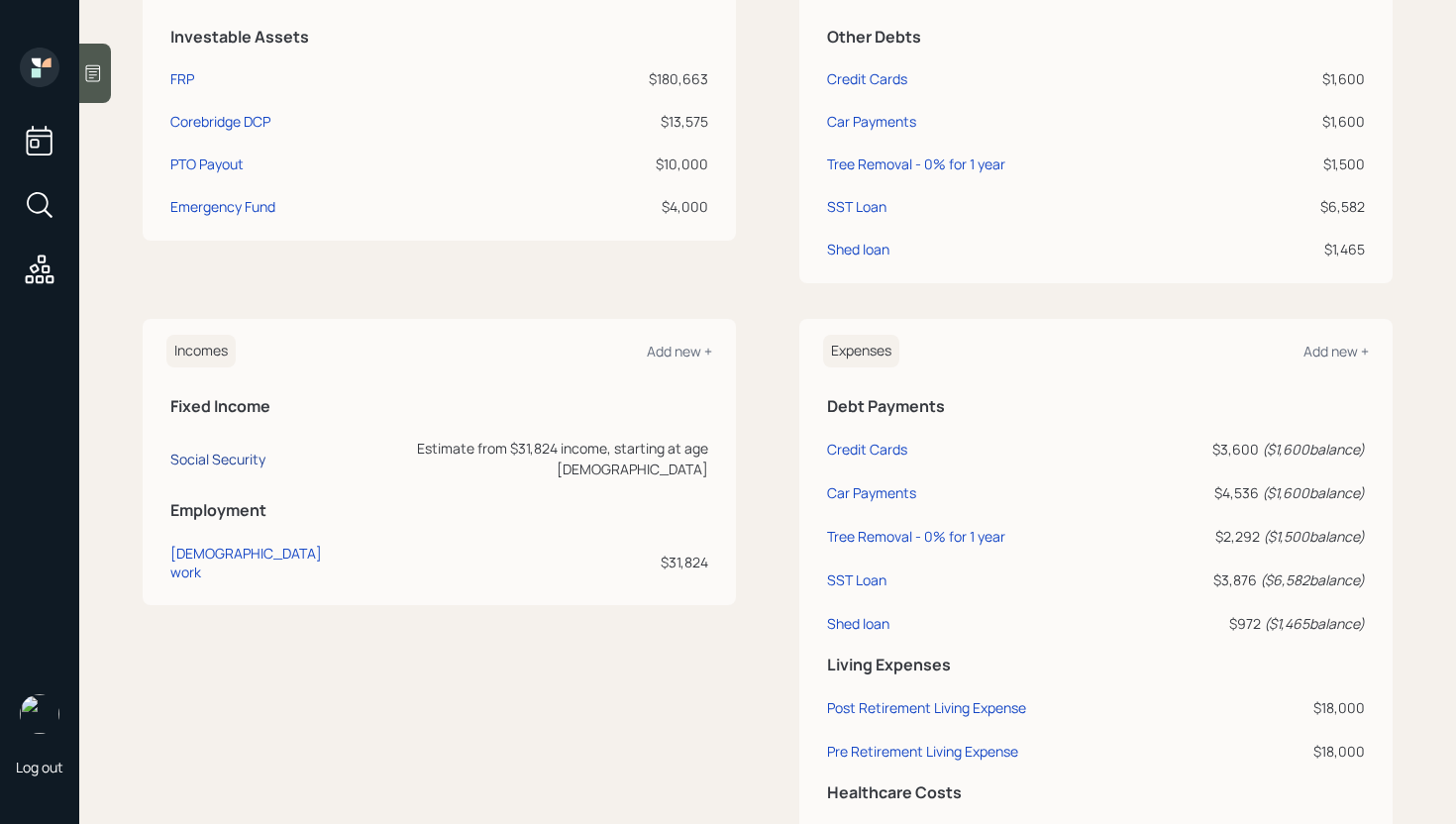 click on "Social Security" at bounding box center (218, 459) 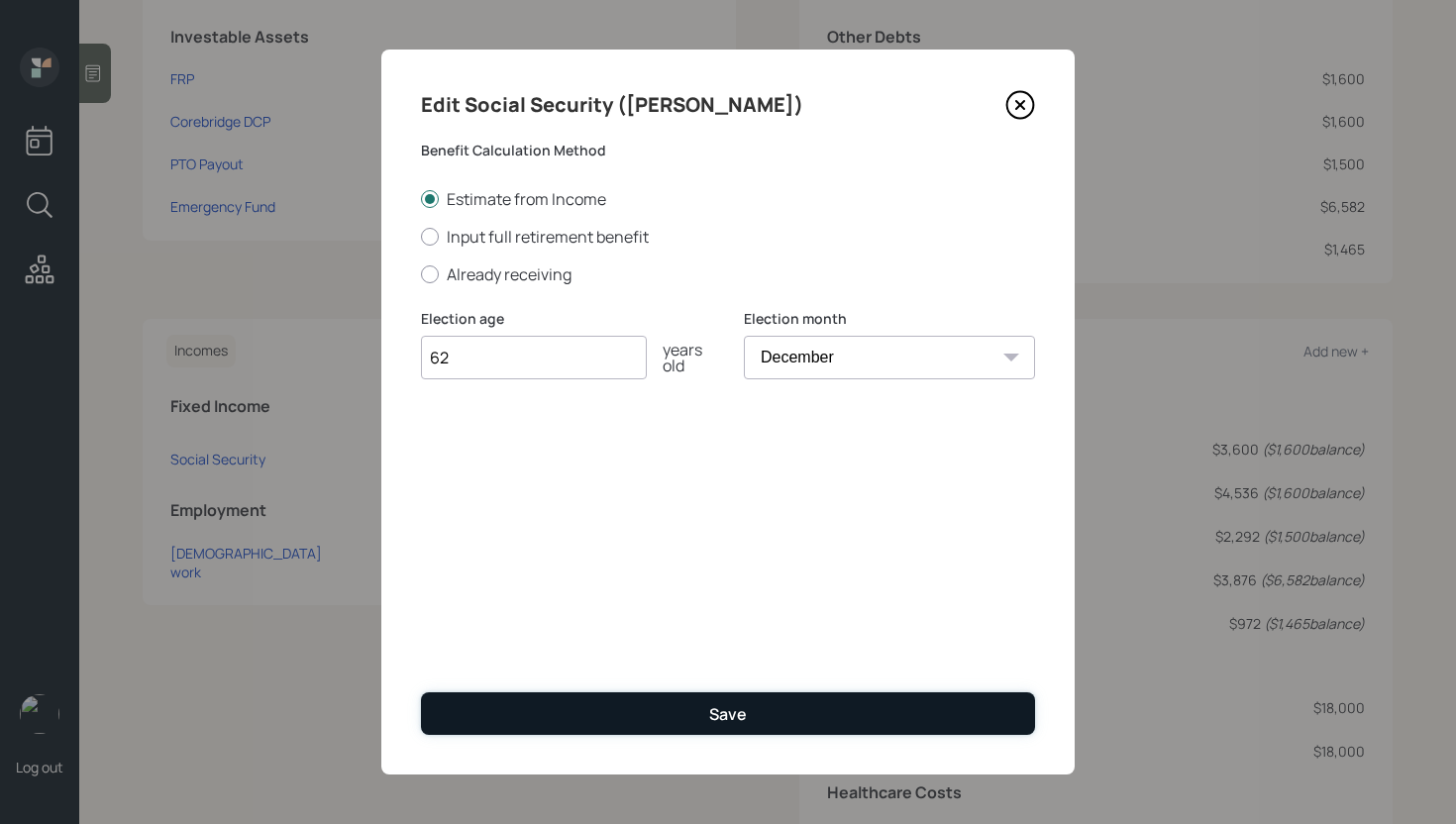 click on "Save" at bounding box center (728, 713) 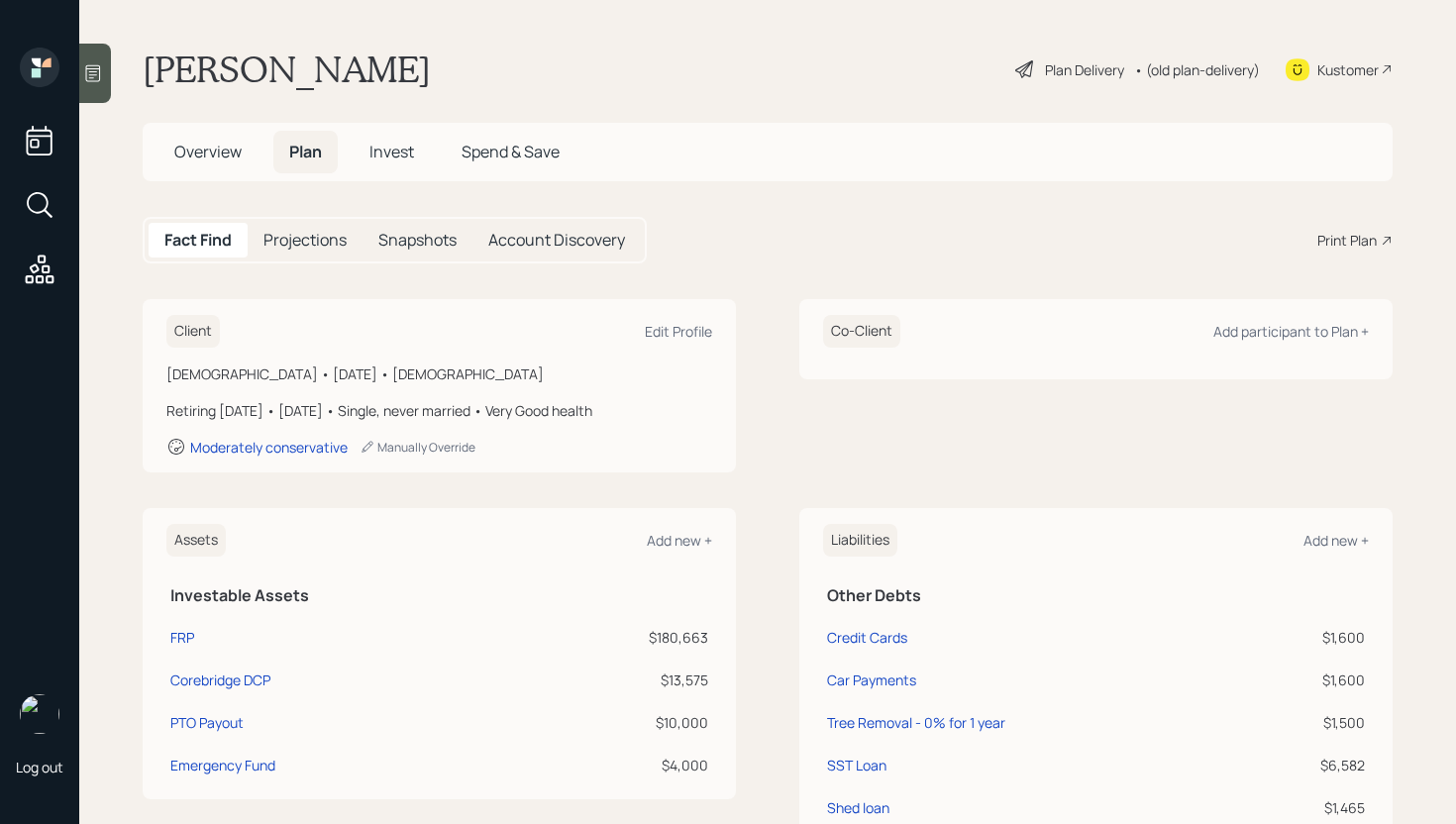 scroll, scrollTop: 0, scrollLeft: 0, axis: both 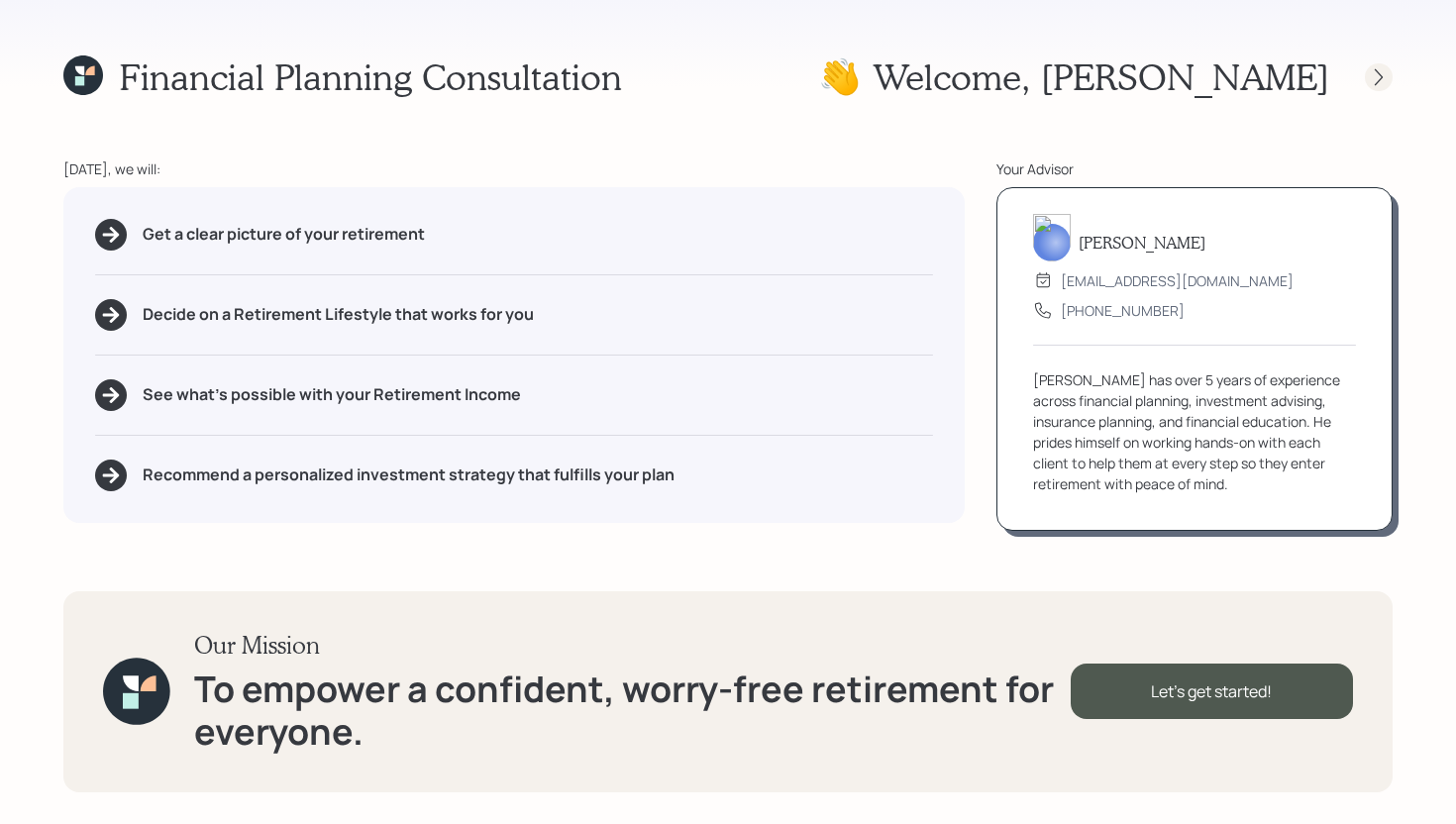 click at bounding box center (1379, 77) 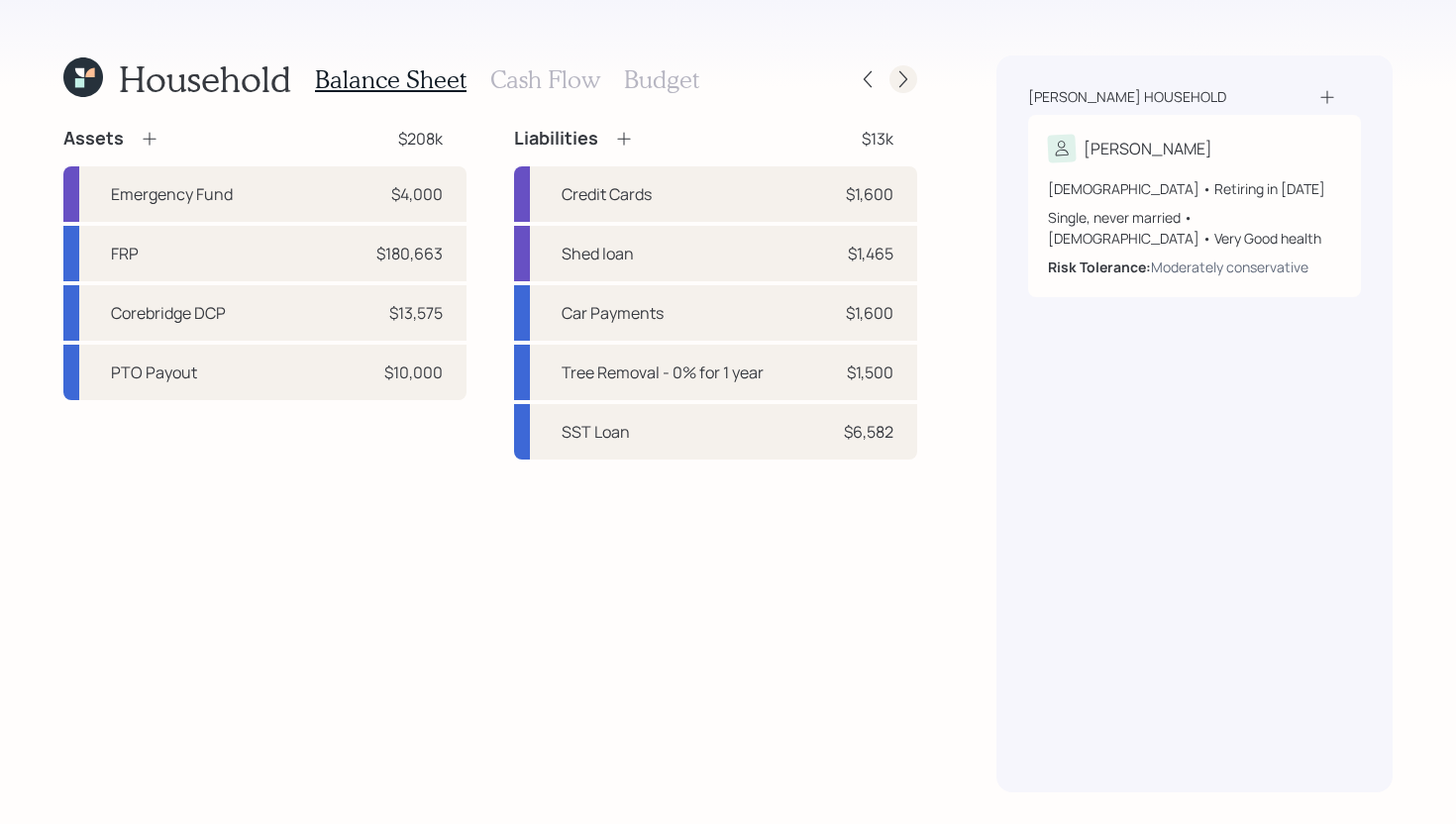 click 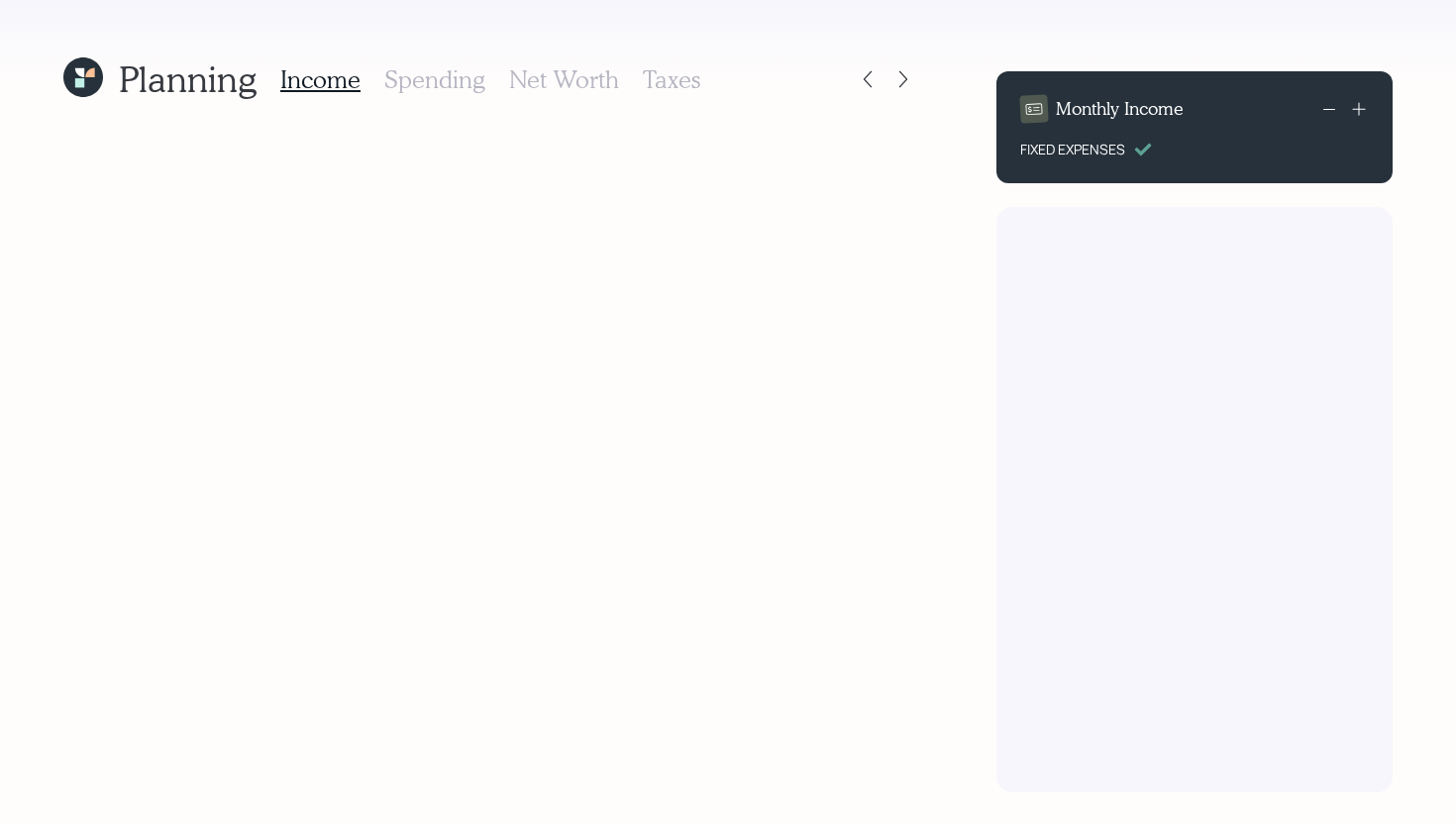 scroll, scrollTop: 0, scrollLeft: 0, axis: both 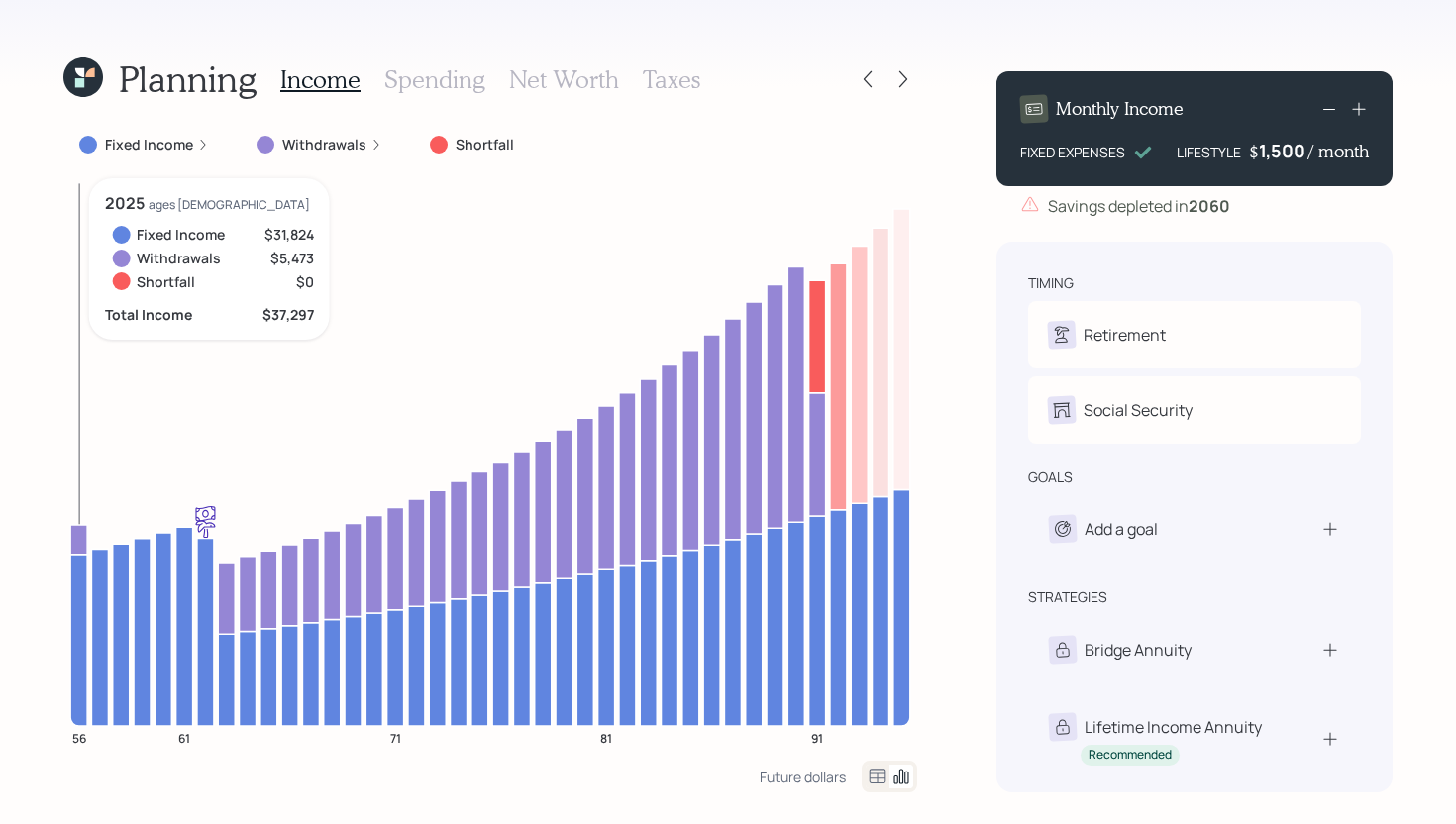 click 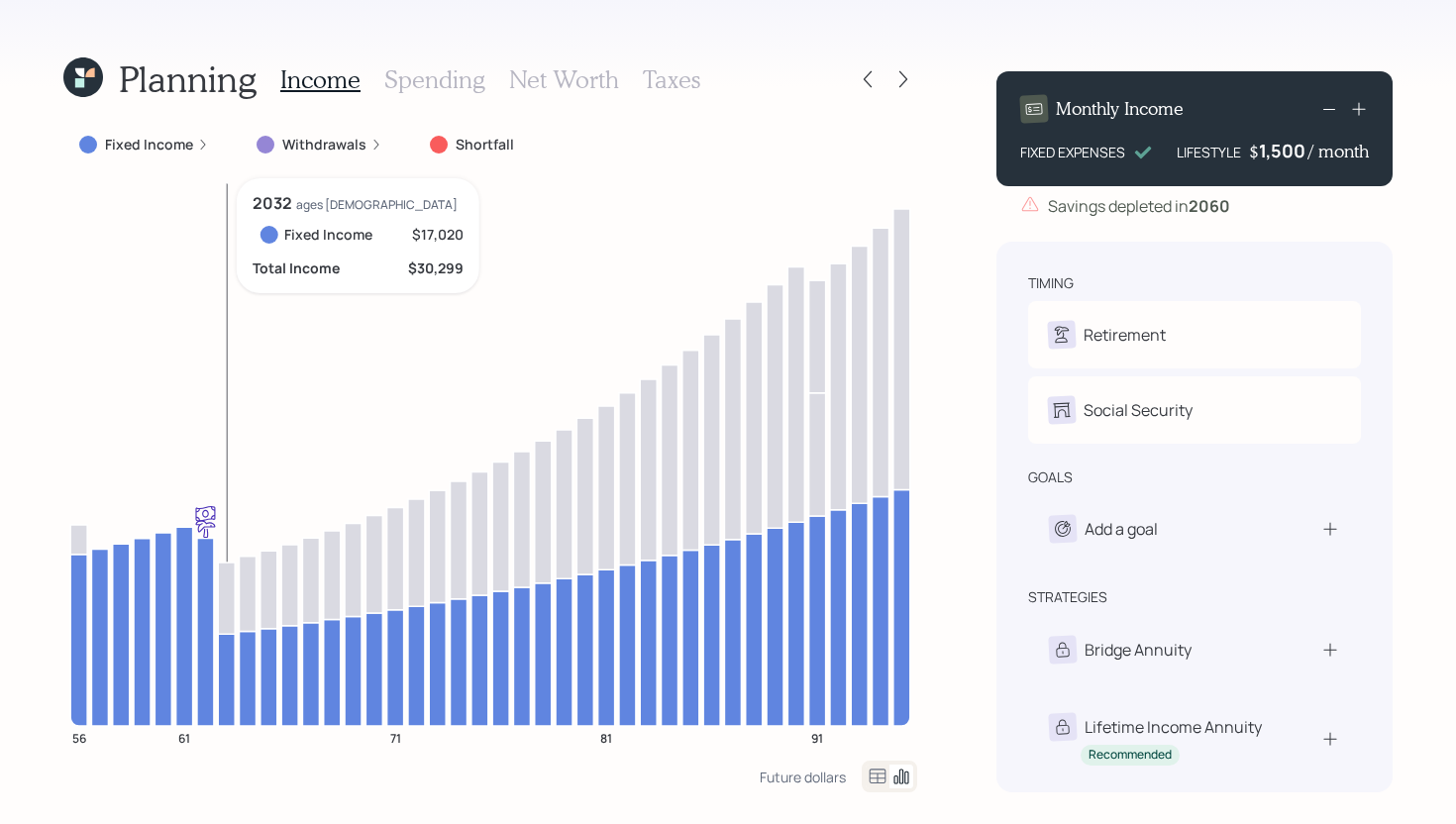 click 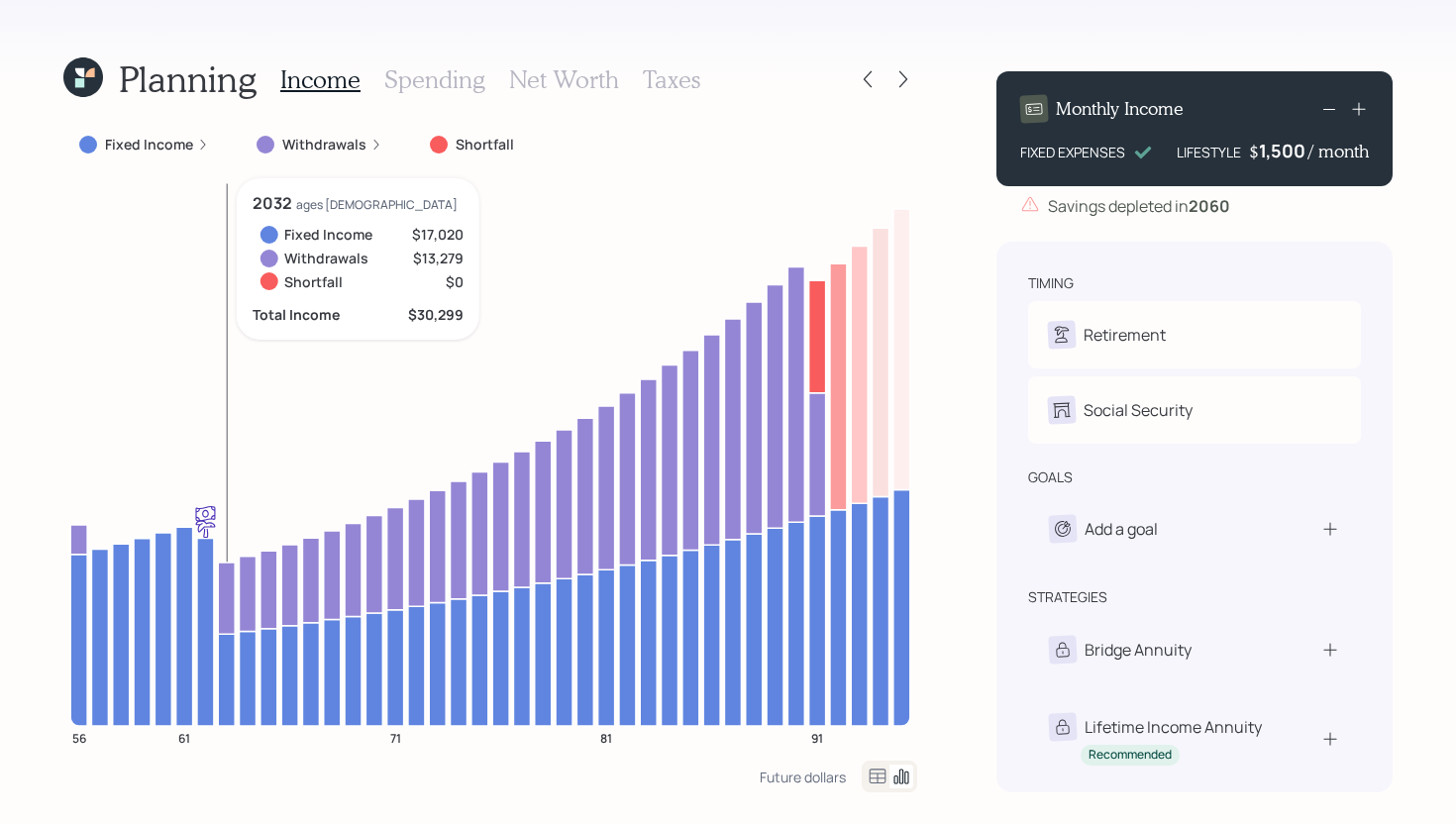 click 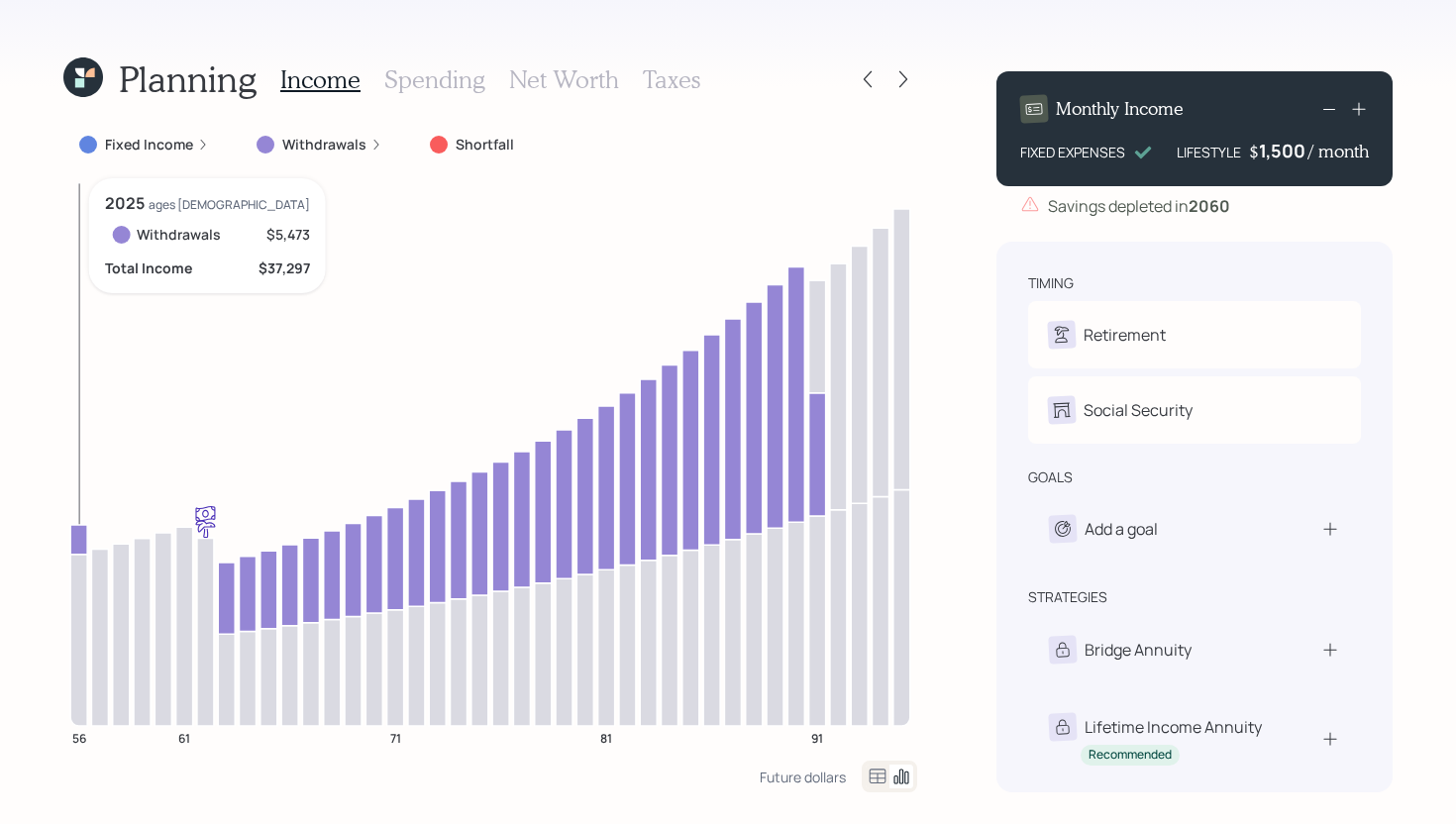 click 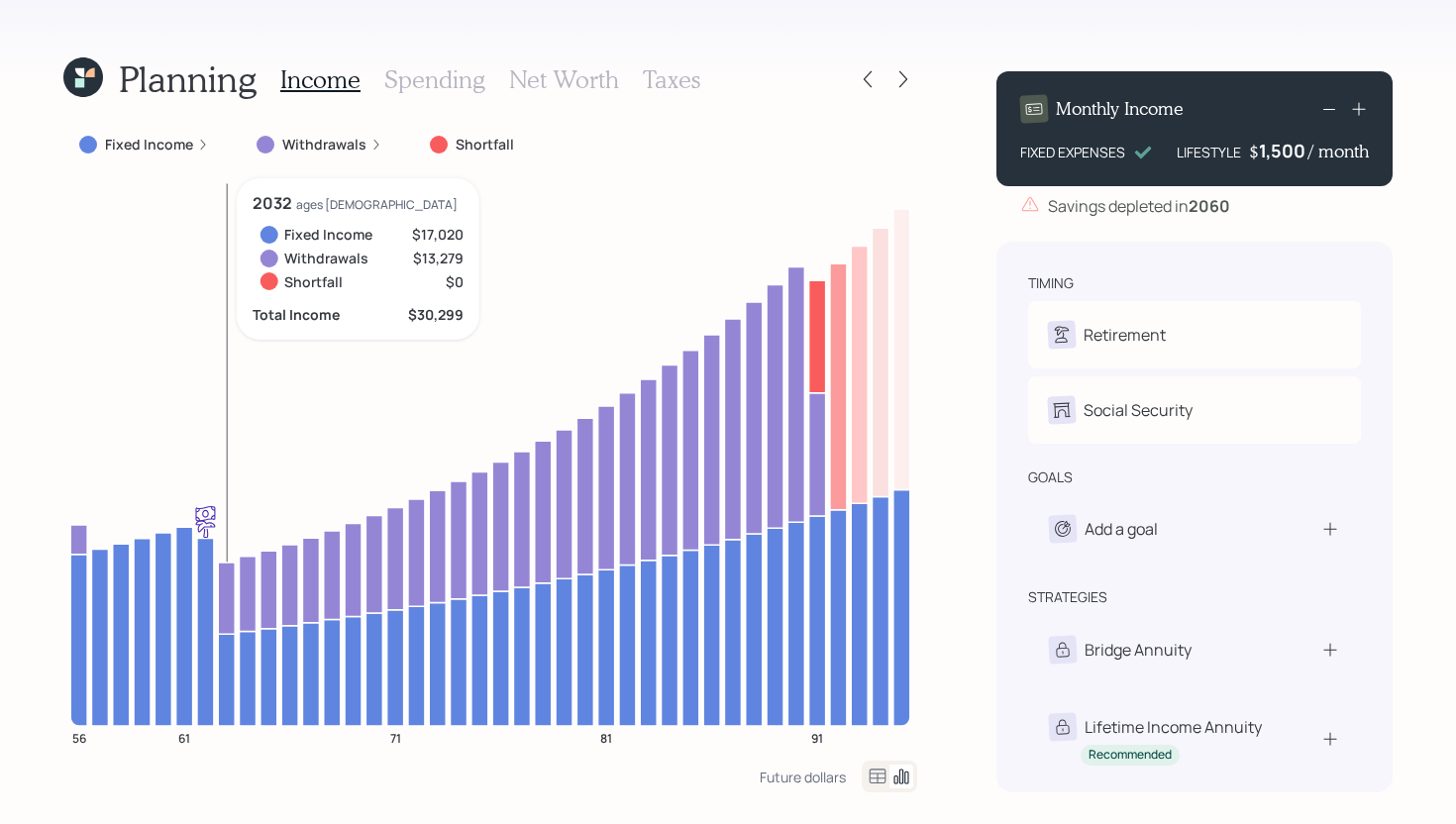 click 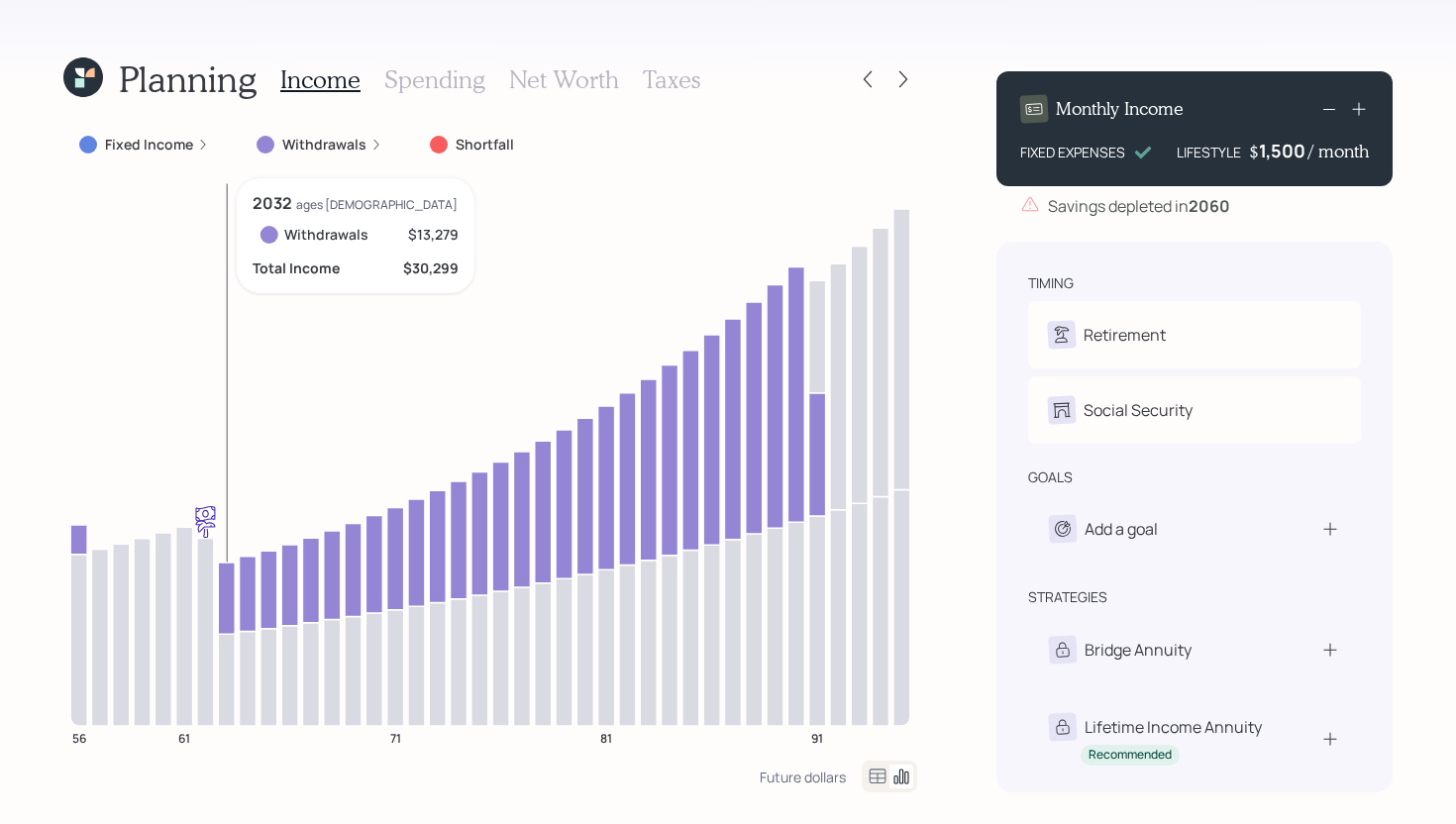 click 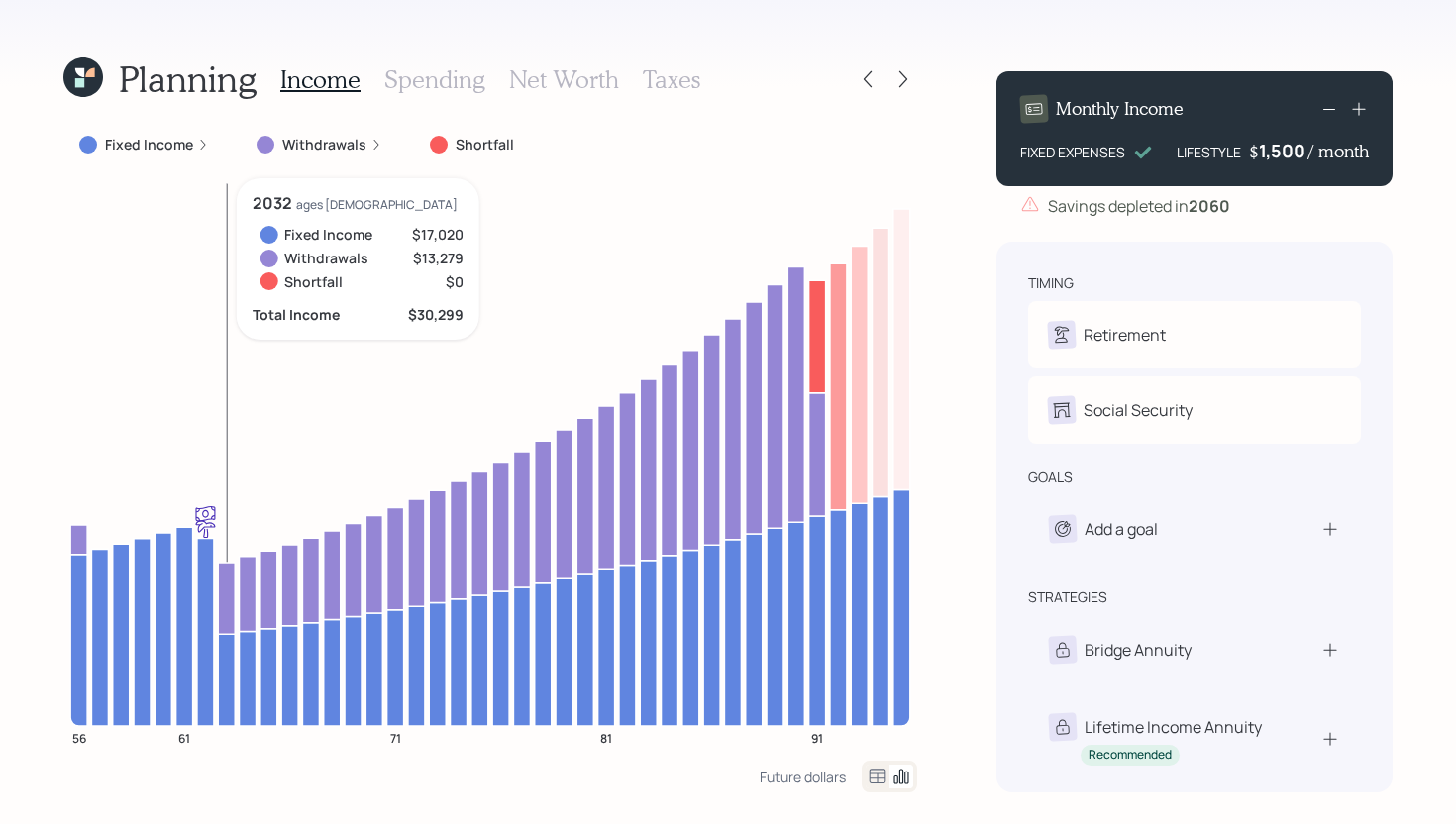 click 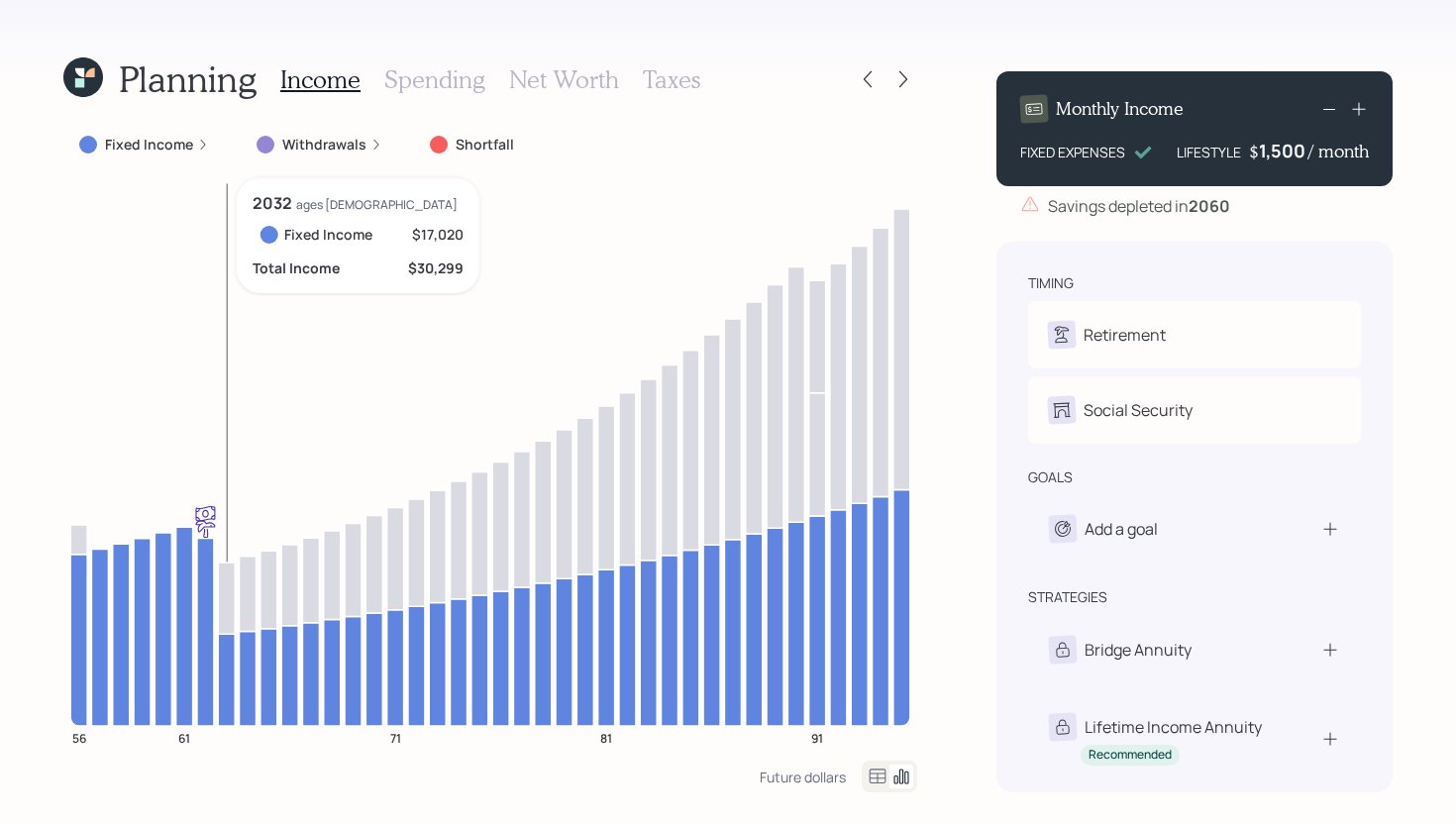 click 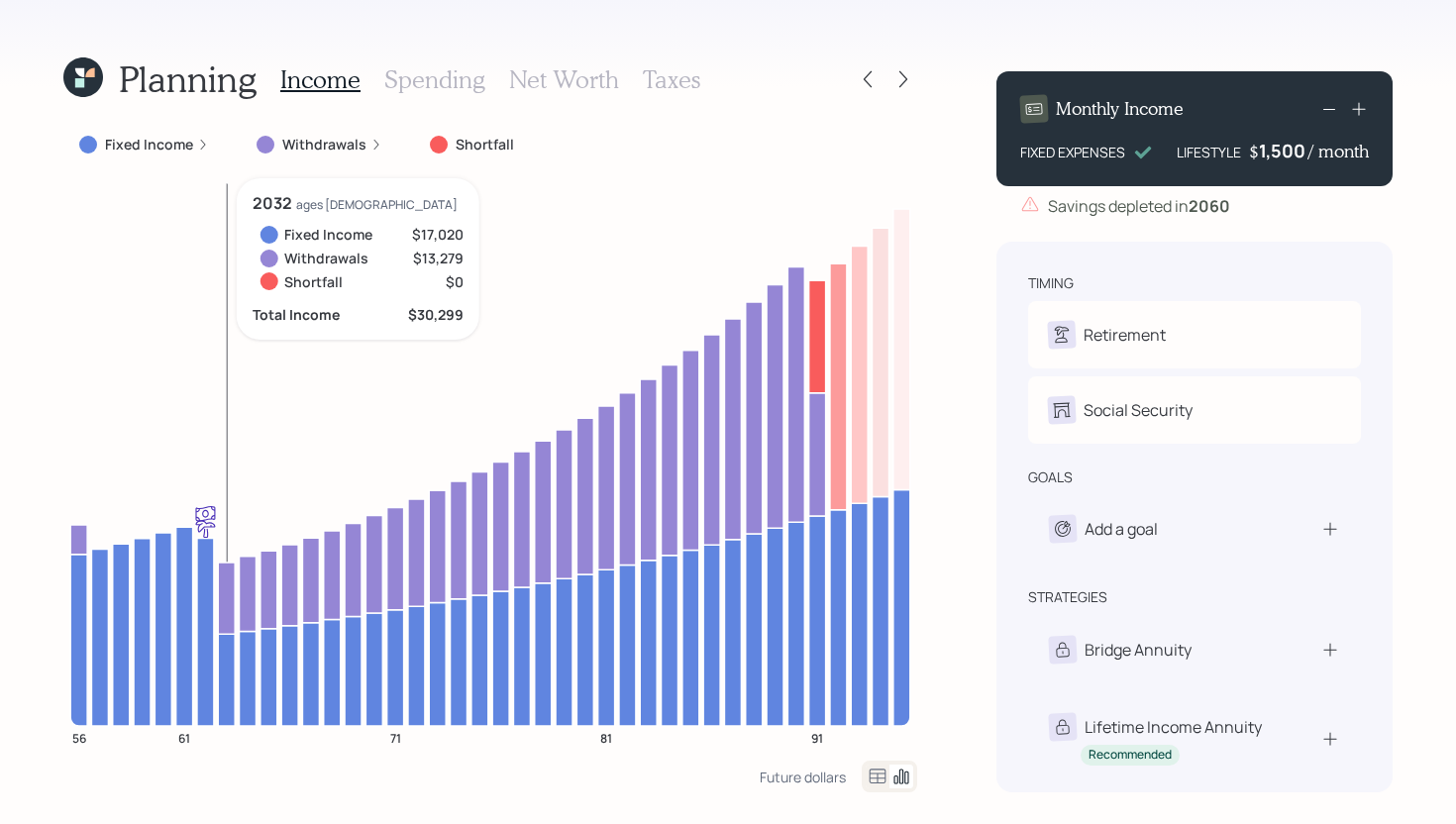 click 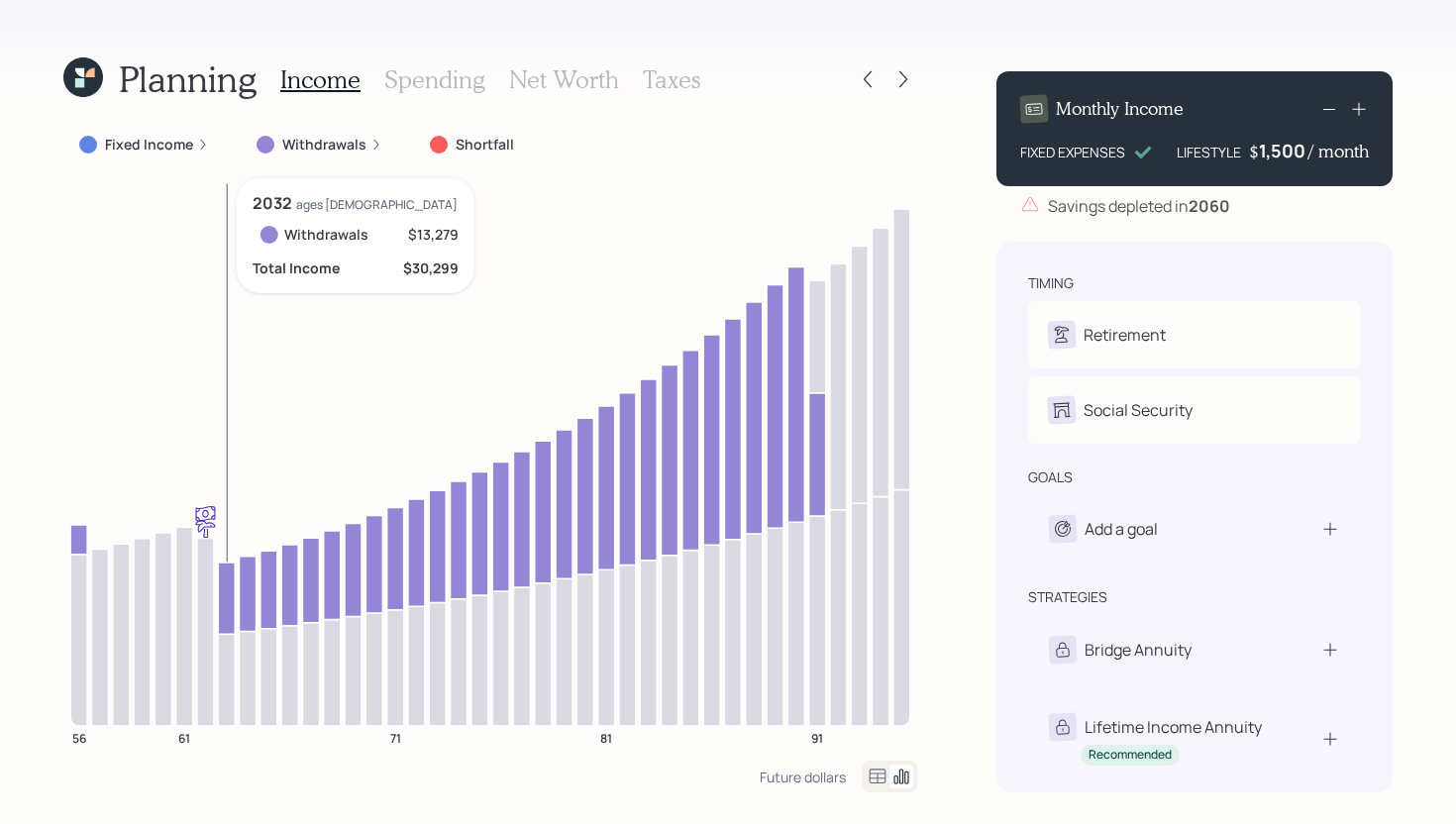 click 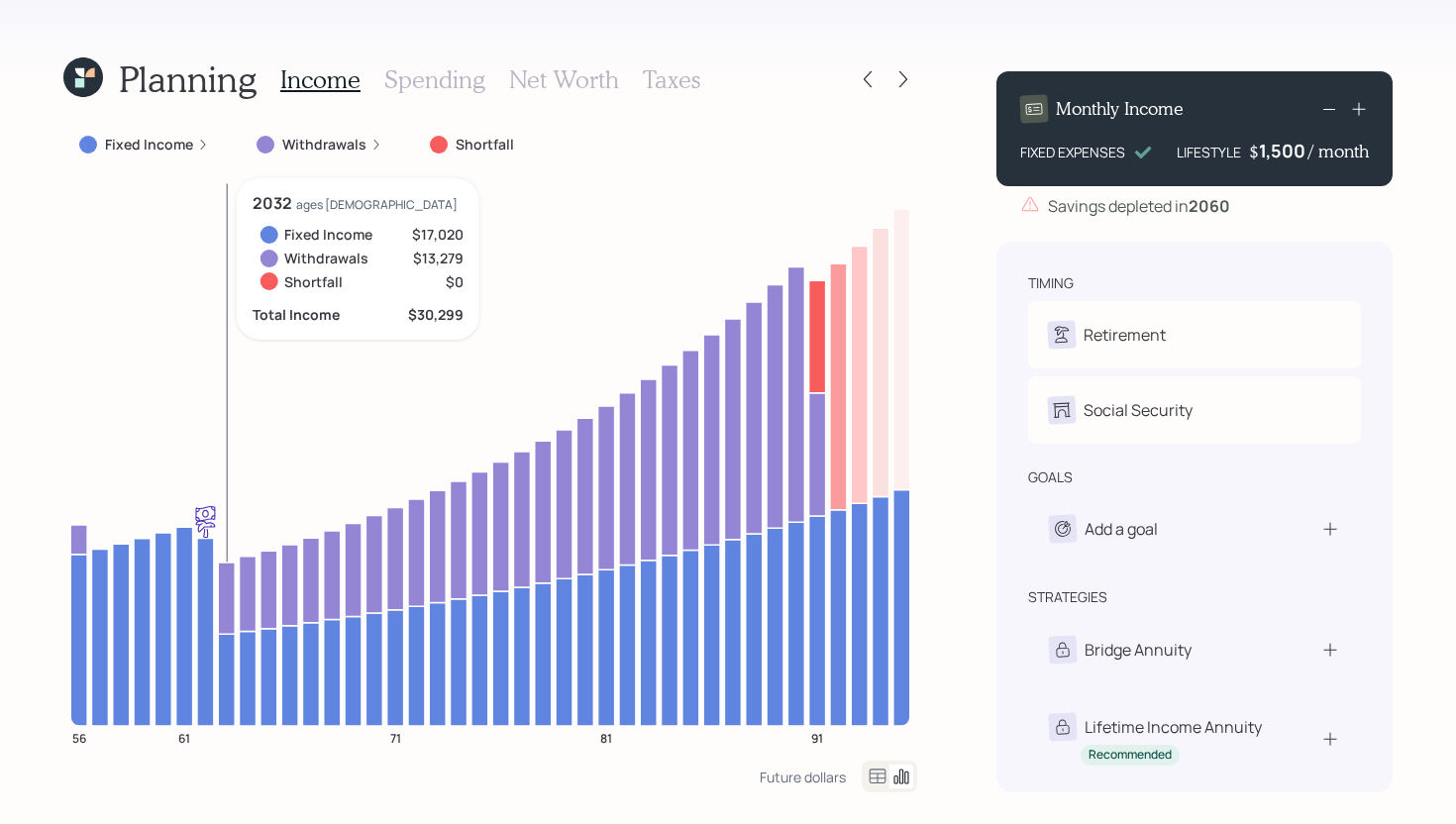 click 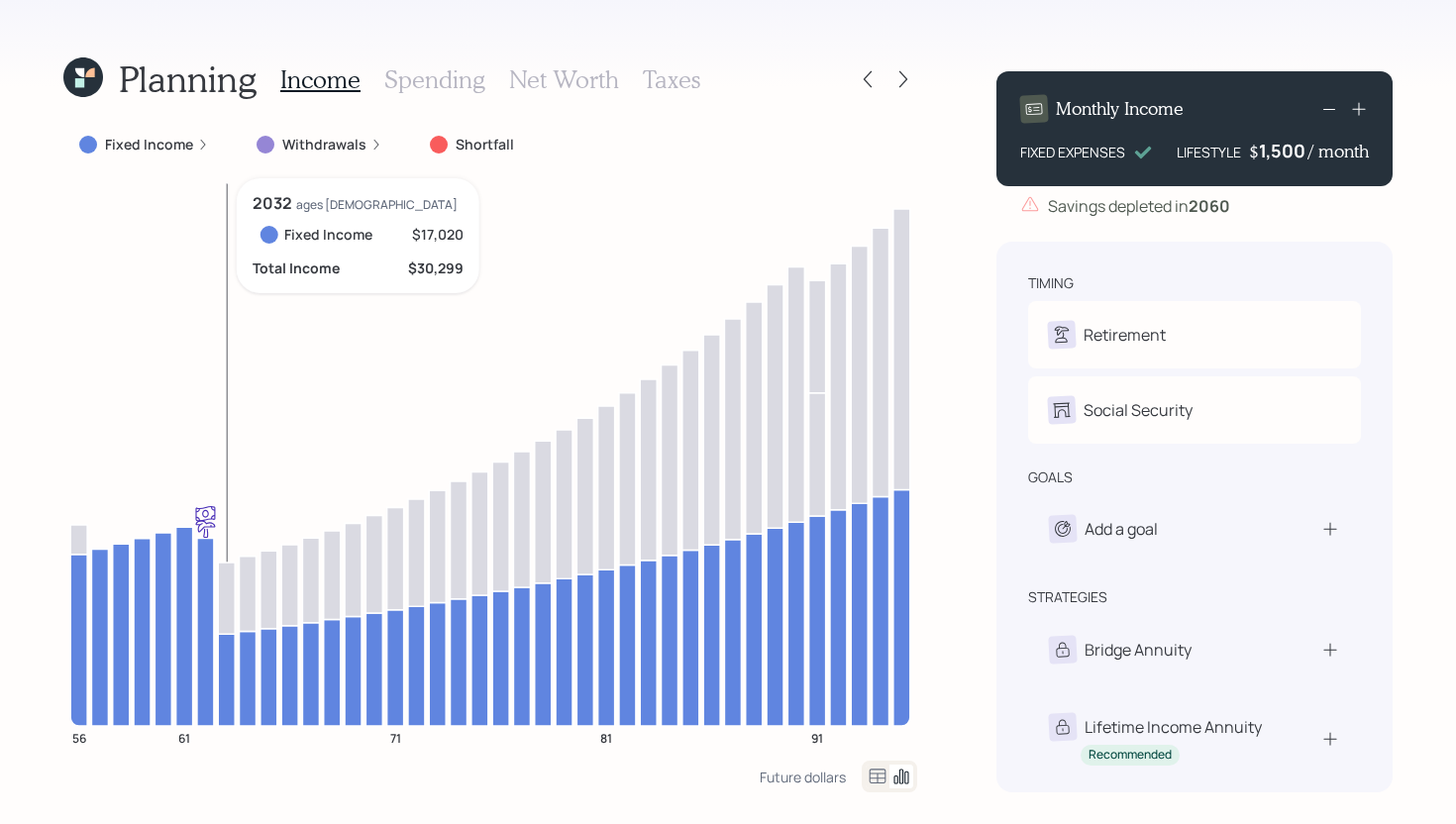 click 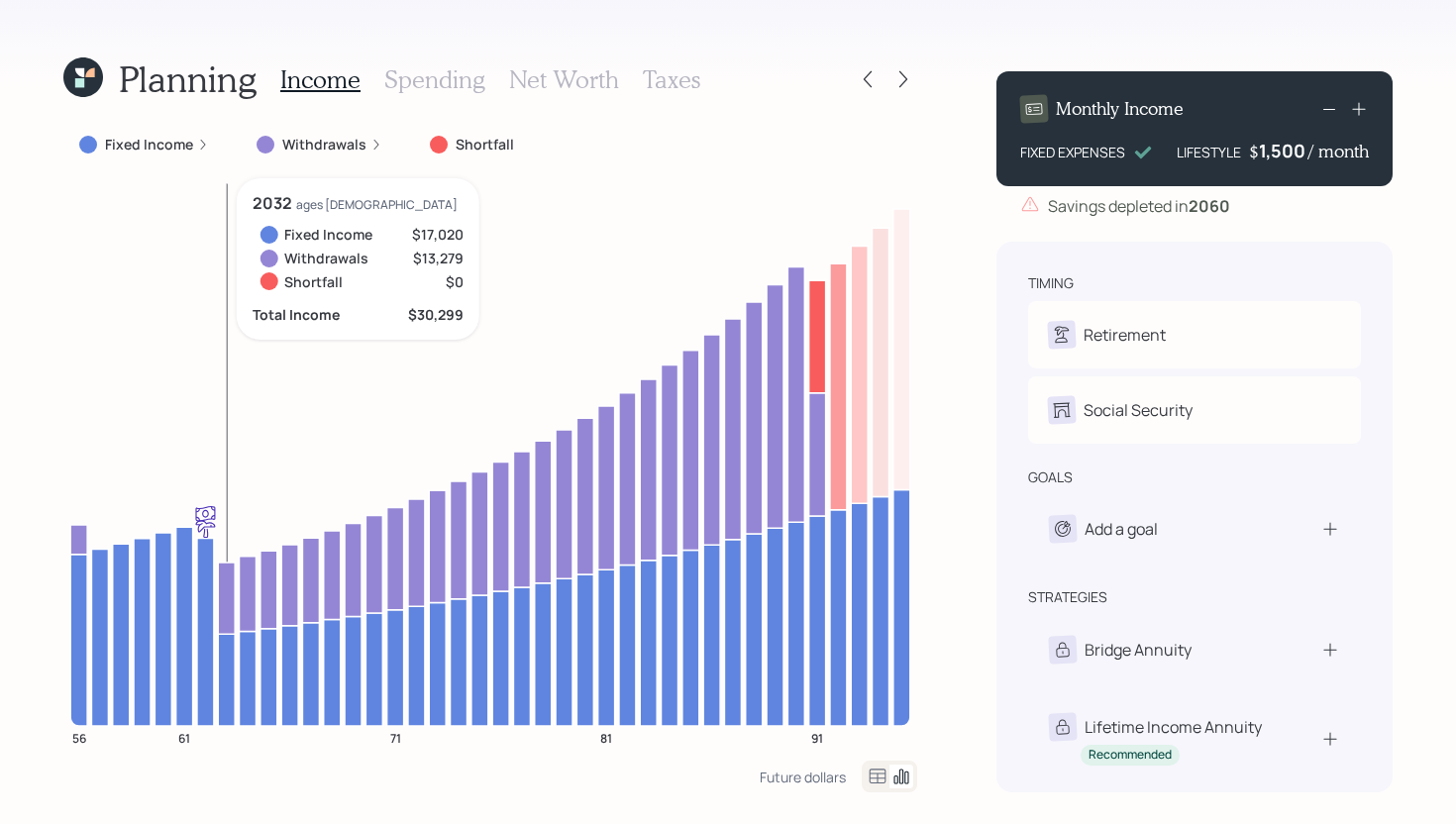 click 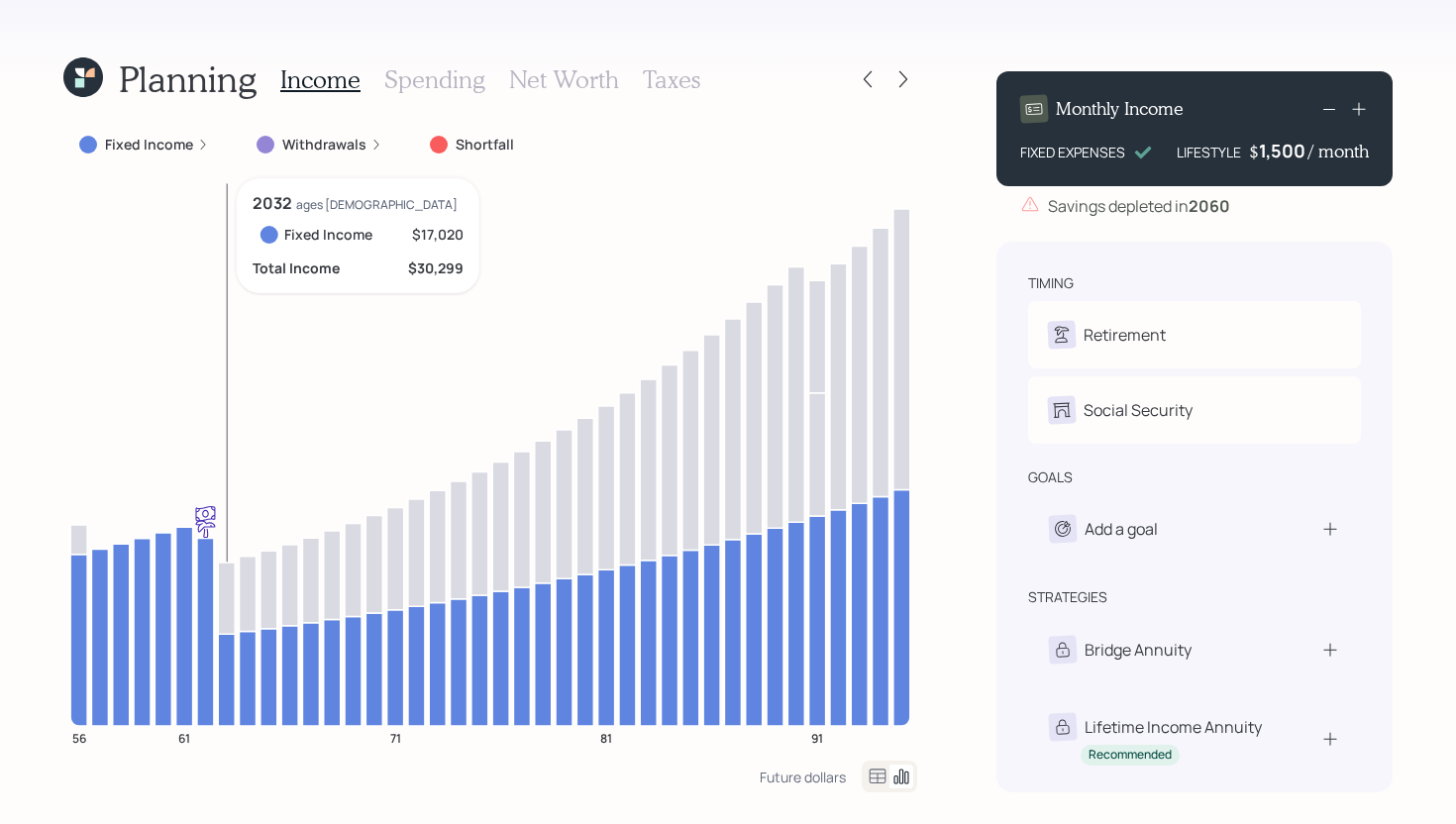 click 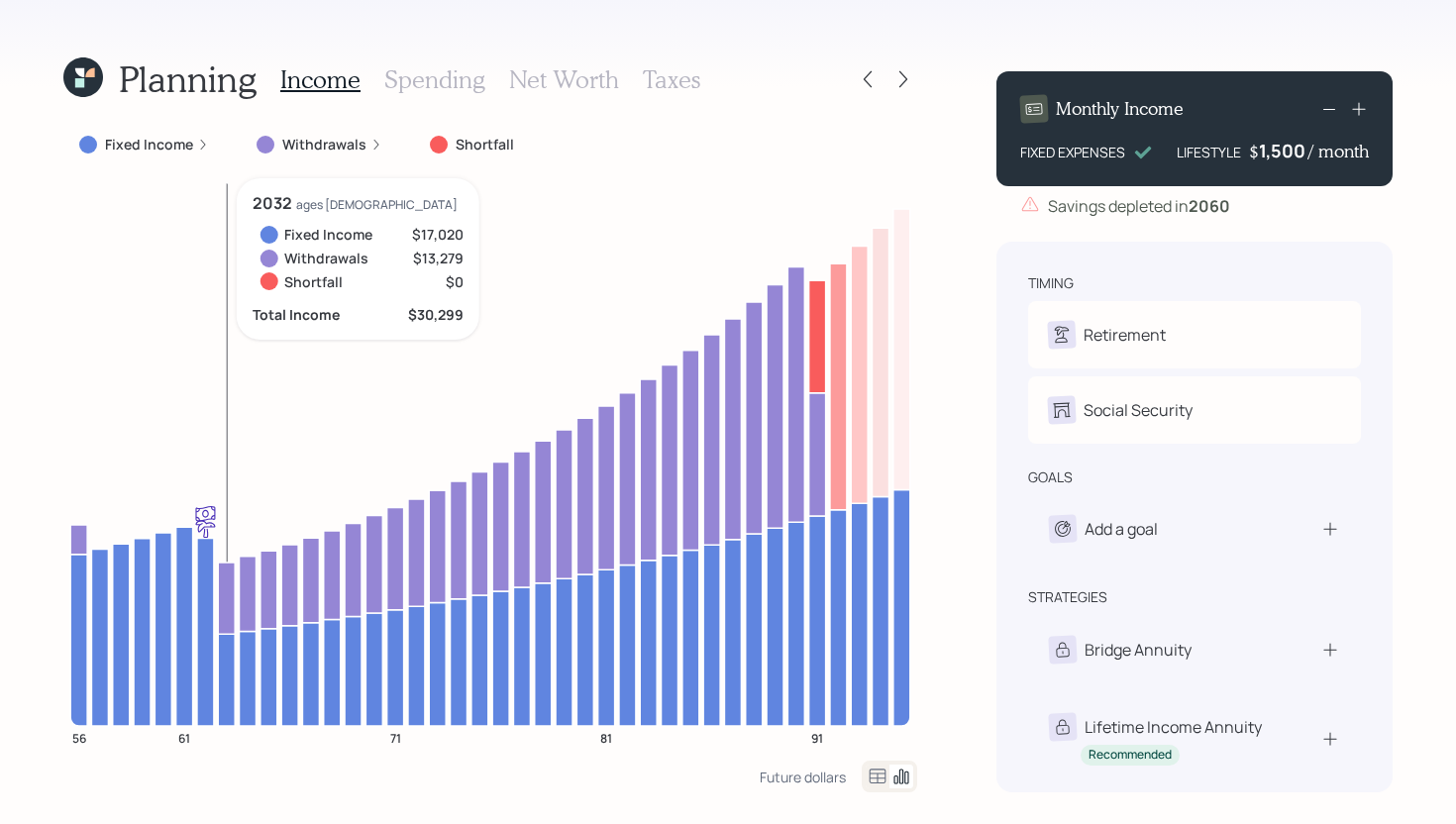 click 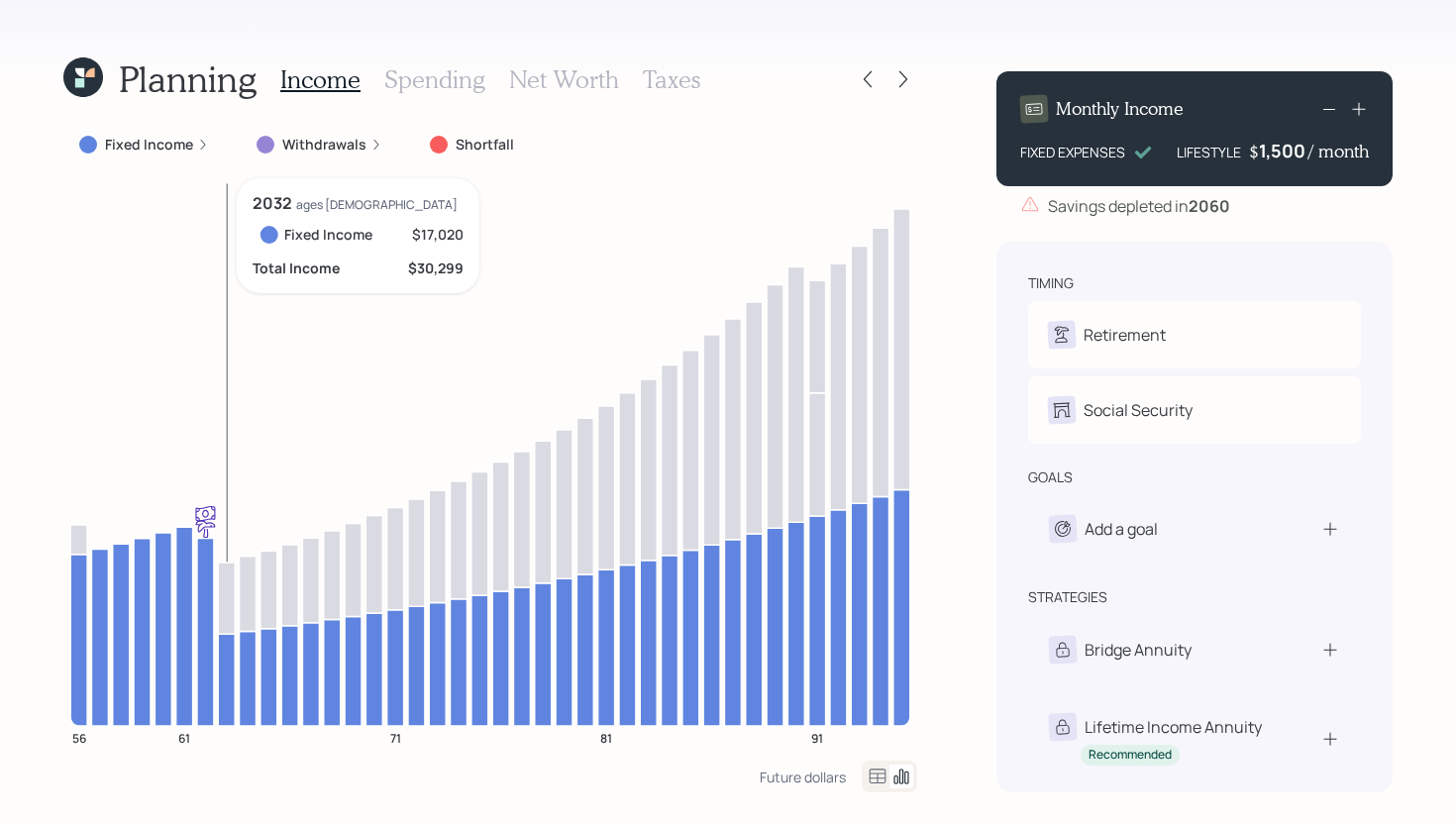 click 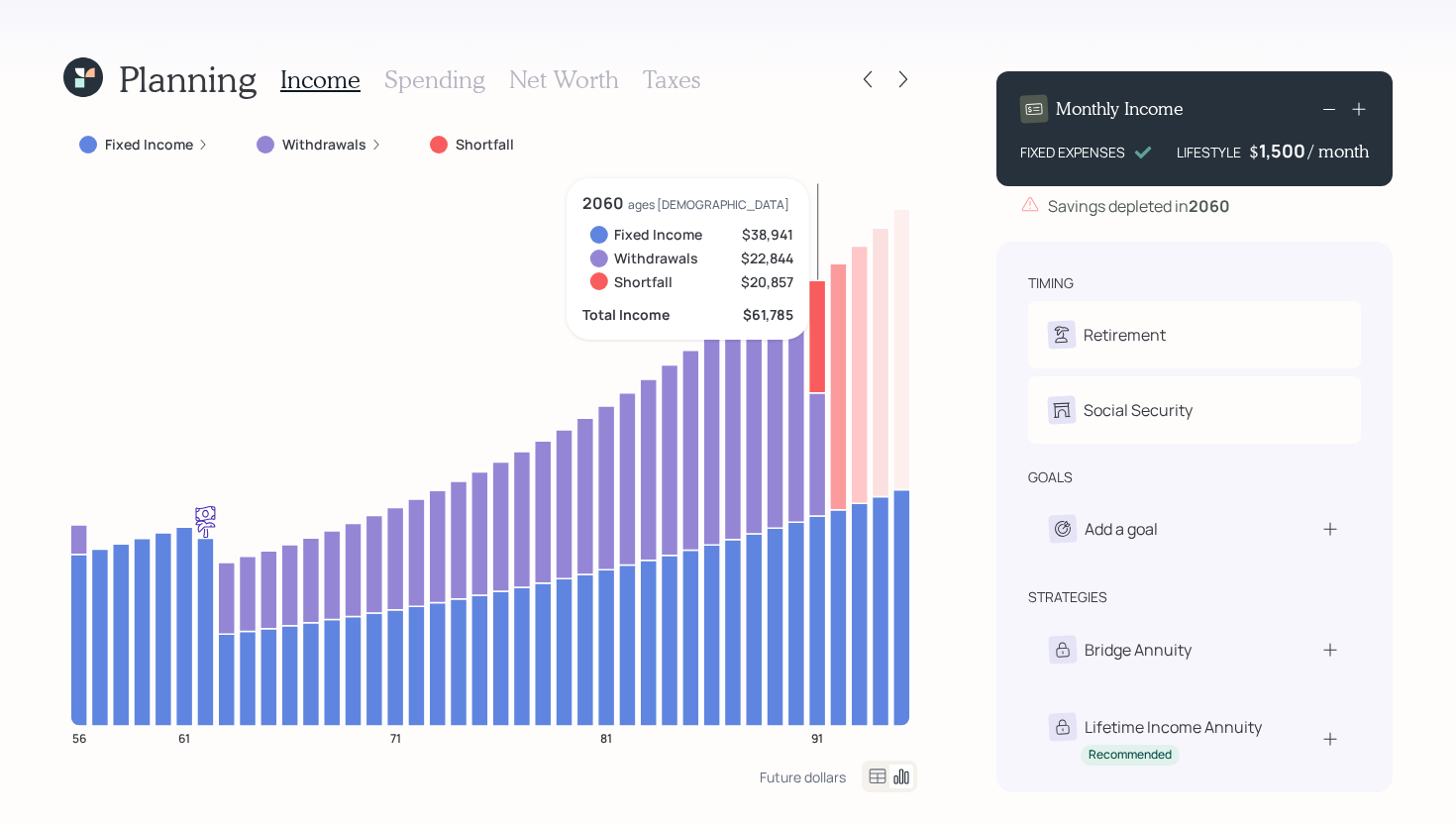 click 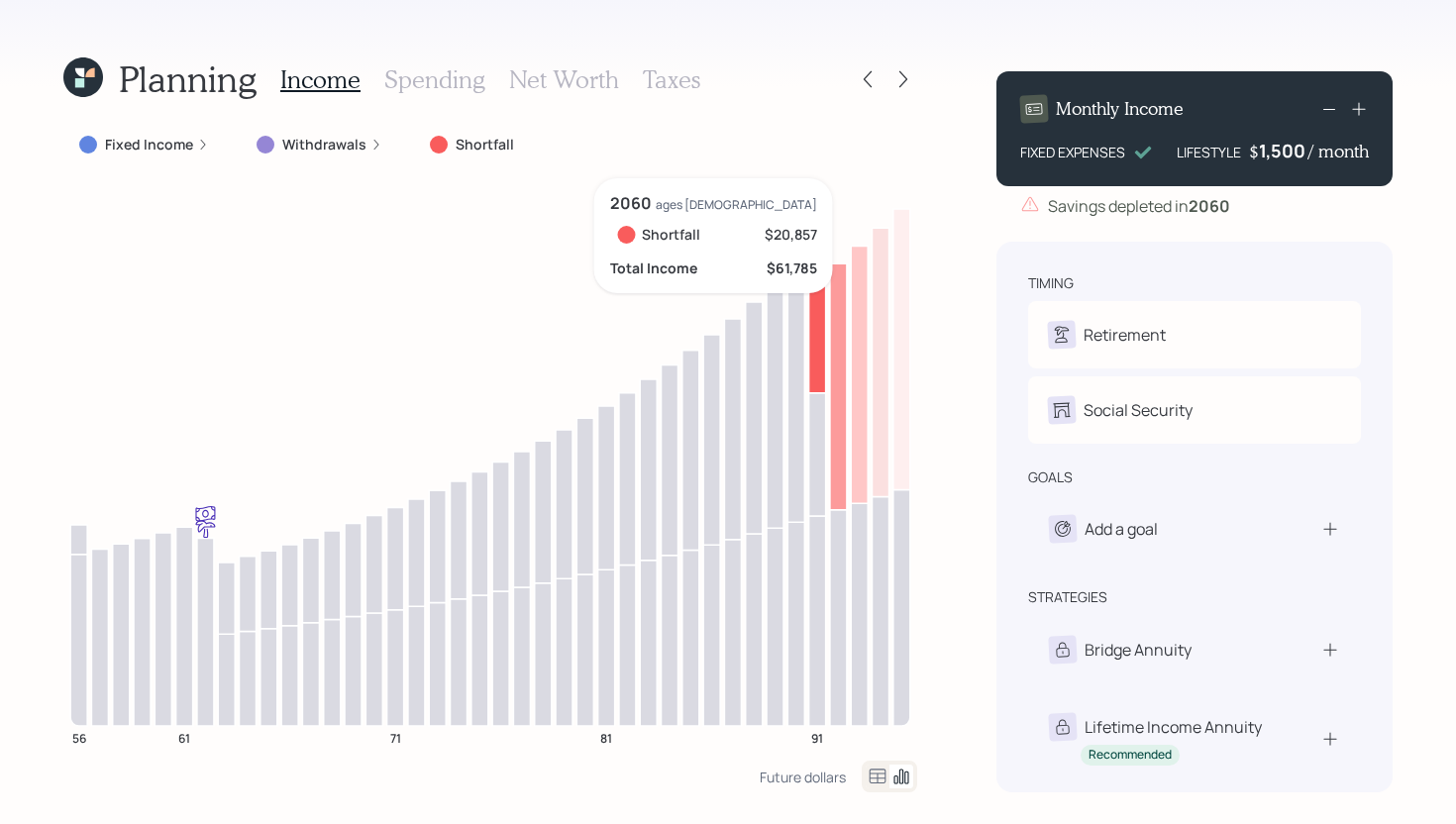 click 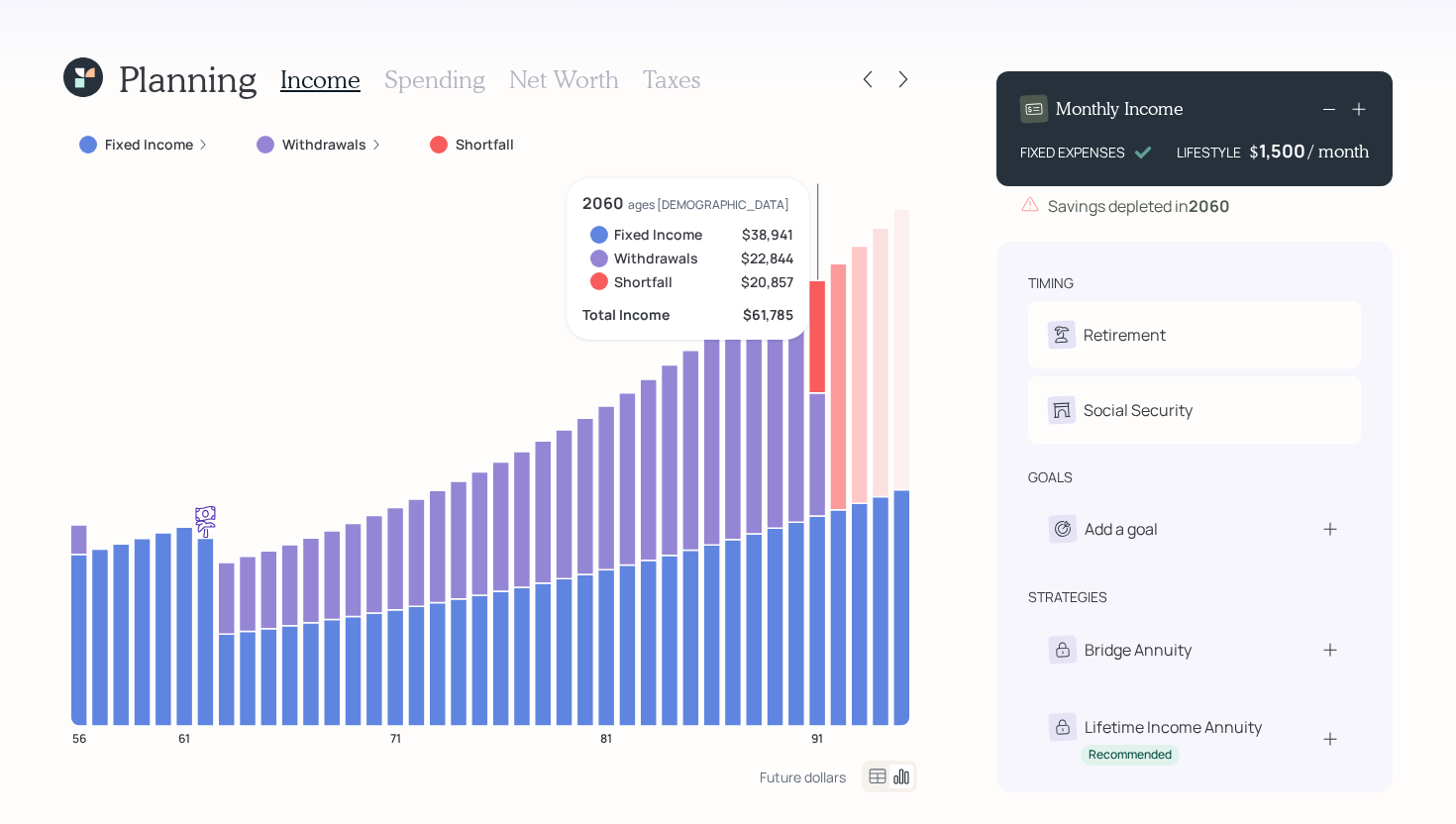 click 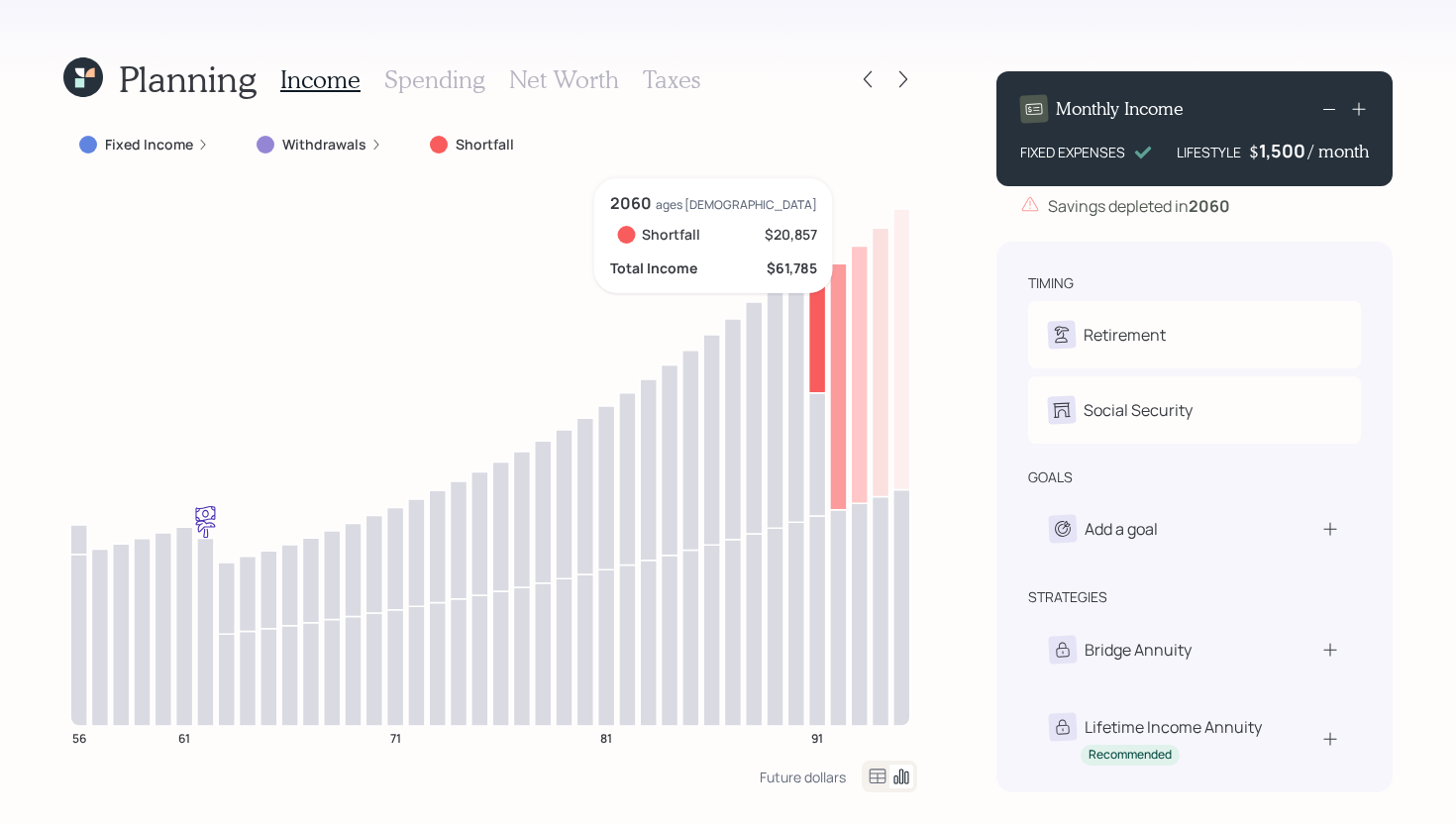 click 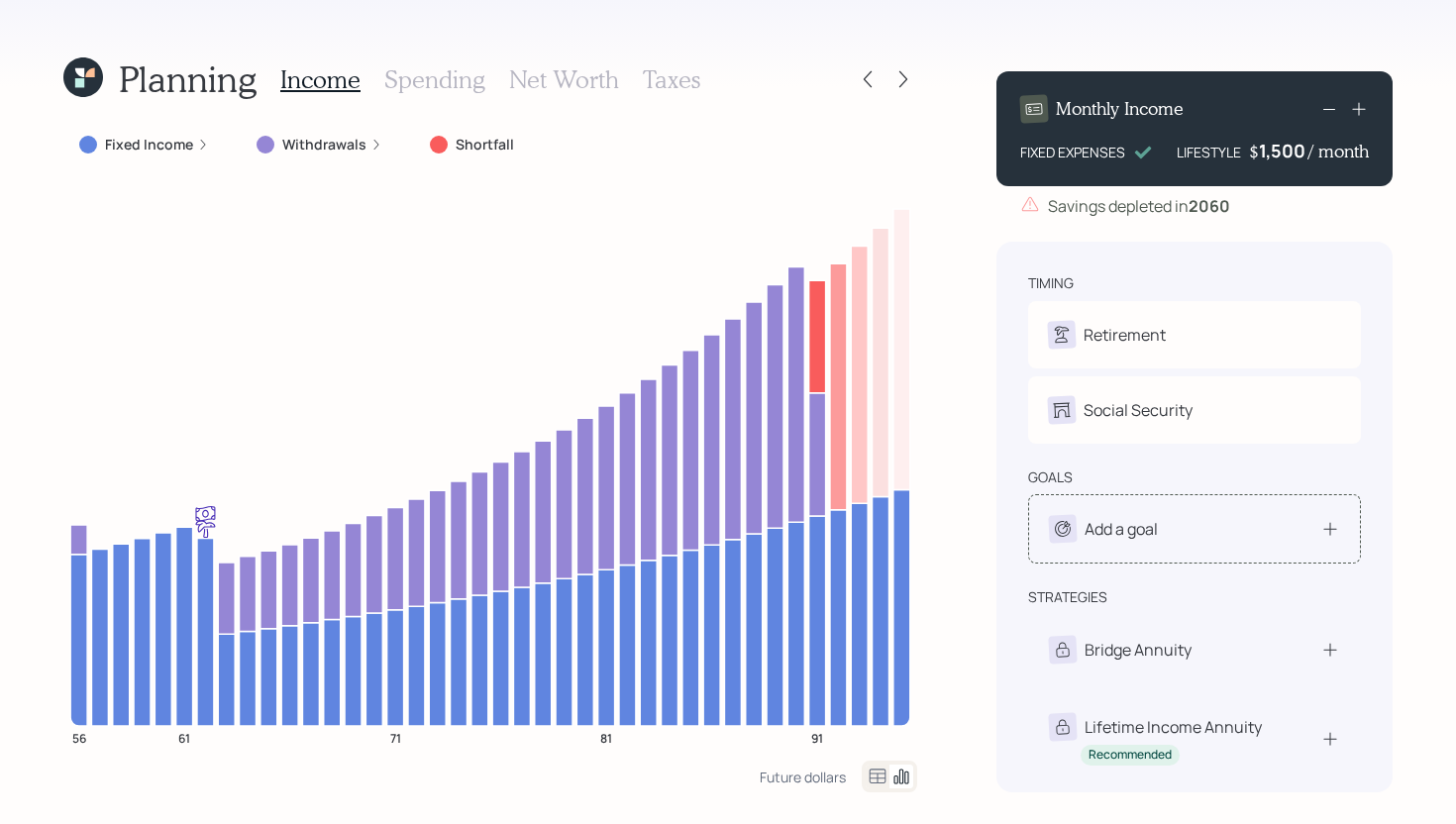 click on "Add a goal" at bounding box center (1121, 529) 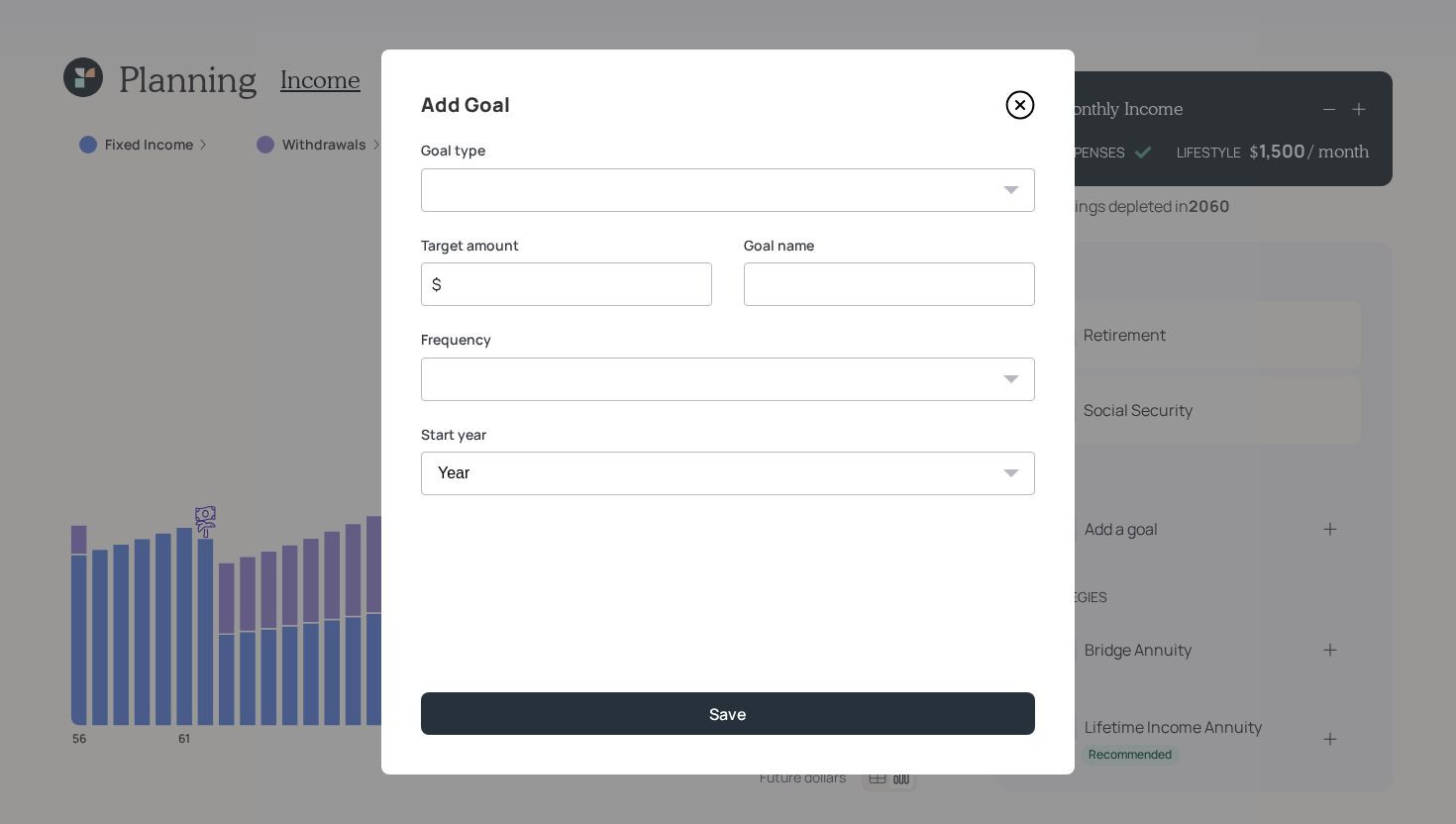 click 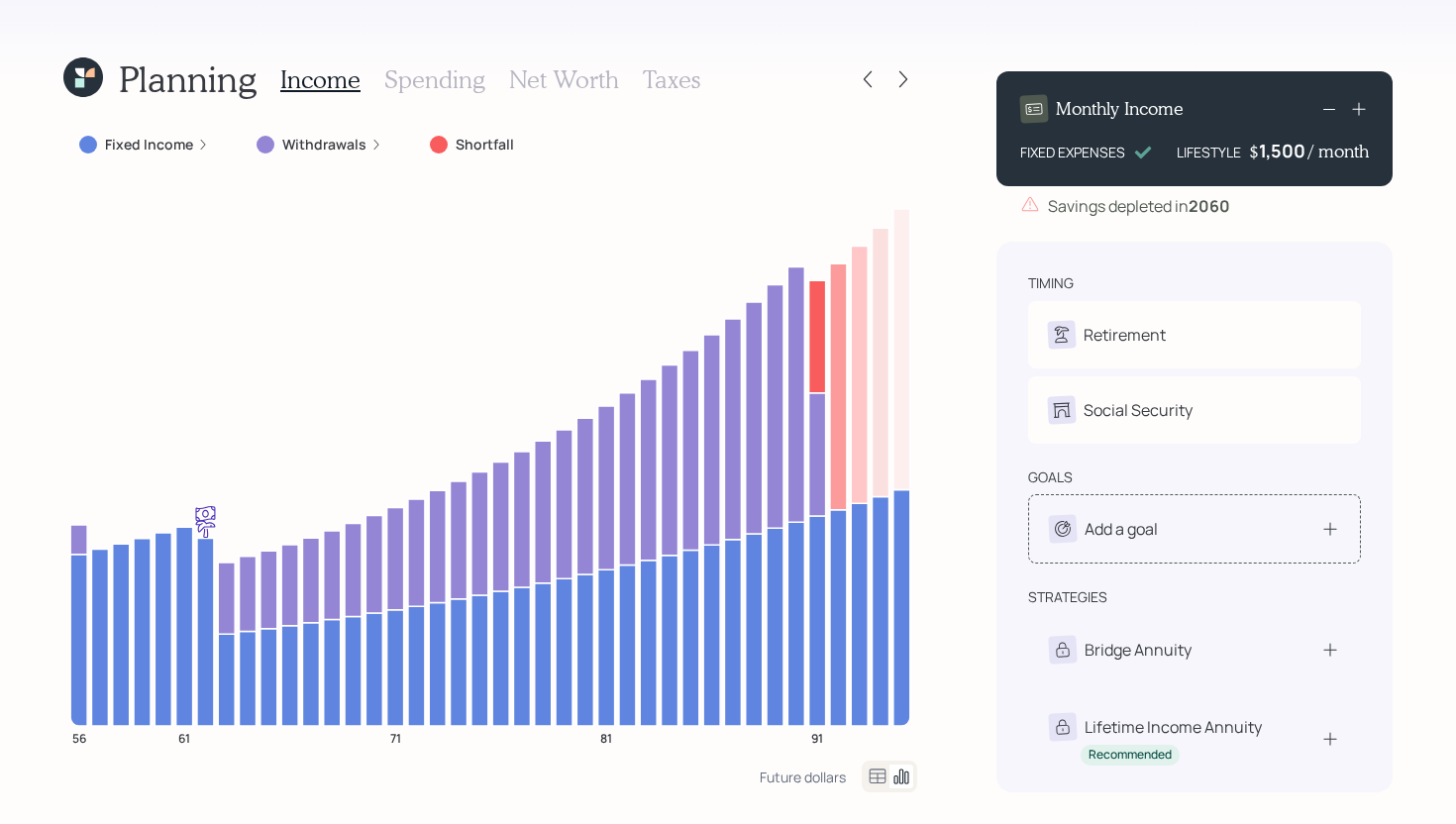 click on "Add a goal" at bounding box center (1195, 529) 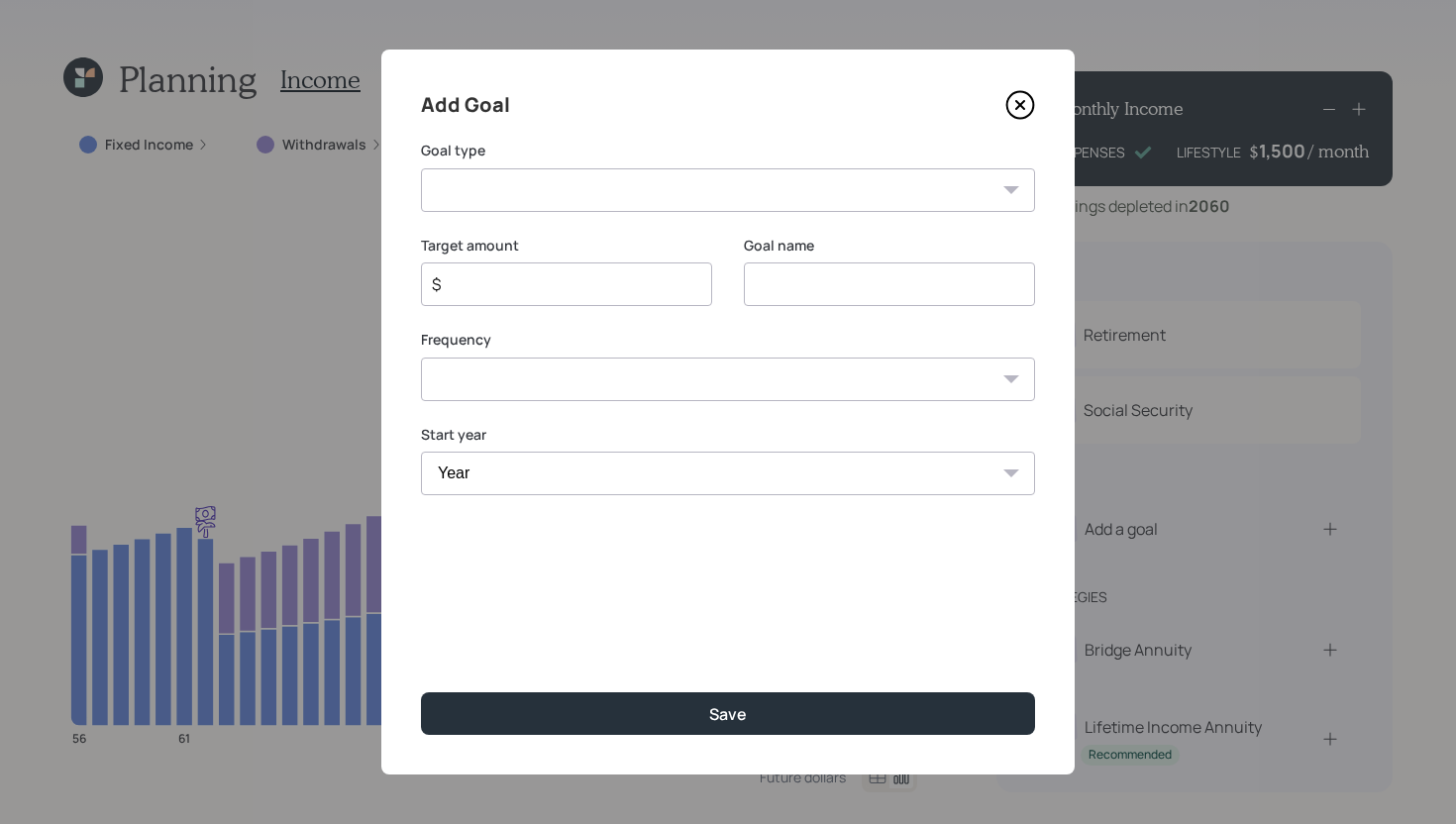 click on "Create an emergency fund Donate to charity Purchase a home Make a purchase Support a dependent Plan for travel Purchase a car Leave an inheritance Other" at bounding box center (728, 190) 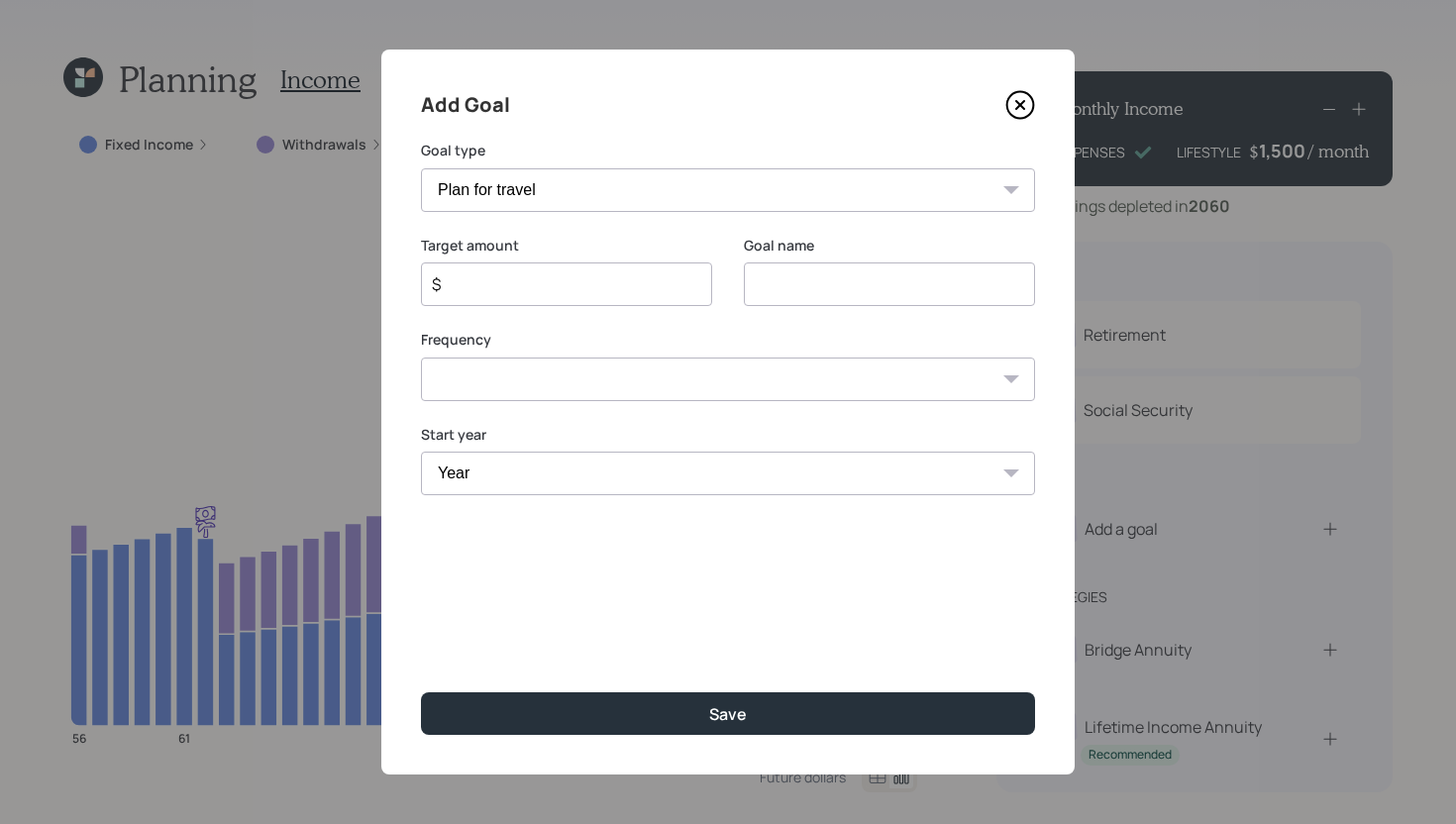 type on "Plan for travel" 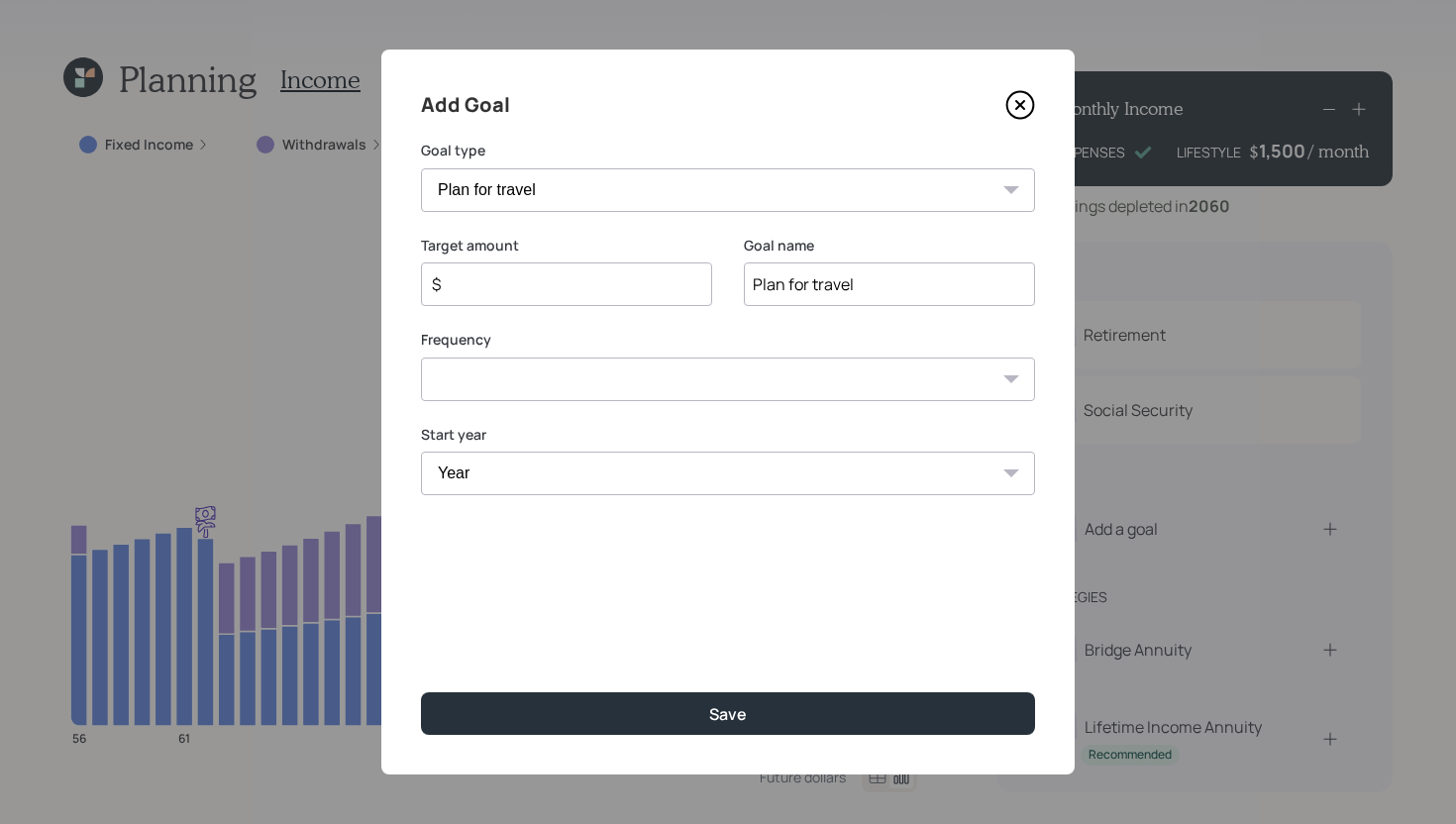 click on "$" at bounding box center [559, 284] 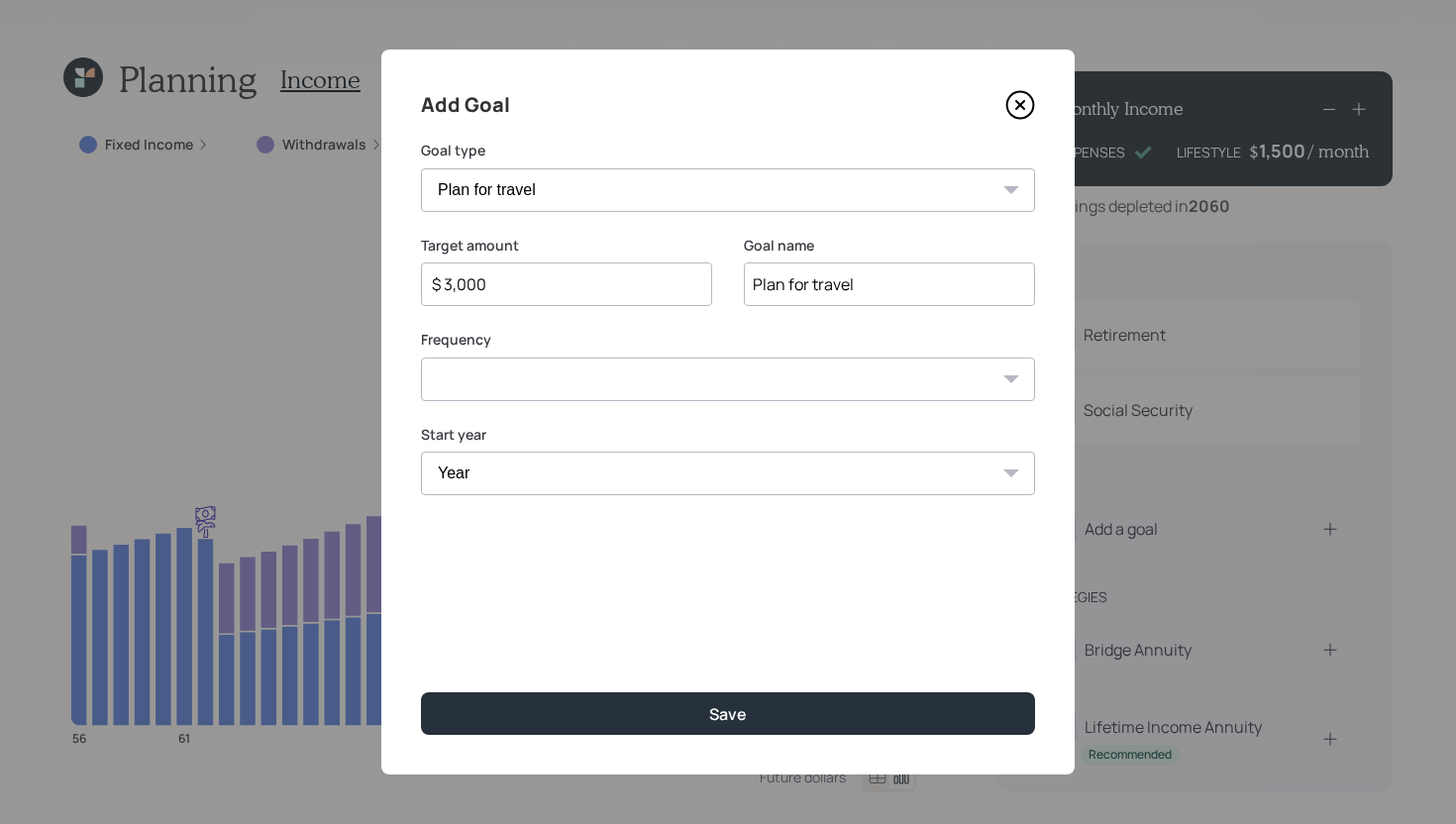 type on "$ 3,000" 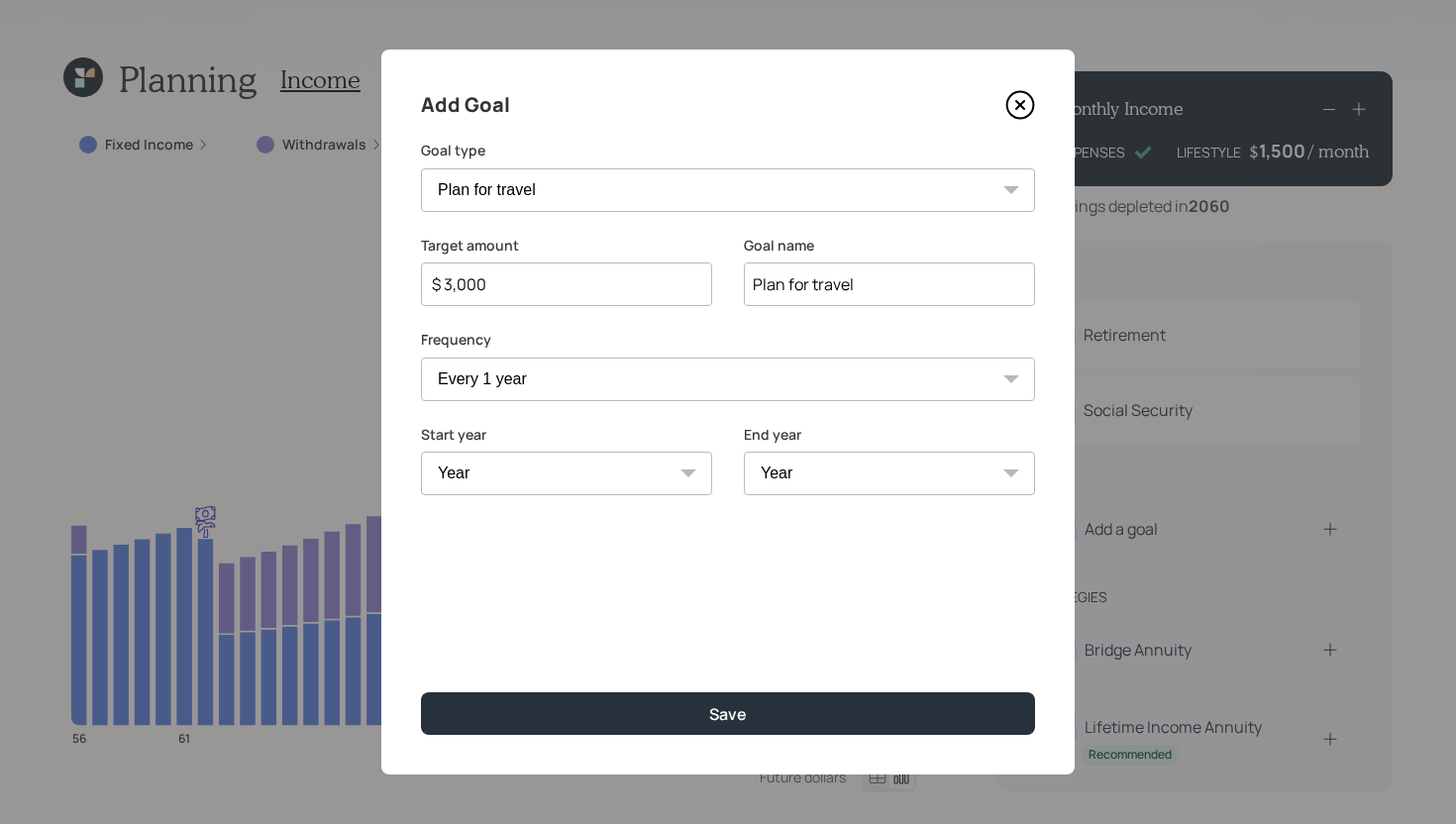 click on "Year 2025 2026 2027 2028 2029 2030 2031 2032 2033 2034 2035 2036 2037 2038 2039 2040 2041 2042 2043 2044 2045 2046 2047 2048 2049 2050 2051 2052 2053 2054 2055 2056 2057 2058 2059 2060 2061 2062 2063" at bounding box center [567, 473] 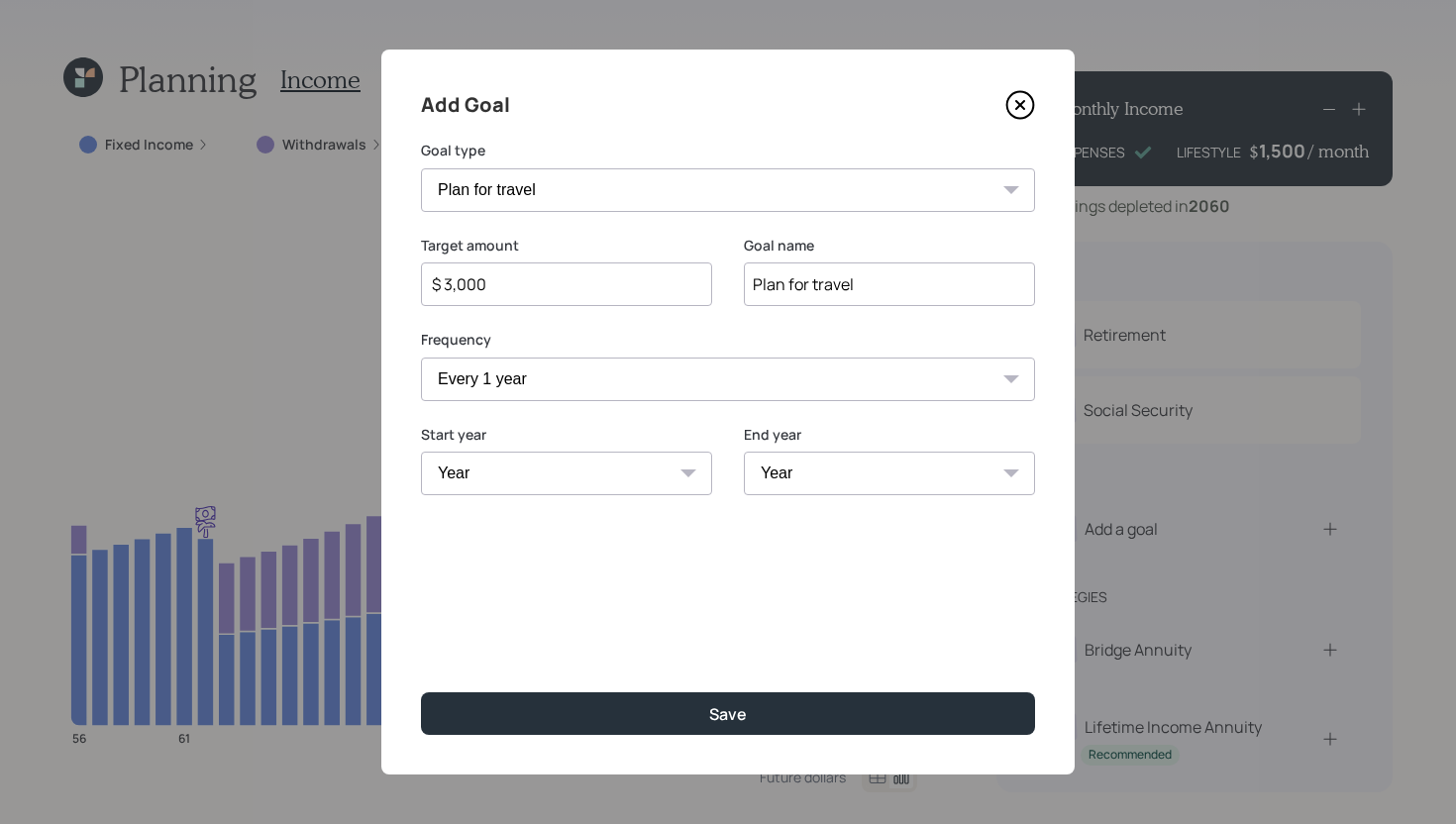 select on "2031" 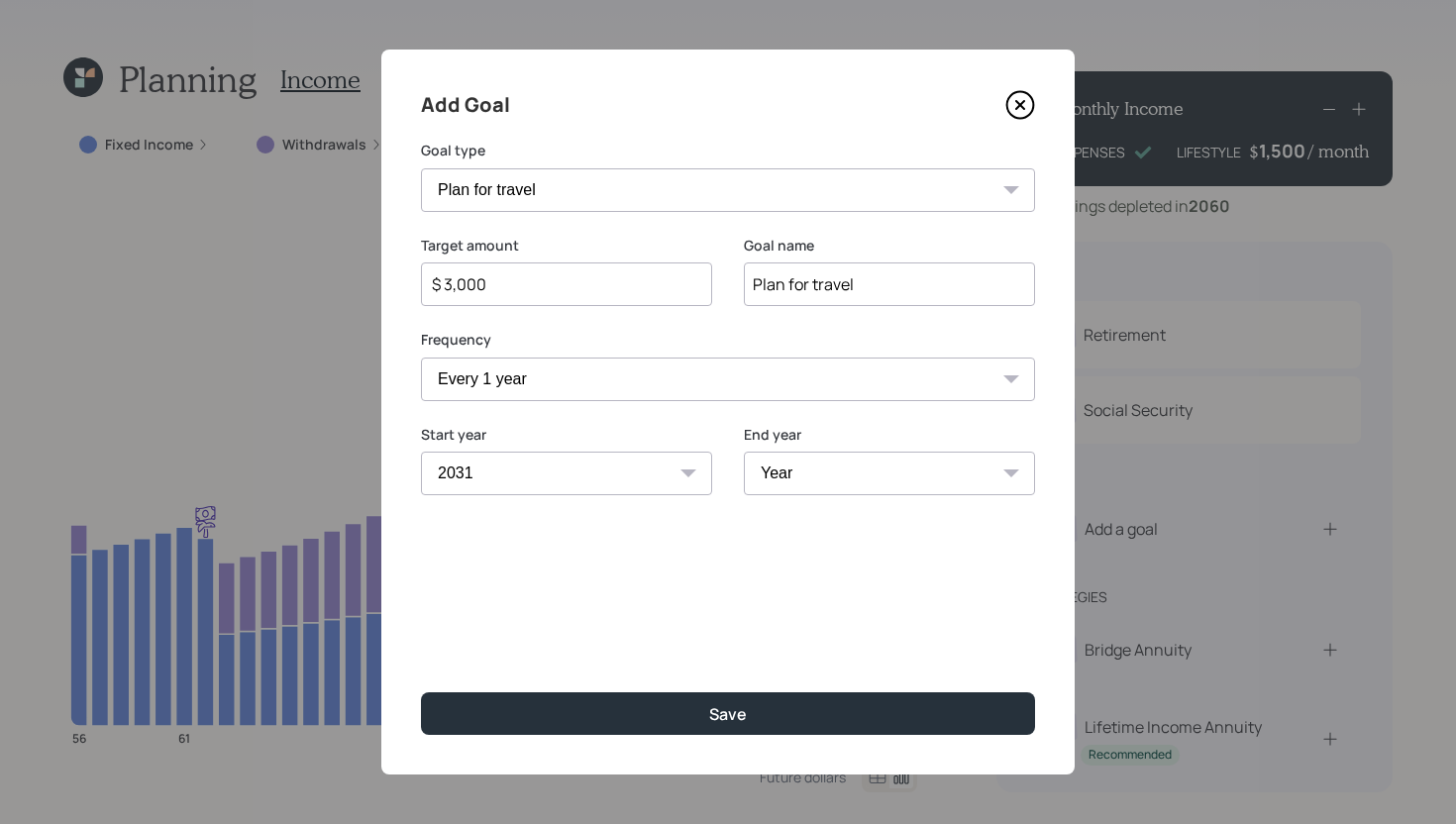 click on "Year 2025 2026 2027 2028 2029 2030 2031 2032 2033 2034 2035 2036 2037 2038 2039 2040 2041 2042 2043 2044 2045 2046 2047 2048 2049 2050 2051 2052 2053 2054 2055 2056 2057 2058 2059 2060 2061 2062 2063" at bounding box center (889, 473) 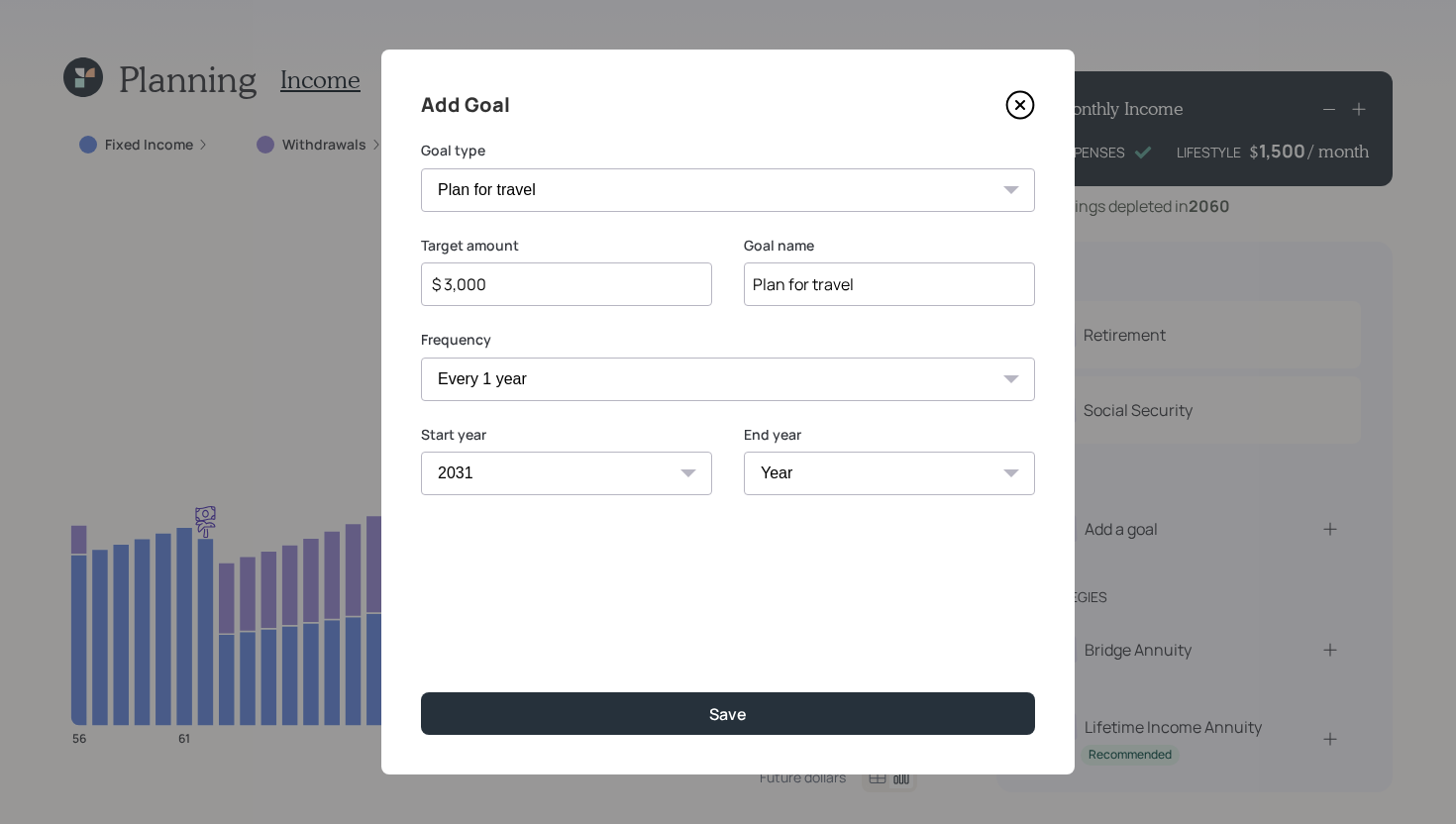 select on "2041" 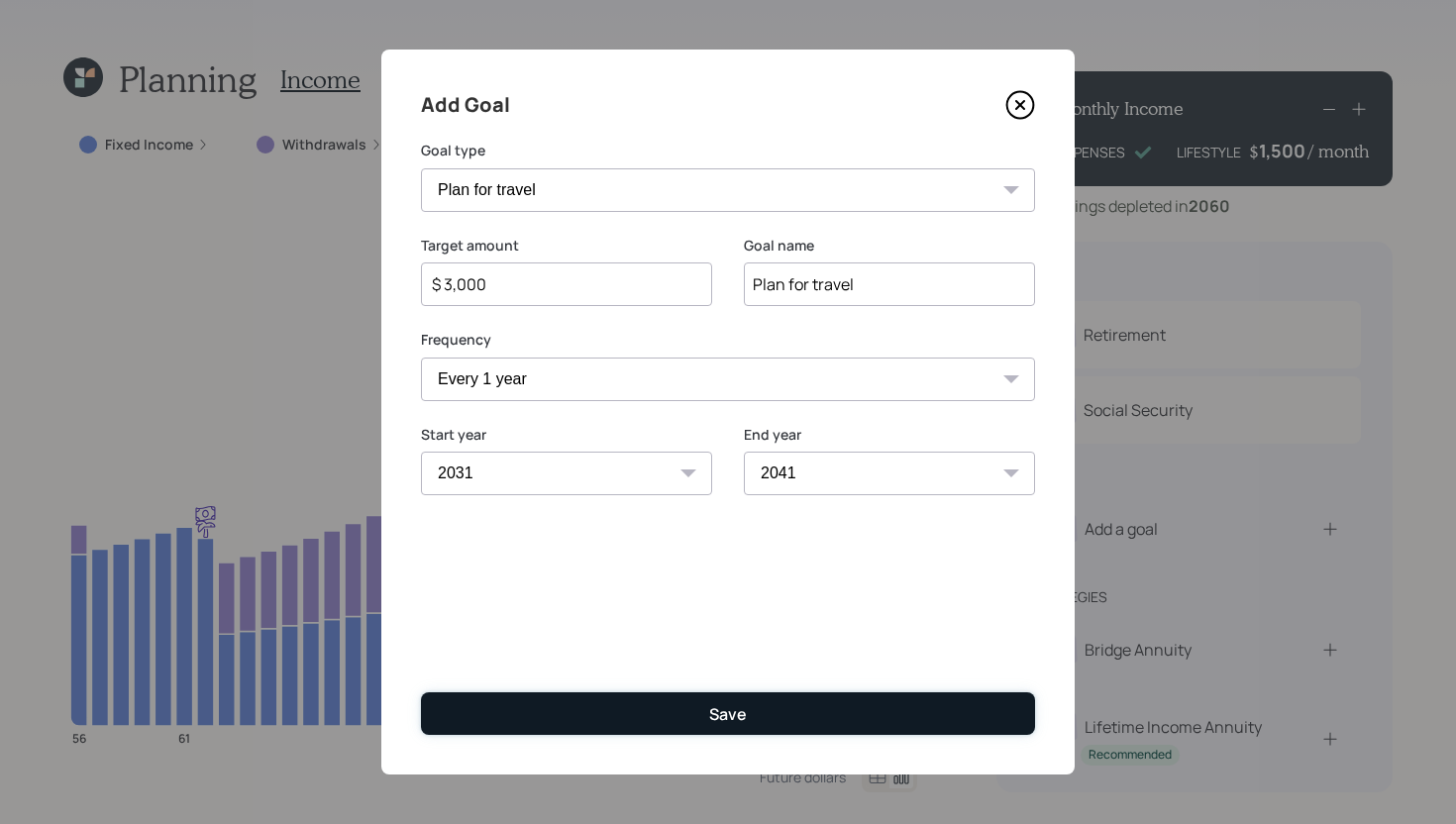 click on "Save" at bounding box center (728, 713) 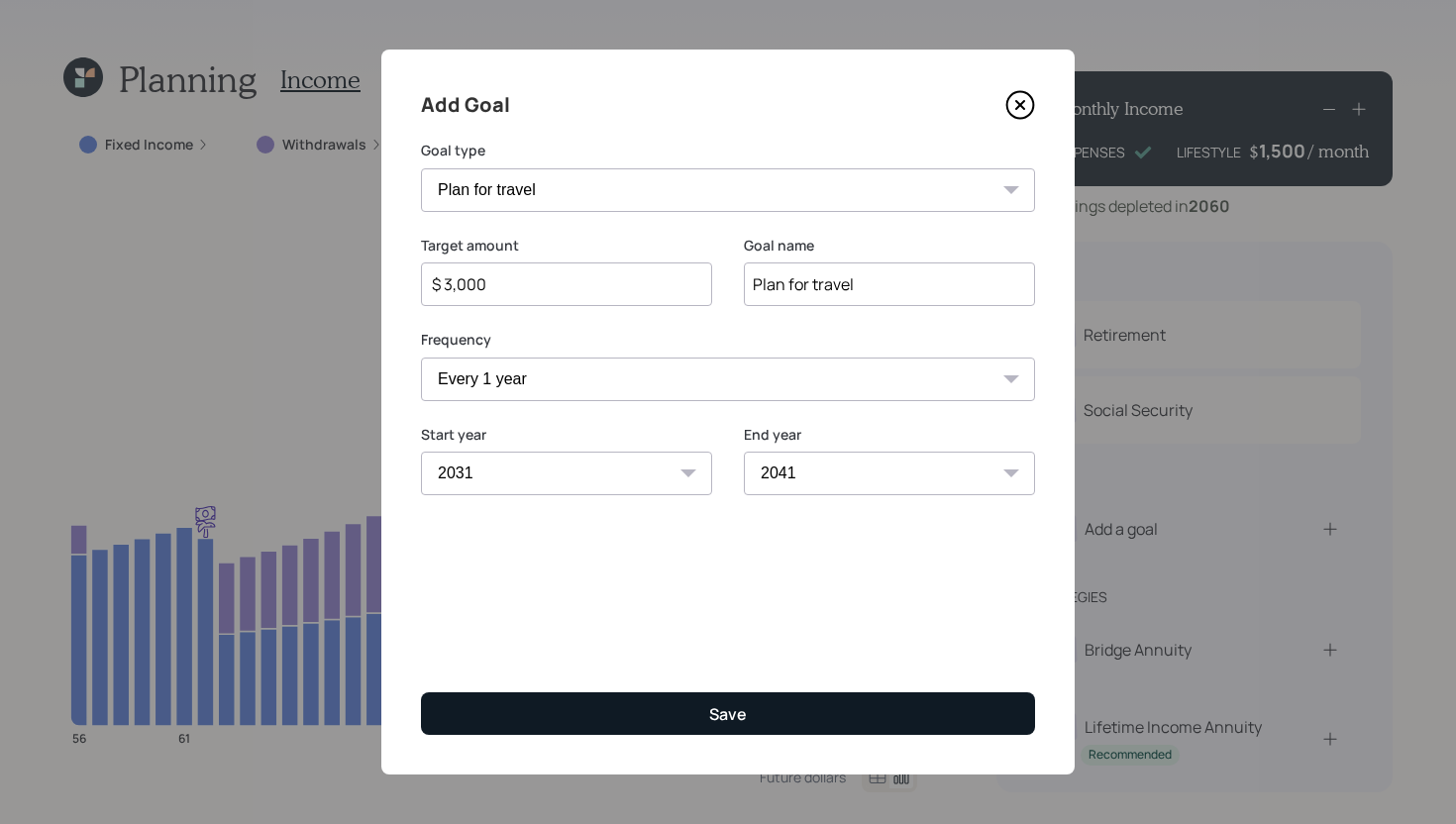 type on "$" 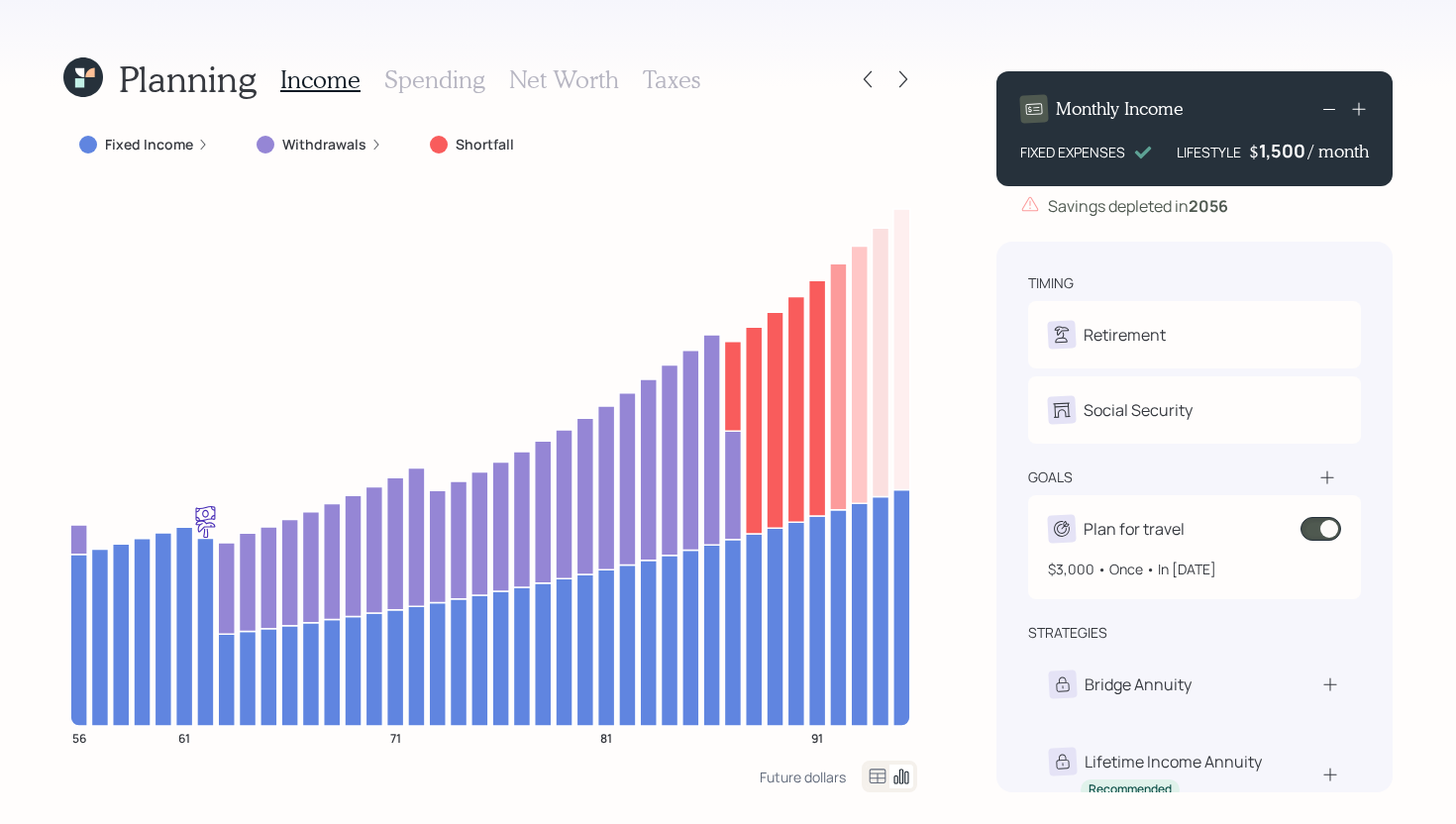 click at bounding box center [1320, 529] 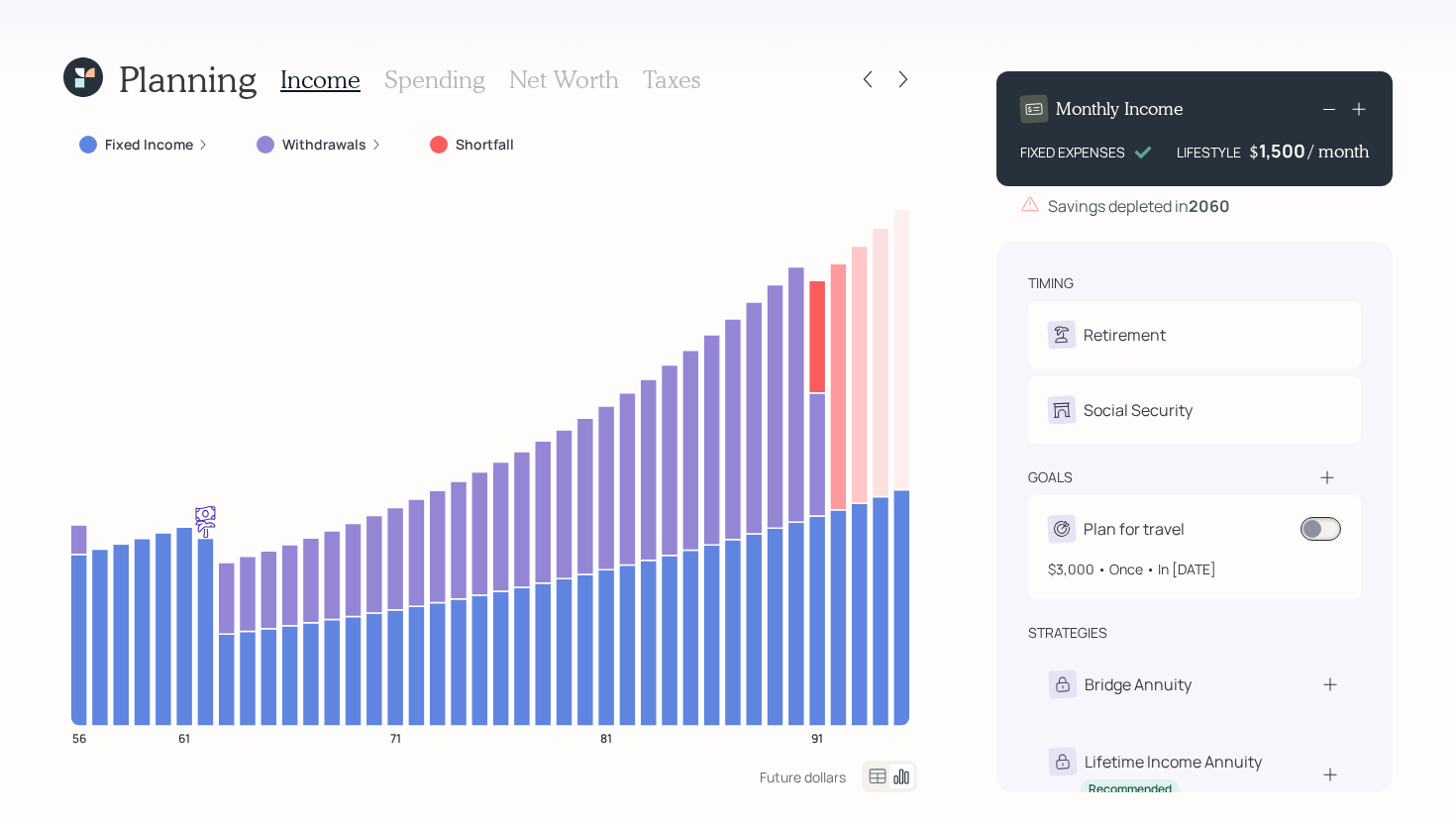 click on "Plan for travel" at bounding box center [1195, 529] 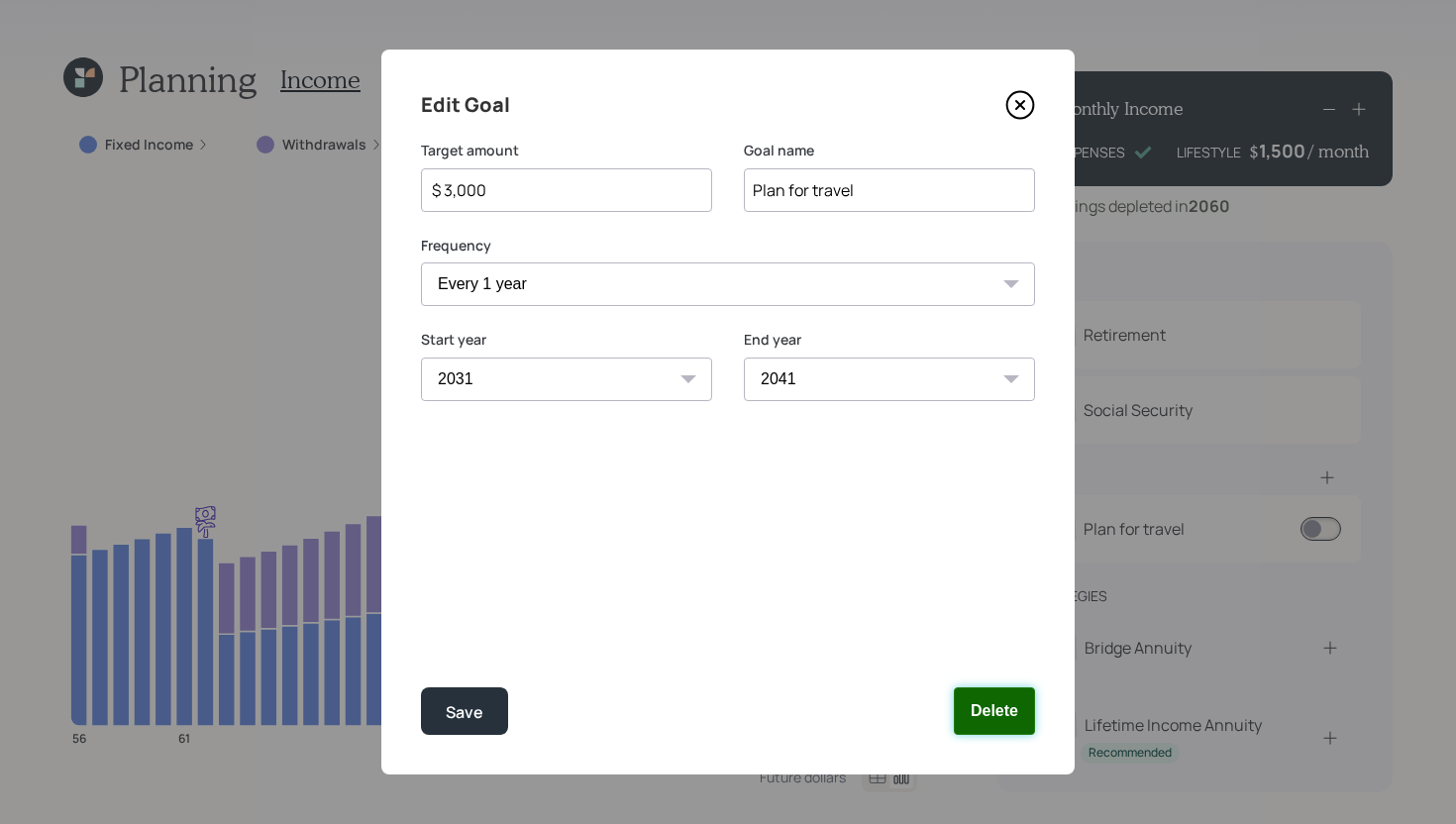 click on "Delete" at bounding box center (994, 711) 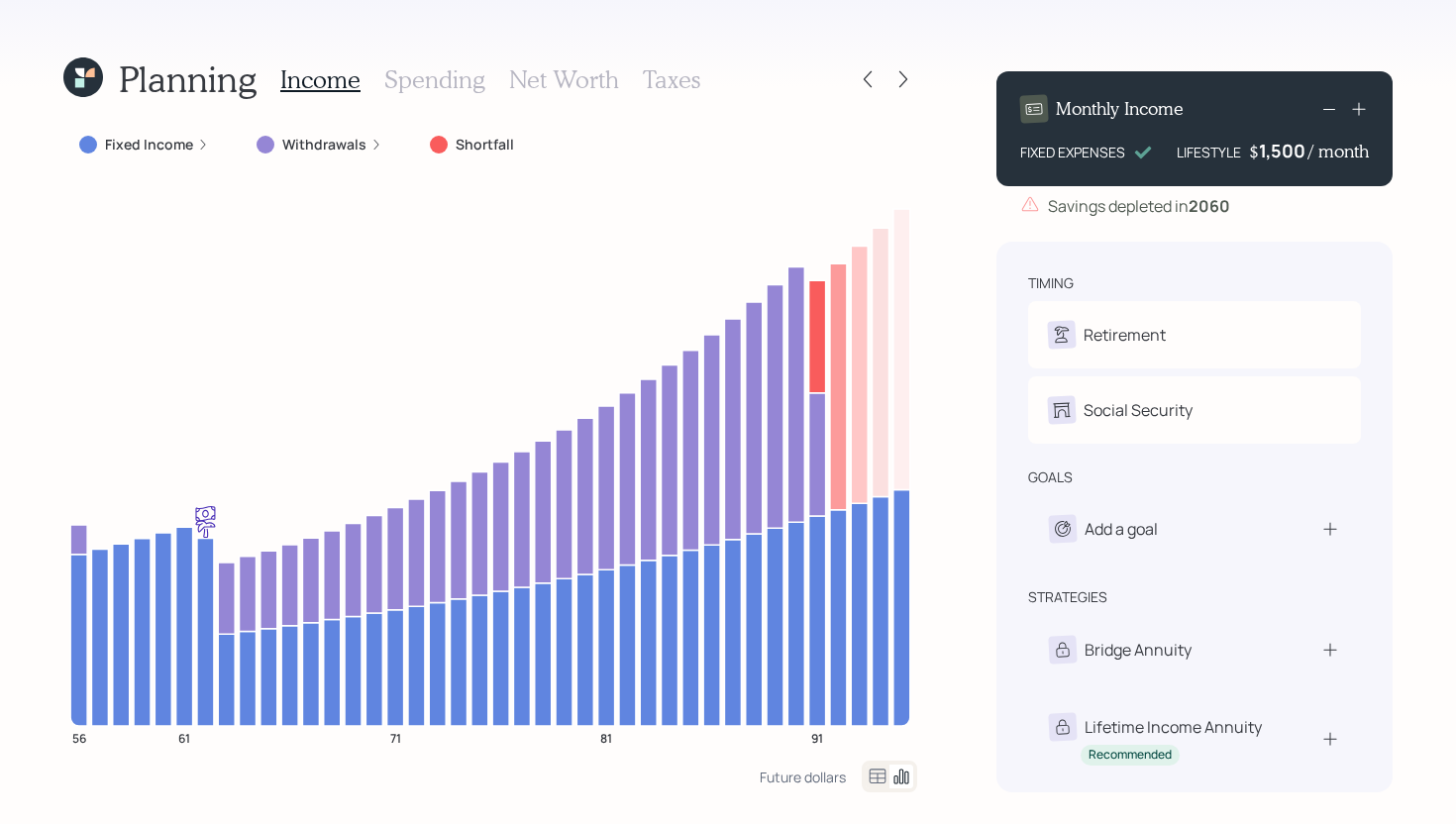 click on "Spending" at bounding box center (435, 79) 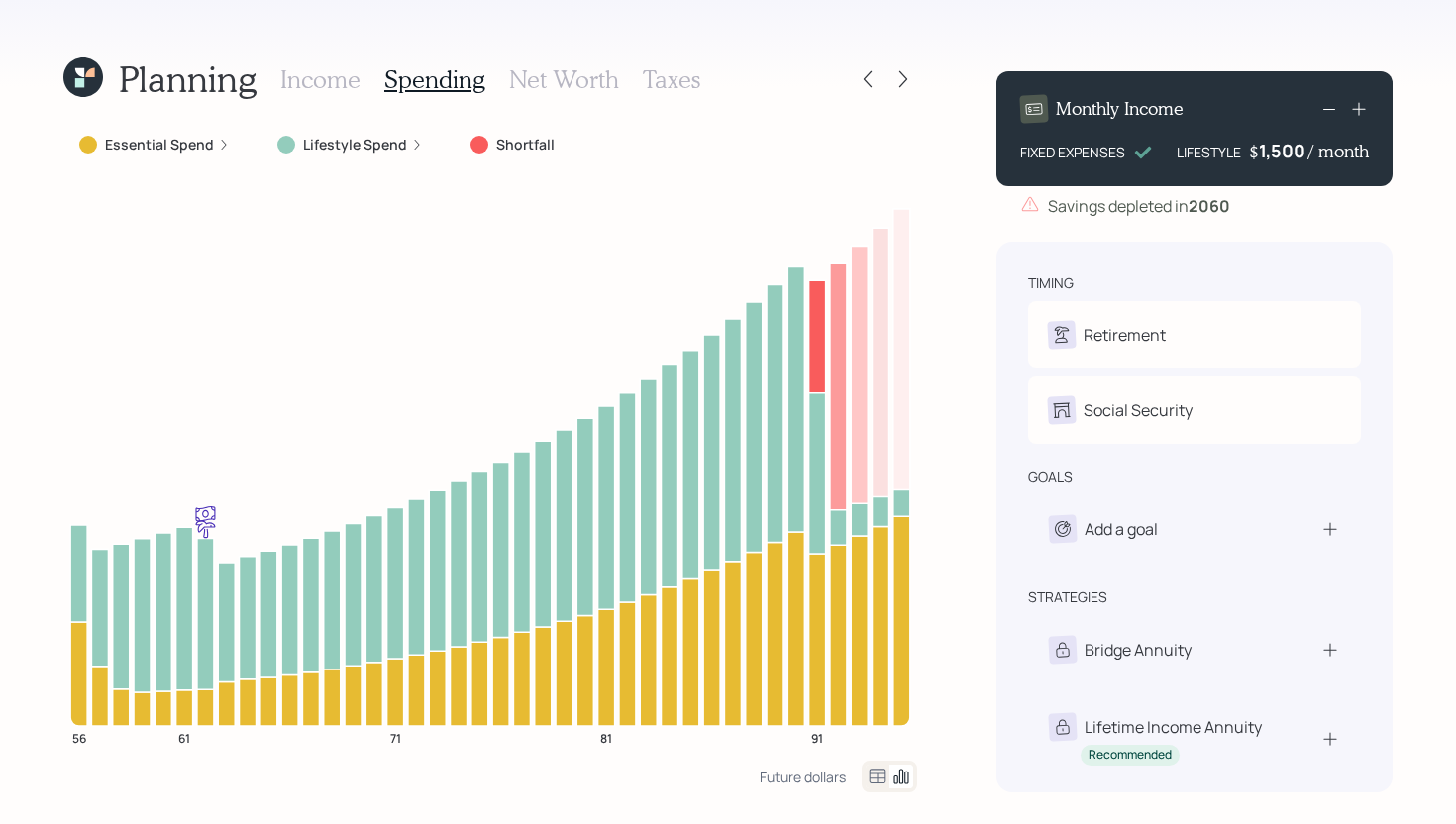 click on "Taxes" at bounding box center (672, 79) 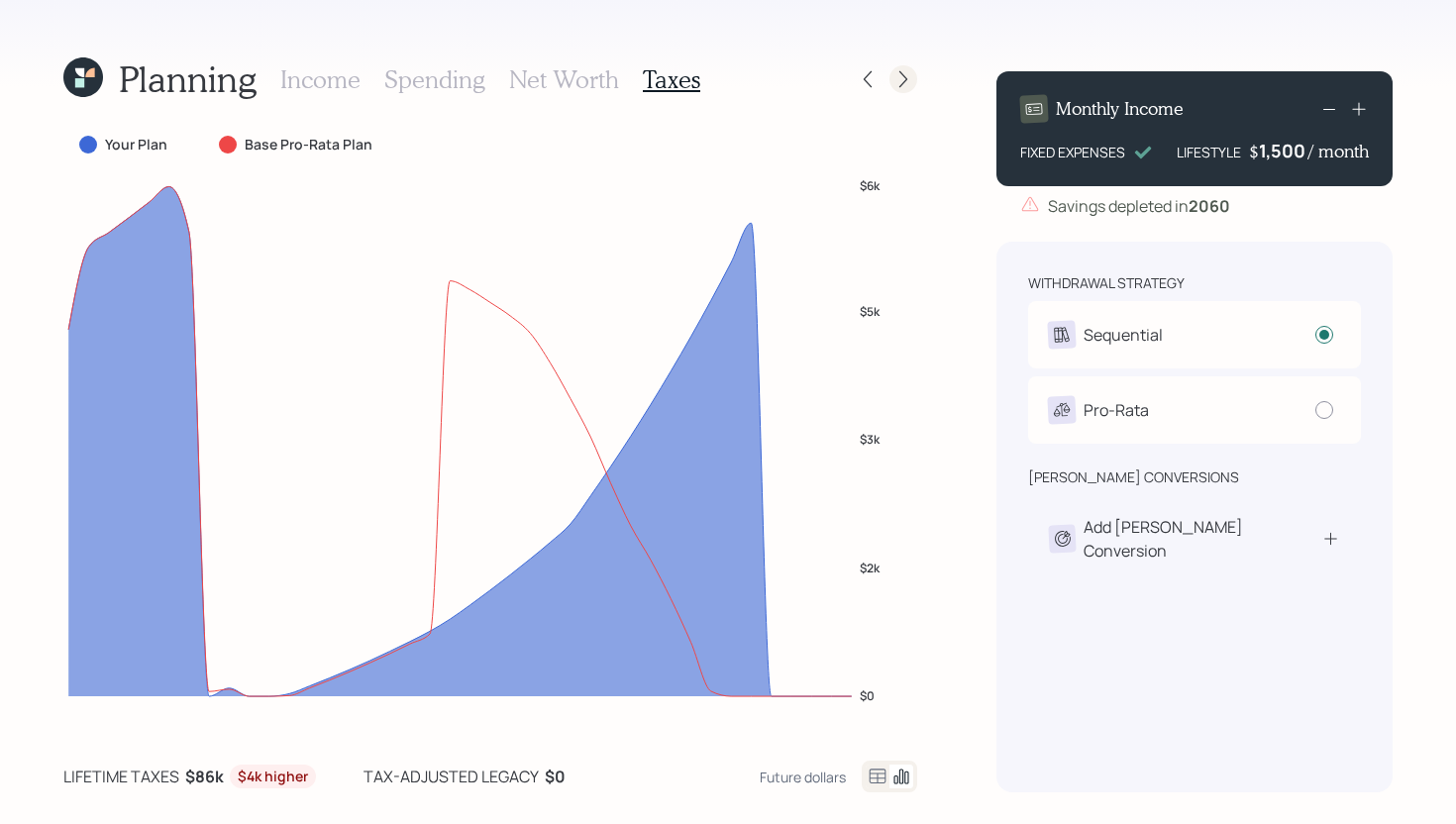 click 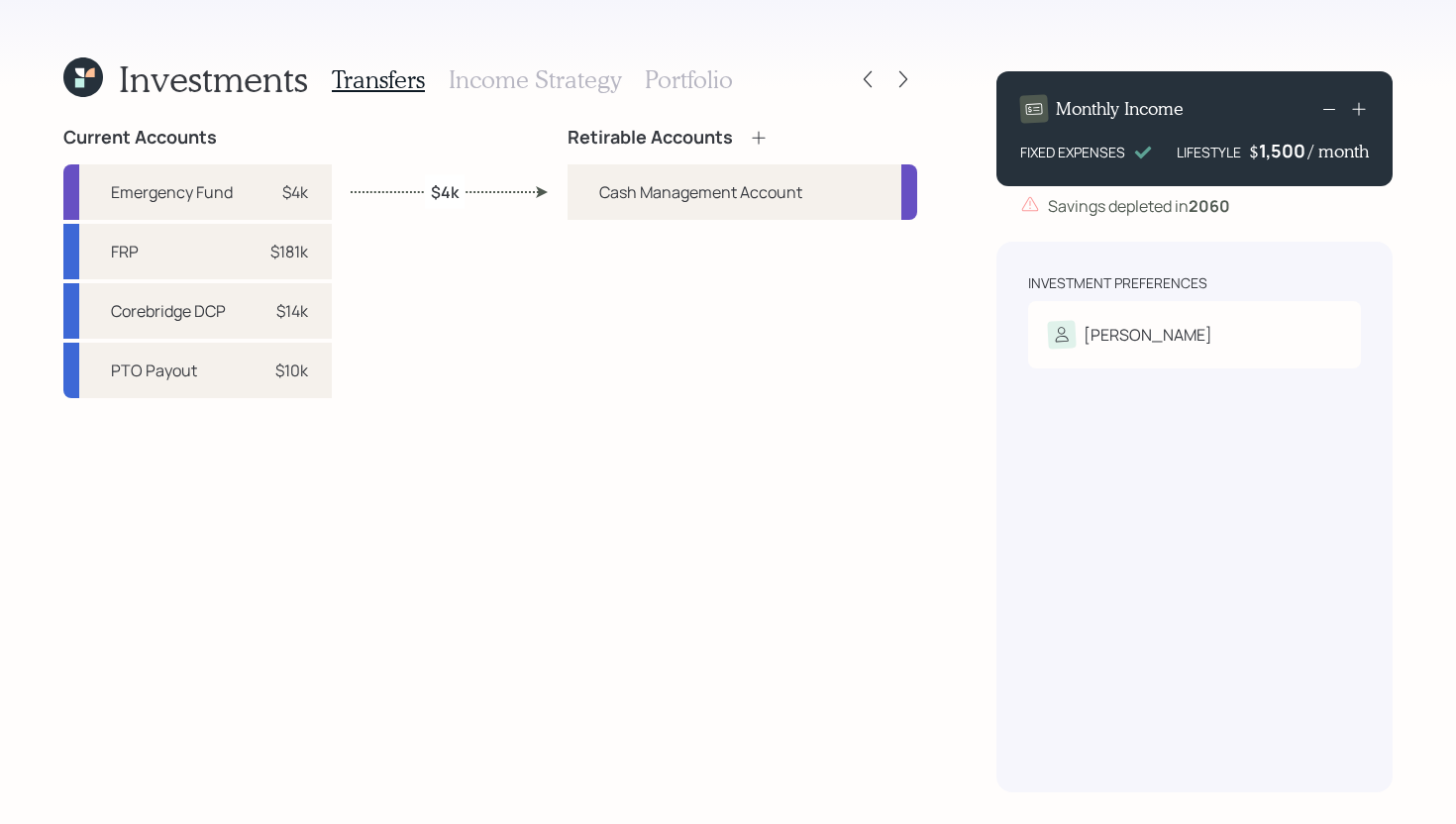 click 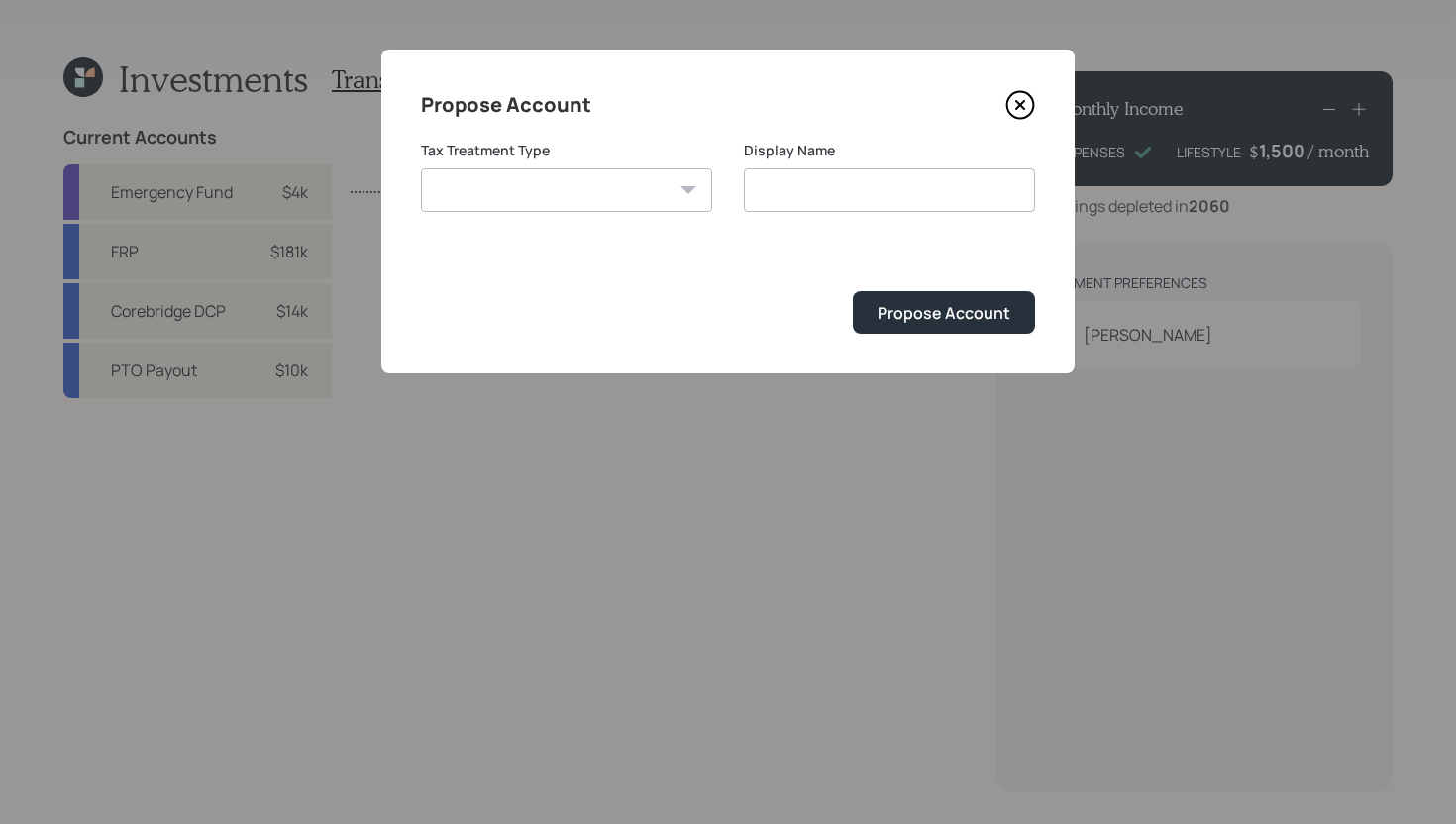 click on "Roth Taxable Traditional" at bounding box center (567, 190) 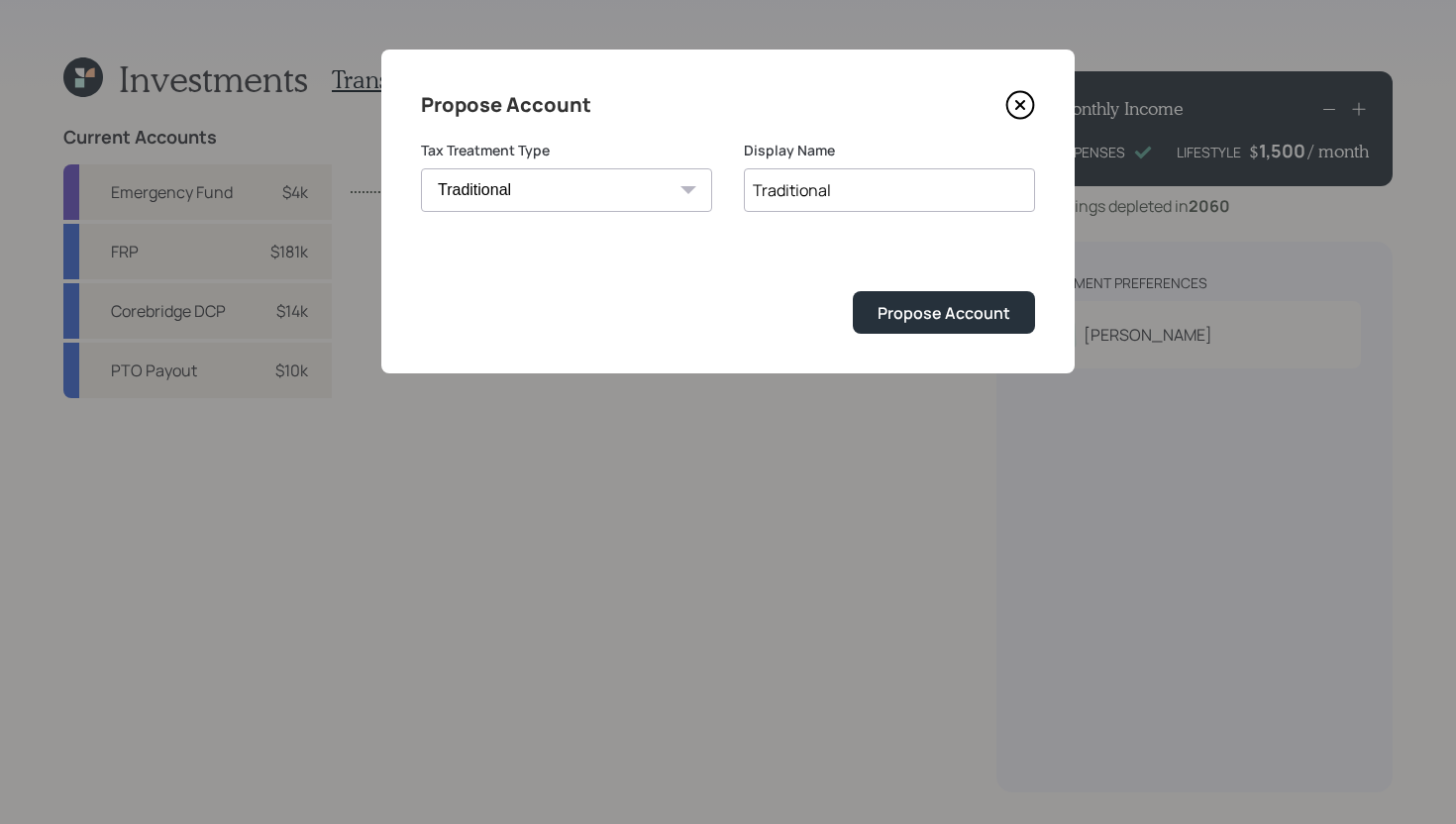 click on "Traditional" at bounding box center (889, 190) 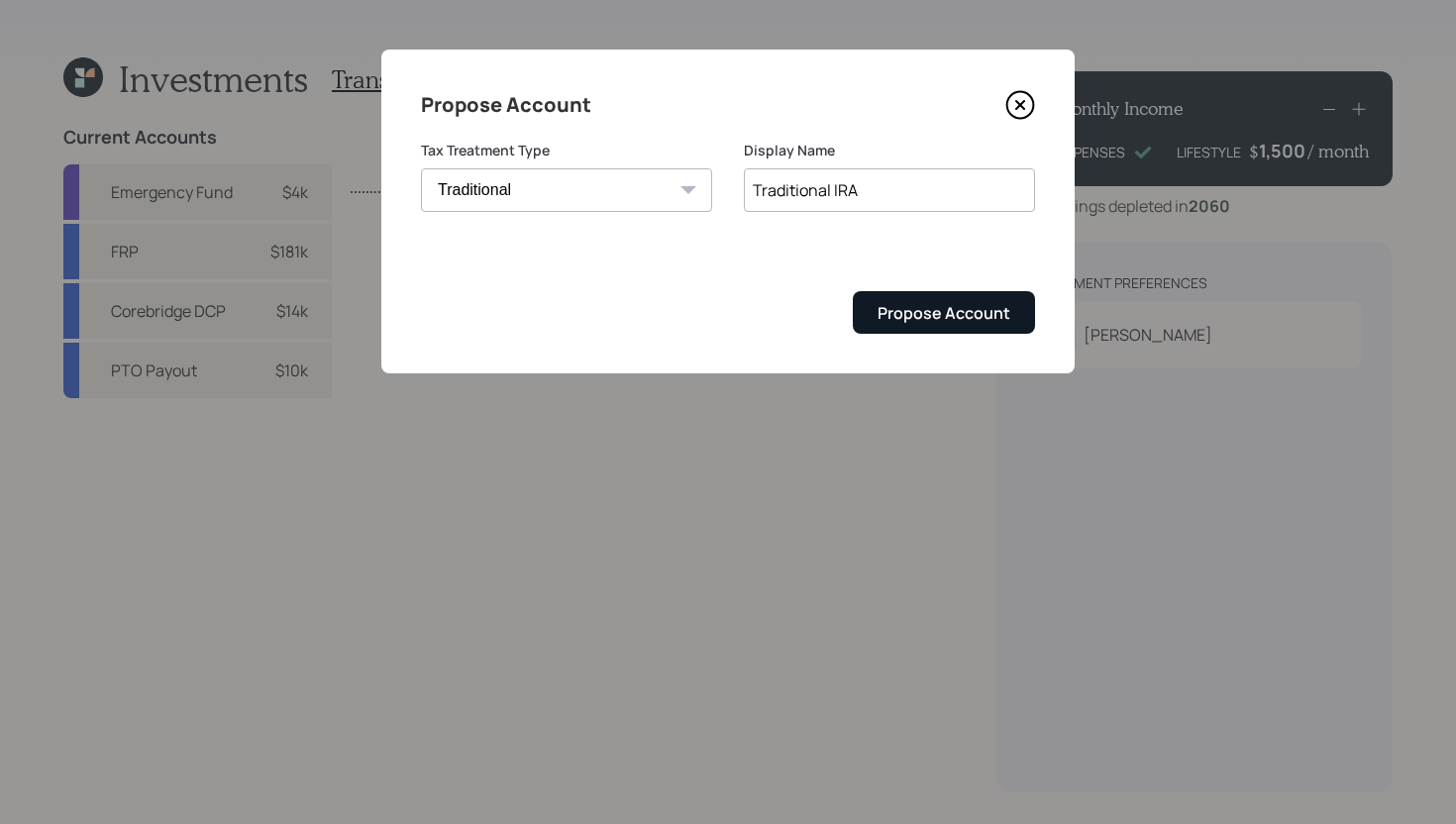 type on "Traditional IRA" 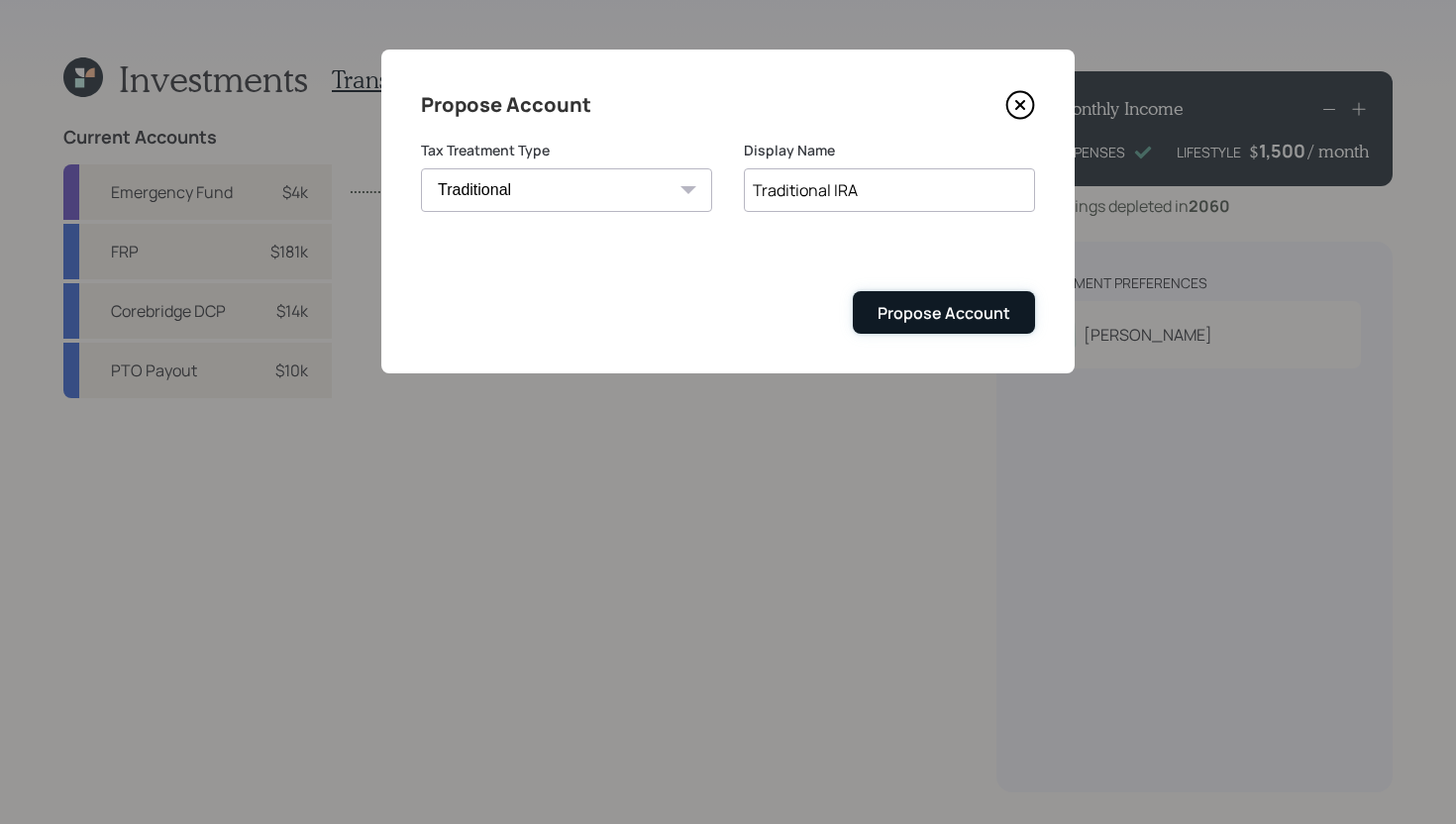 click on "Propose Account" at bounding box center (944, 313) 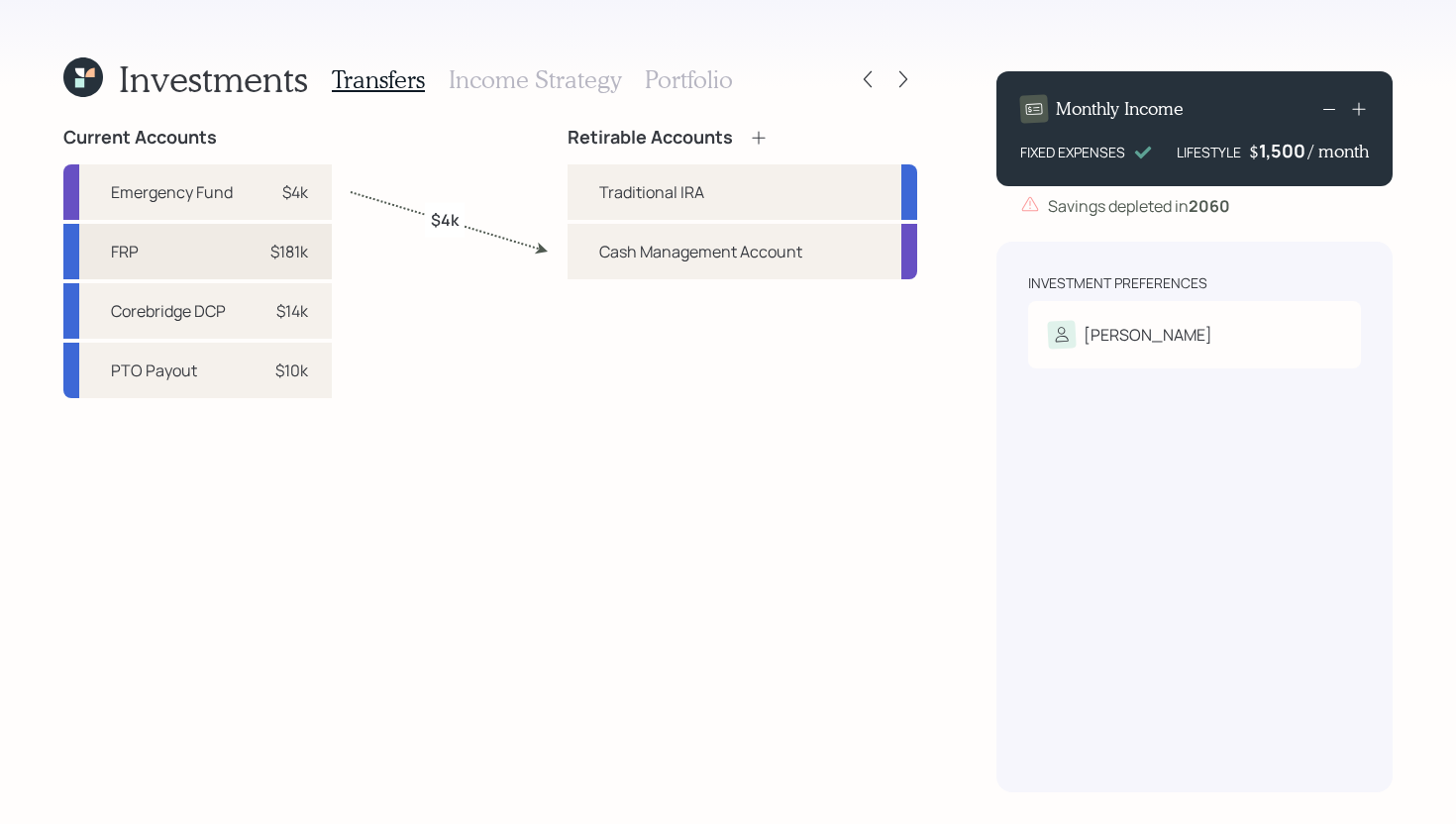click on "FRP $181k" at bounding box center [197, 252] 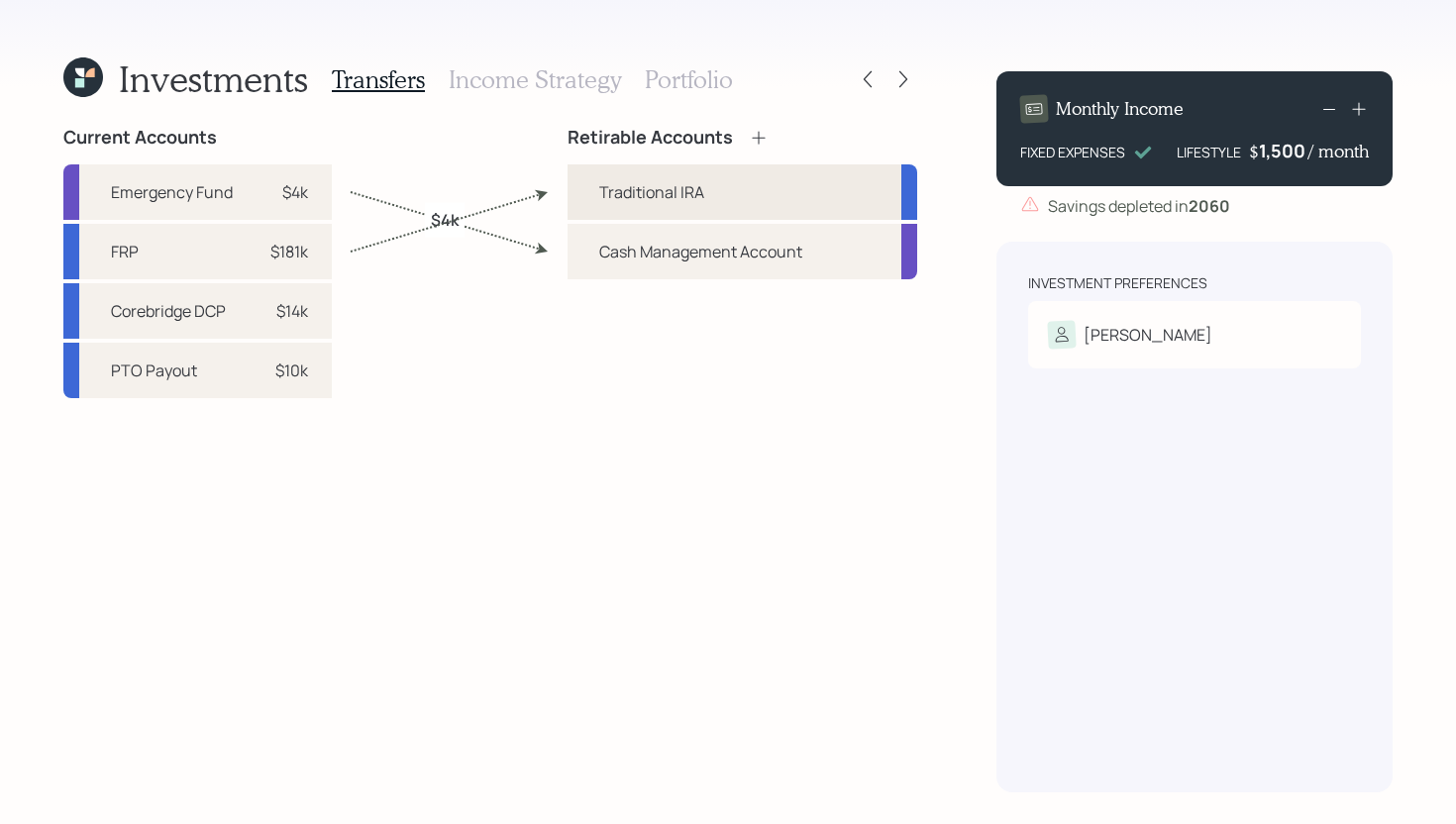 click on "Traditional IRA" at bounding box center (742, 192) 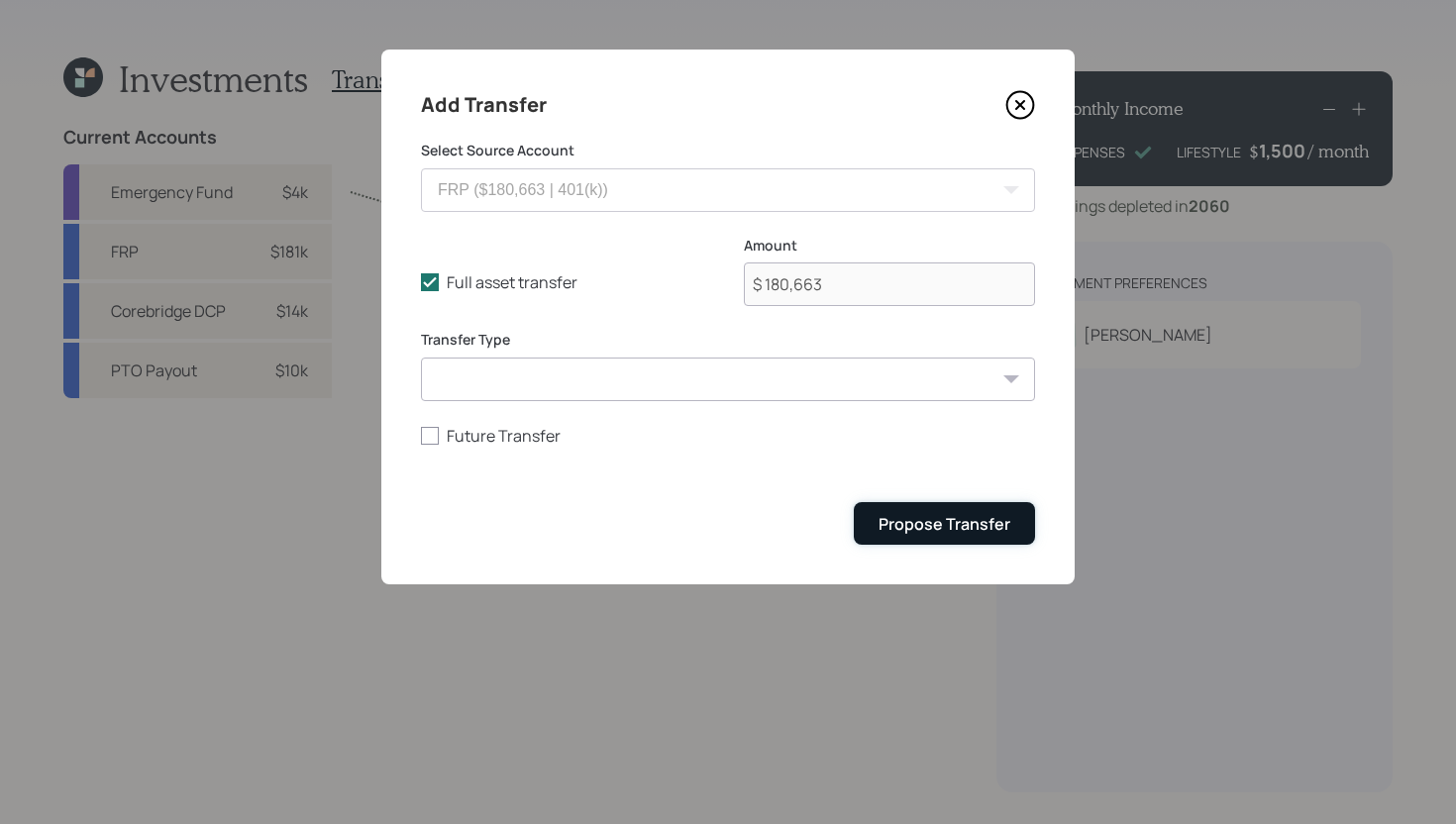 click on "Propose Transfer" at bounding box center (944, 524) 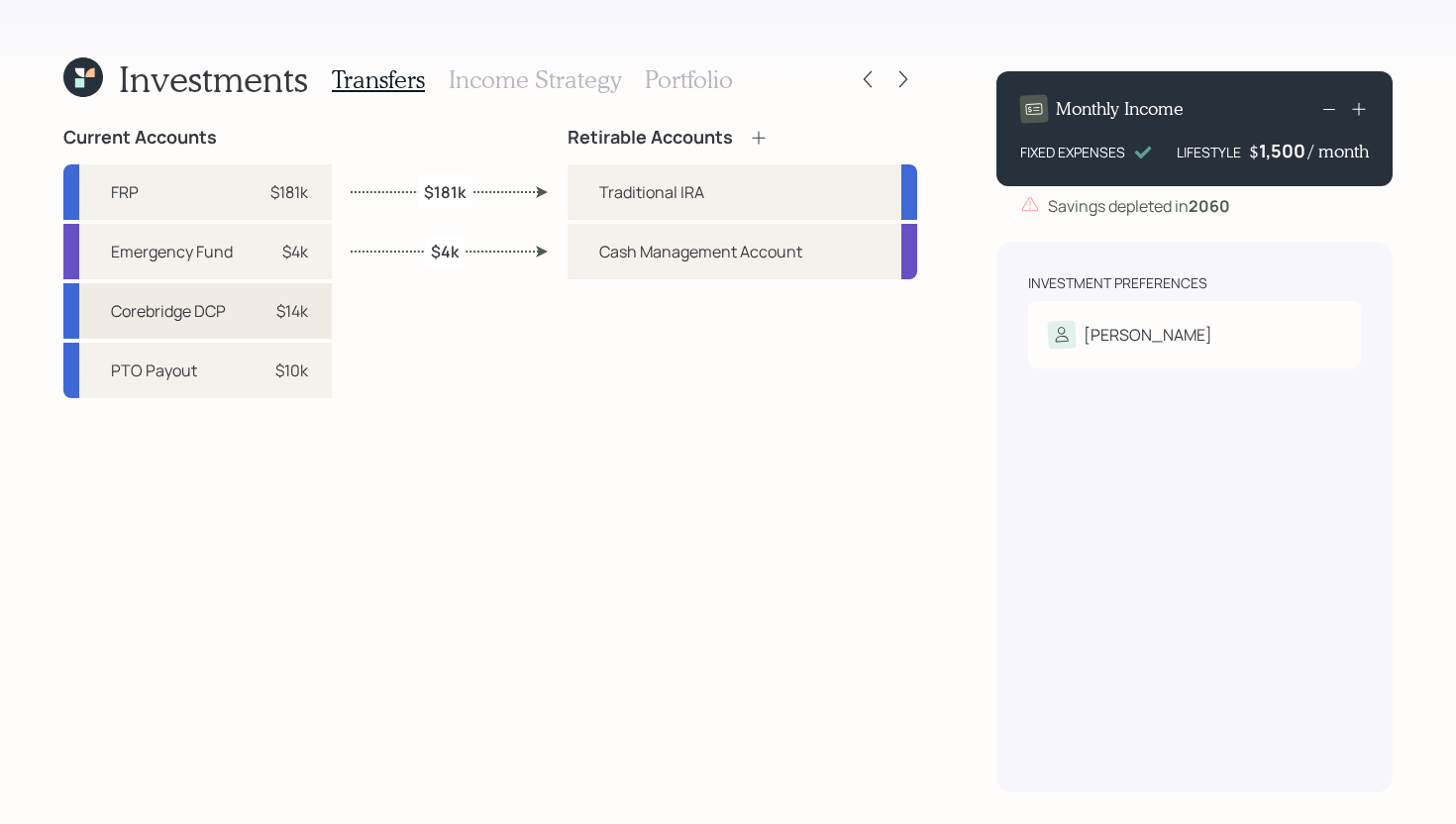 click on "Corebridge DCP $14k" at bounding box center (197, 311) 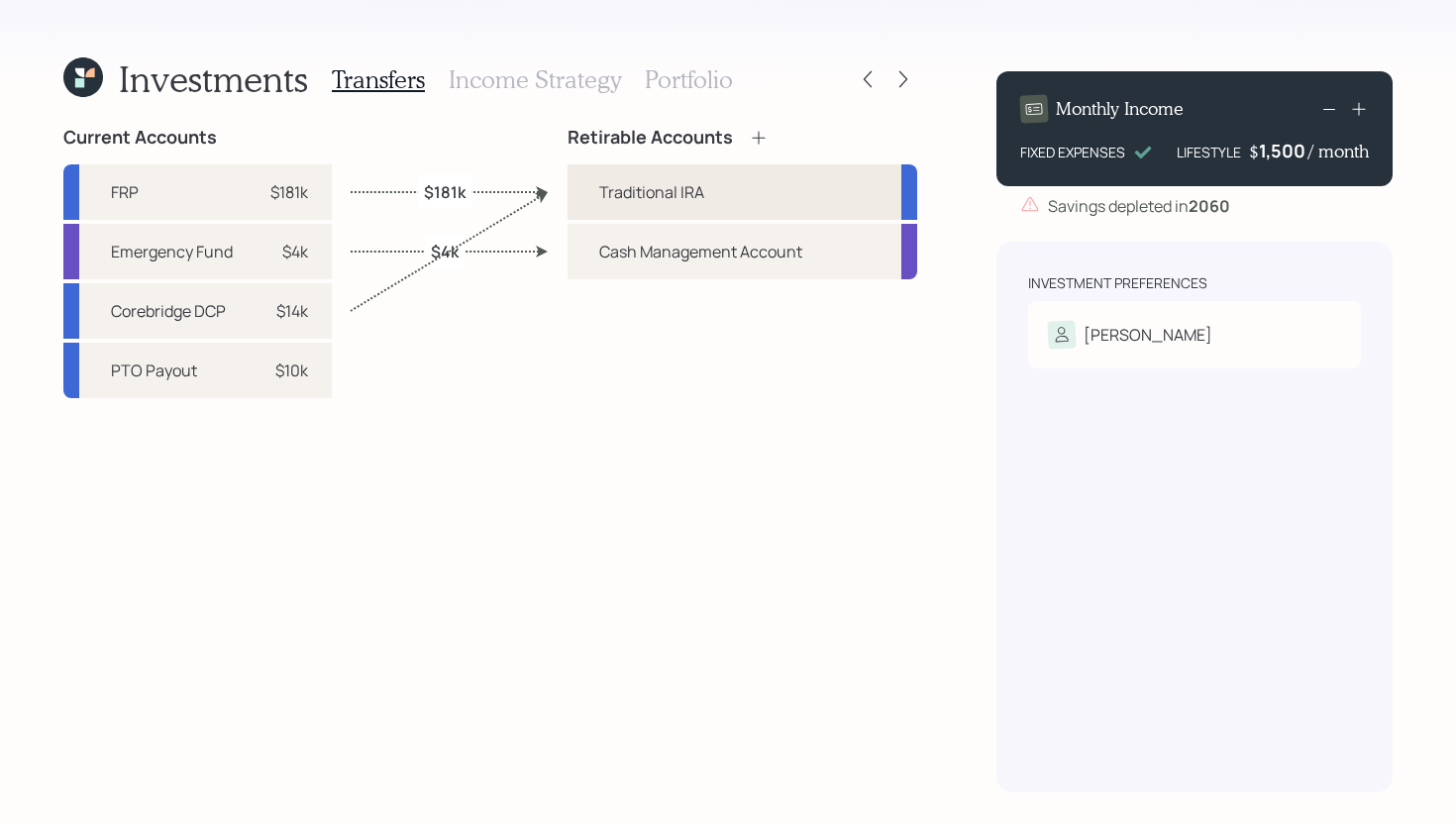 click on "Traditional IRA" at bounding box center (742, 192) 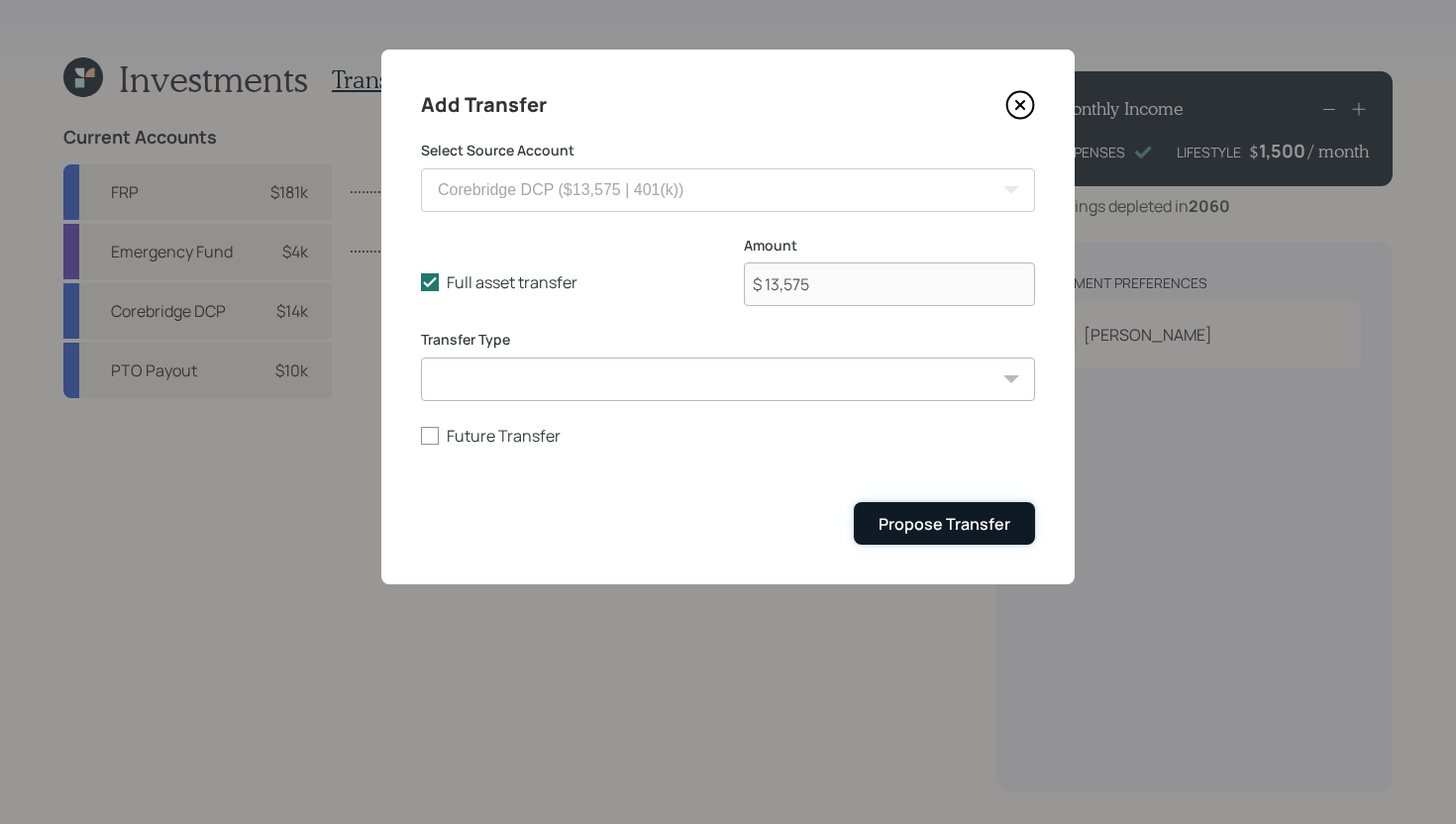 click on "Propose Transfer" at bounding box center [944, 524] 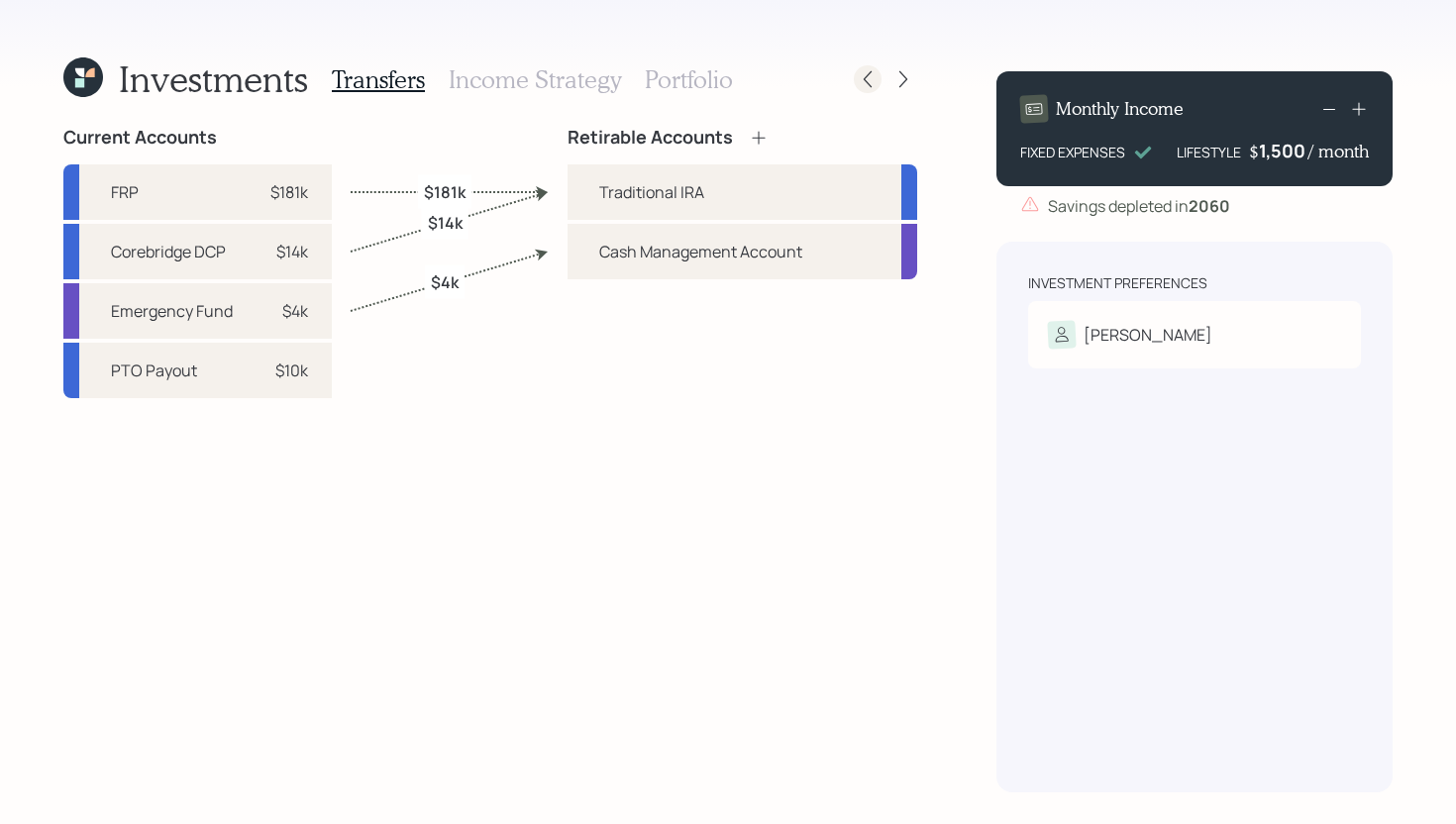 click 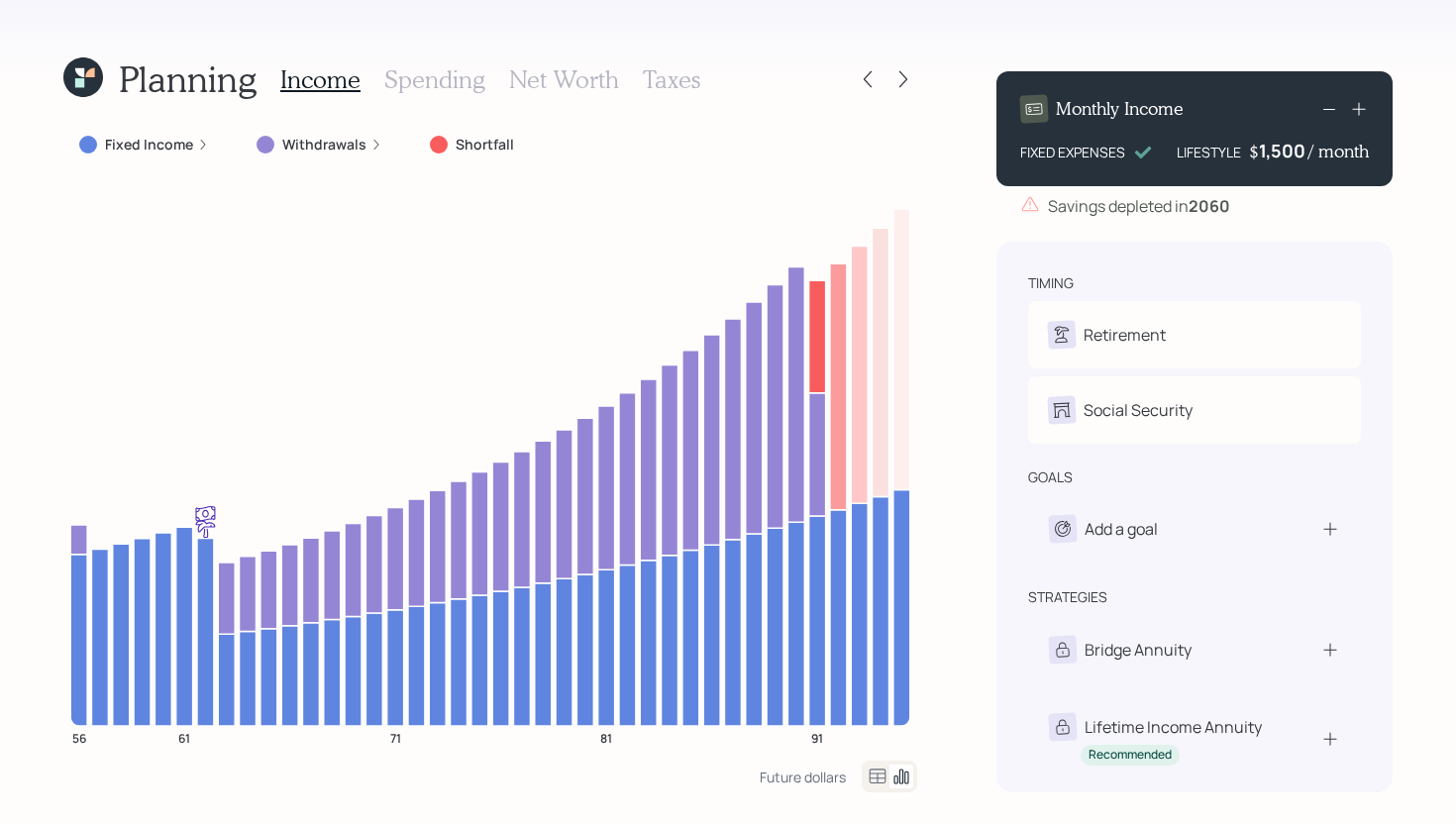 click 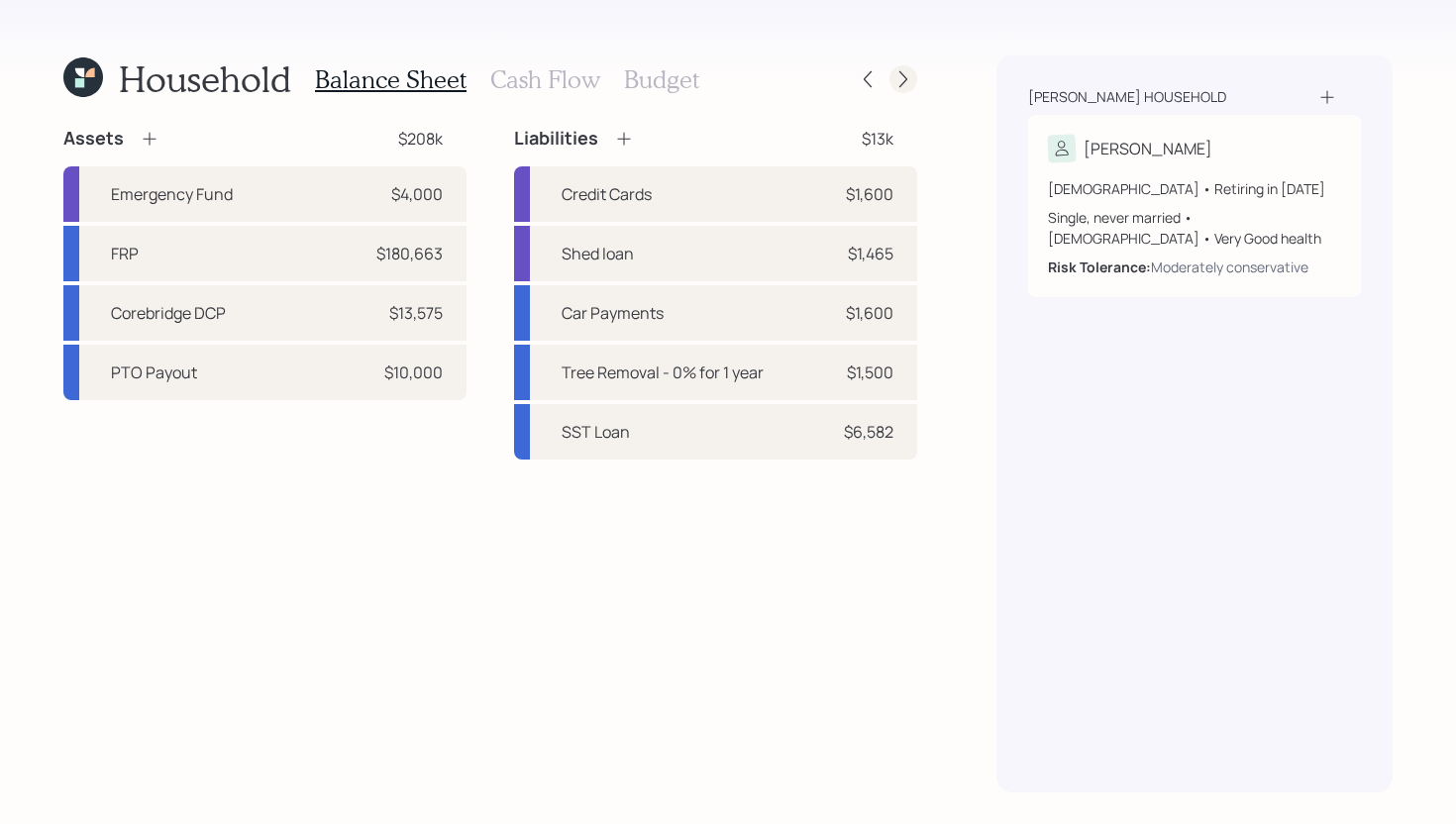click 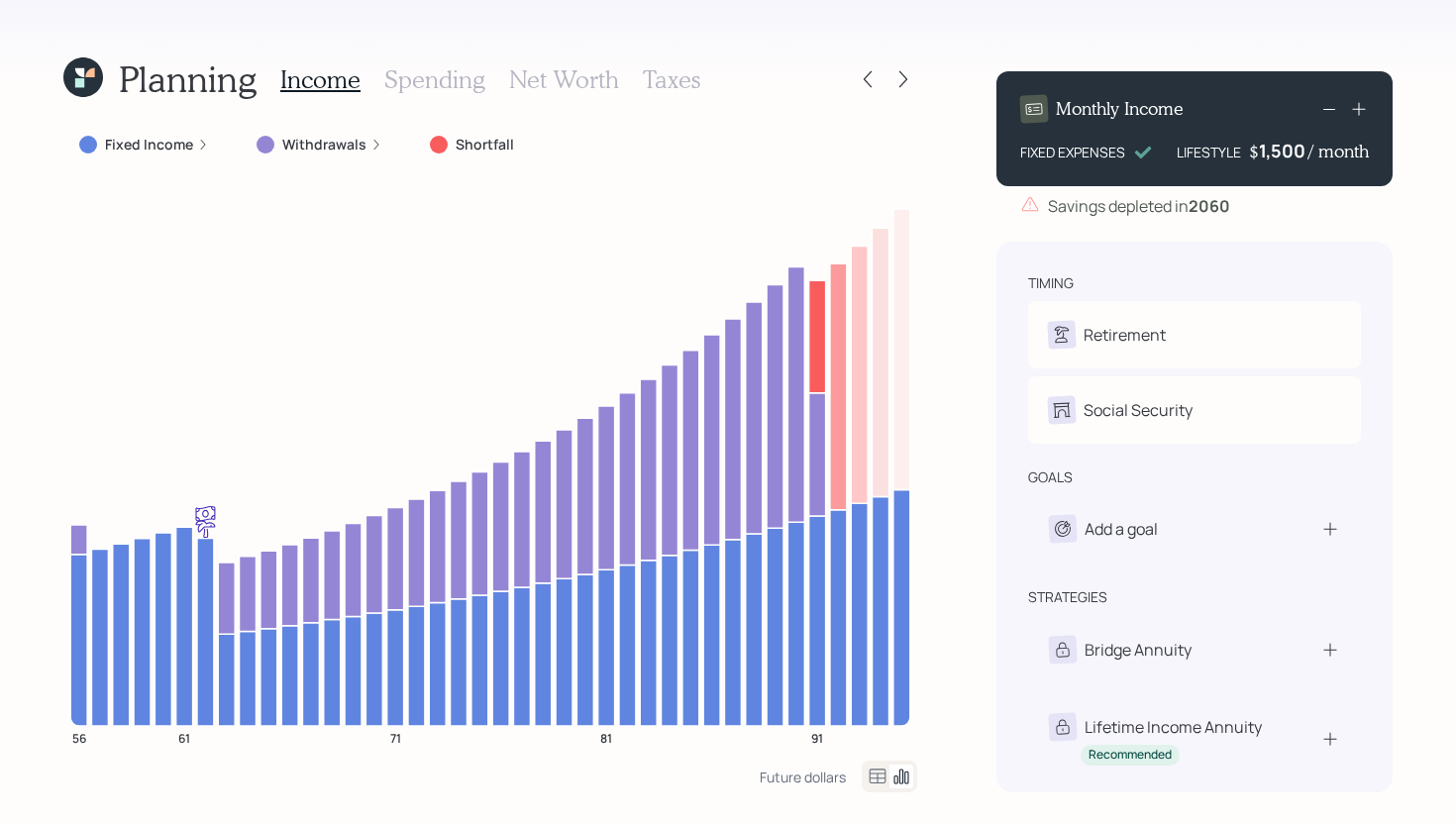 click 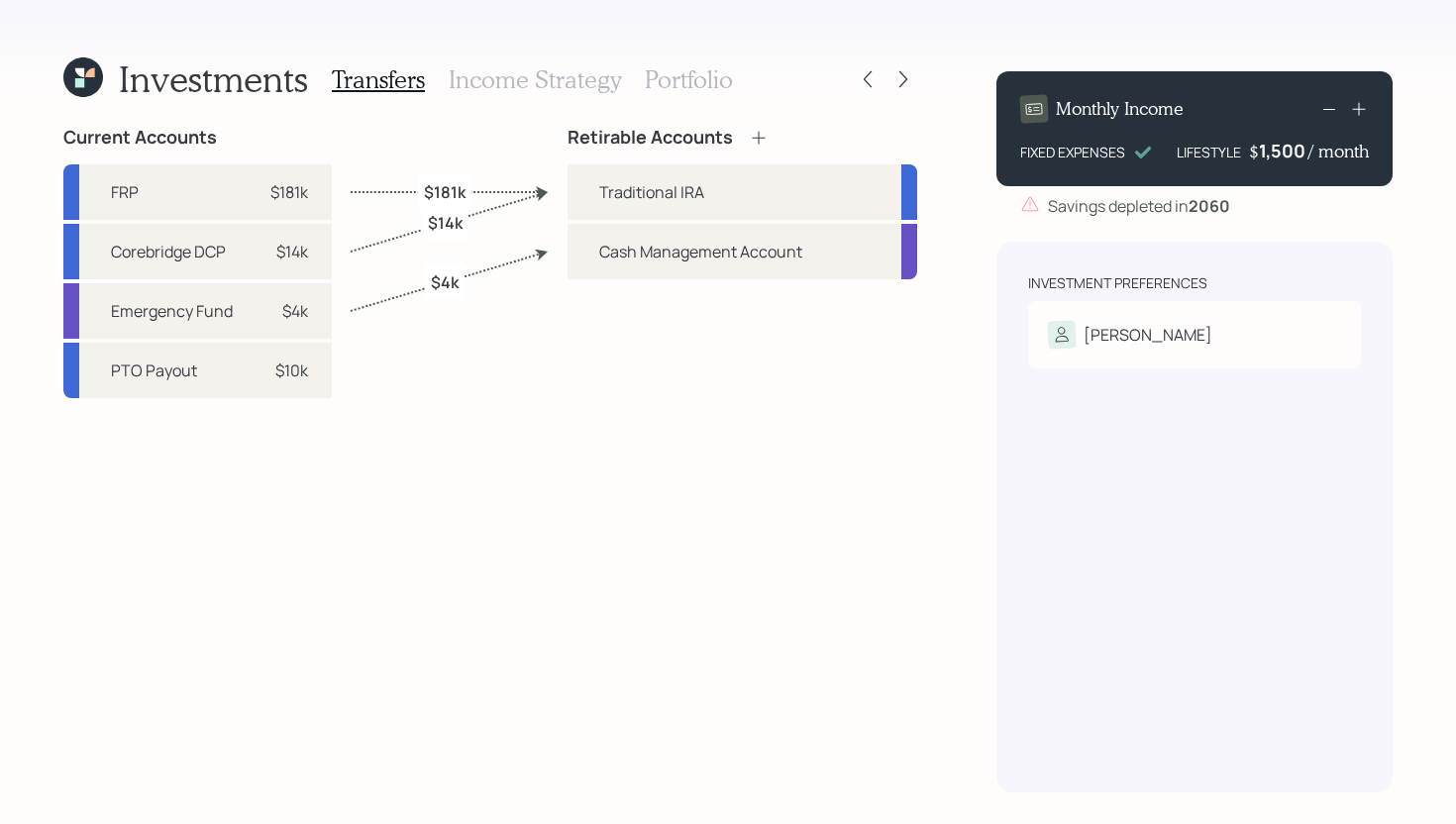 click on "Income Strategy" at bounding box center (535, 79) 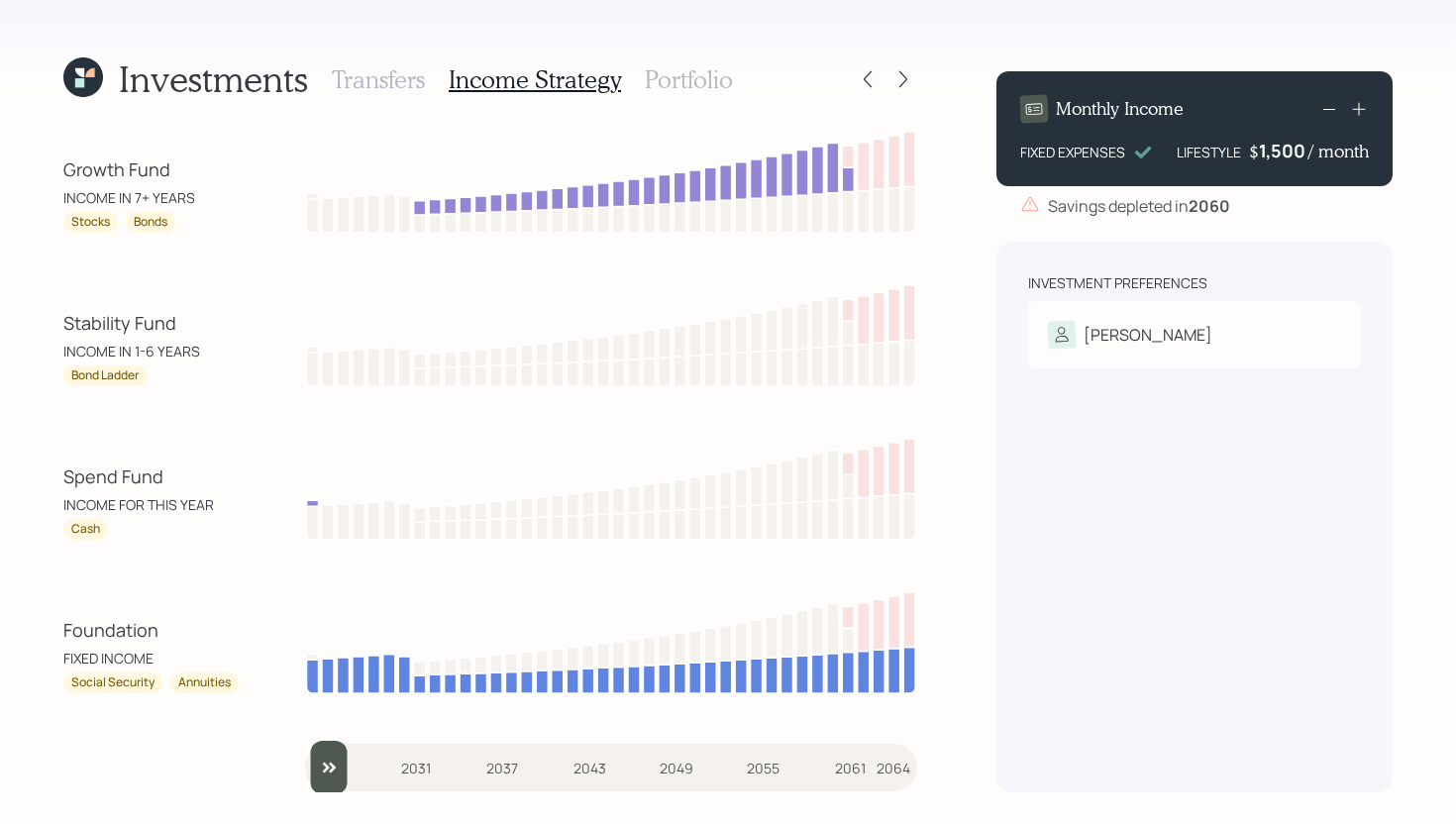 drag, startPoint x: 335, startPoint y: 758, endPoint x: 288, endPoint y: 764, distance: 47.38143 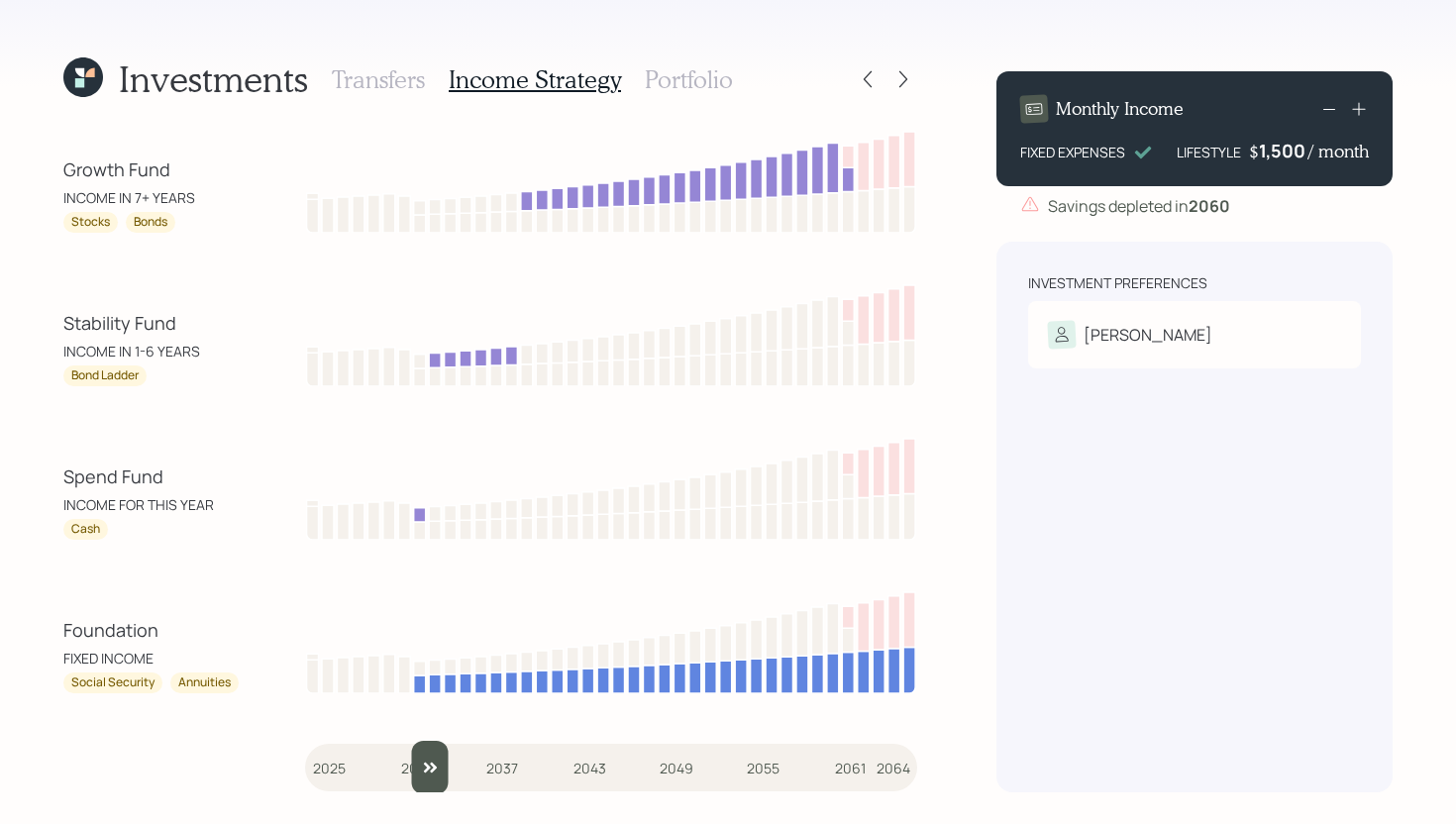 drag, startPoint x: 336, startPoint y: 772, endPoint x: 418, endPoint y: 760, distance: 82.8734 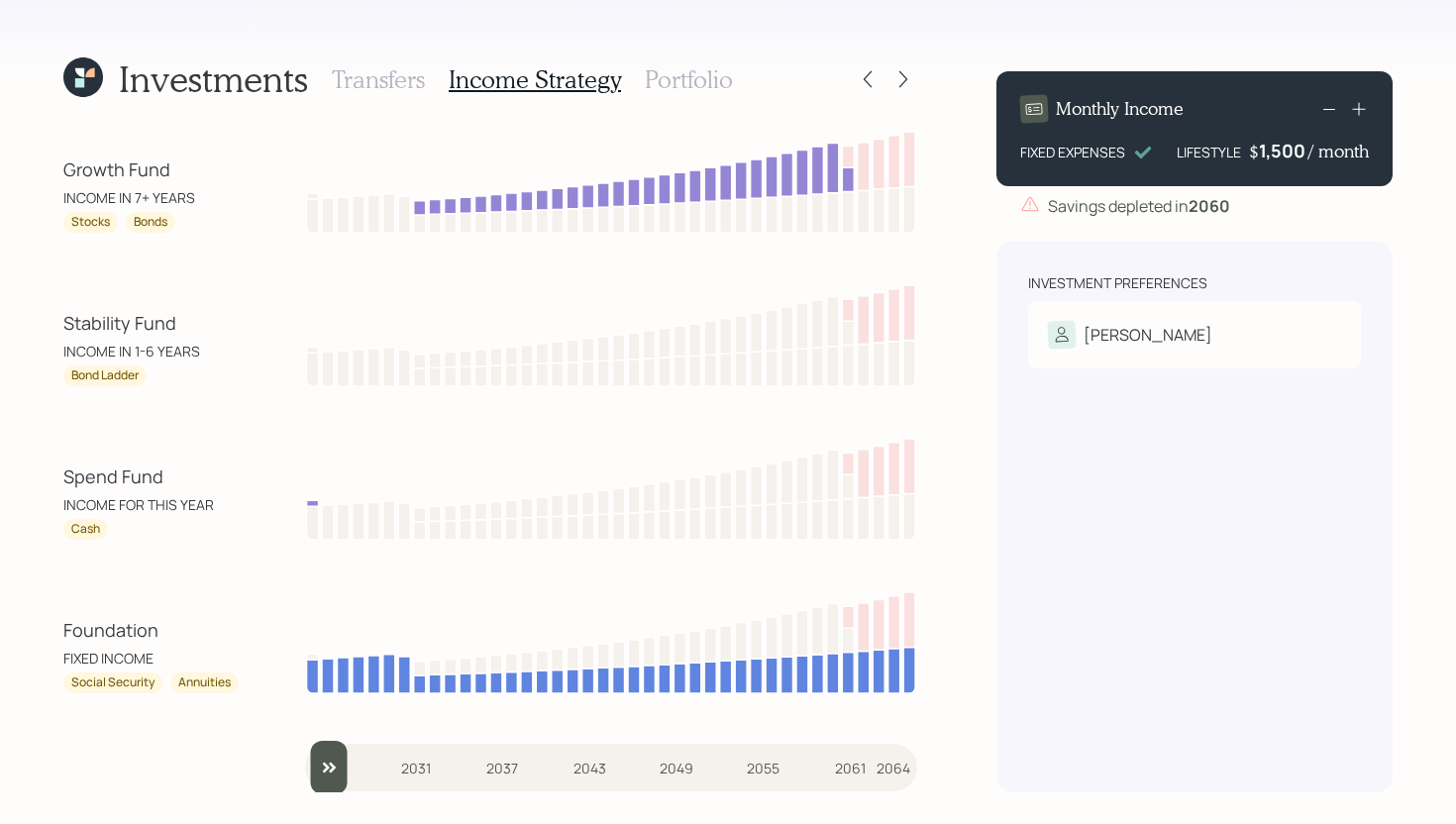 drag, startPoint x: 424, startPoint y: 771, endPoint x: 283, endPoint y: 772, distance: 141.00355 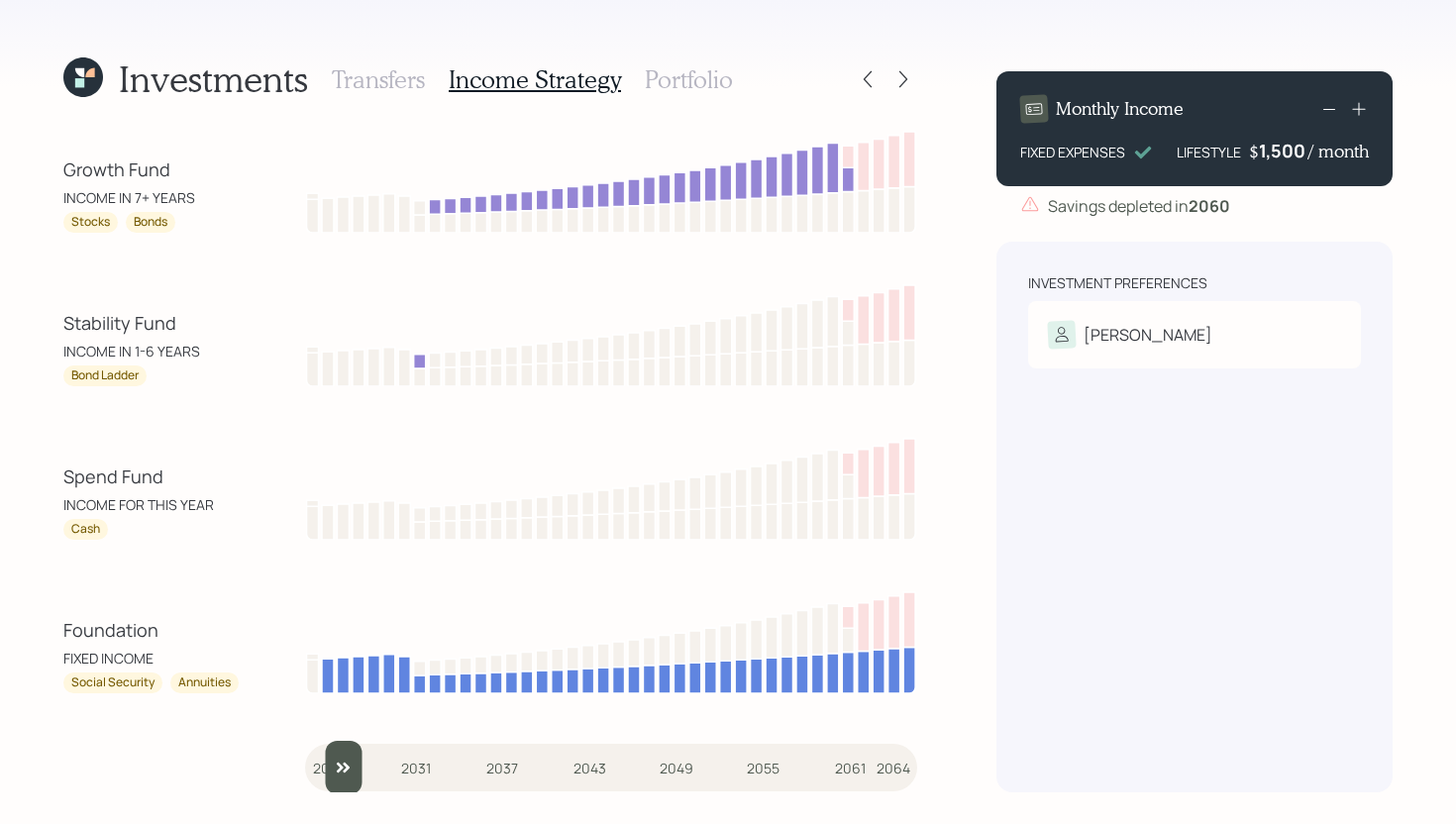 click at bounding box center (611, 768) 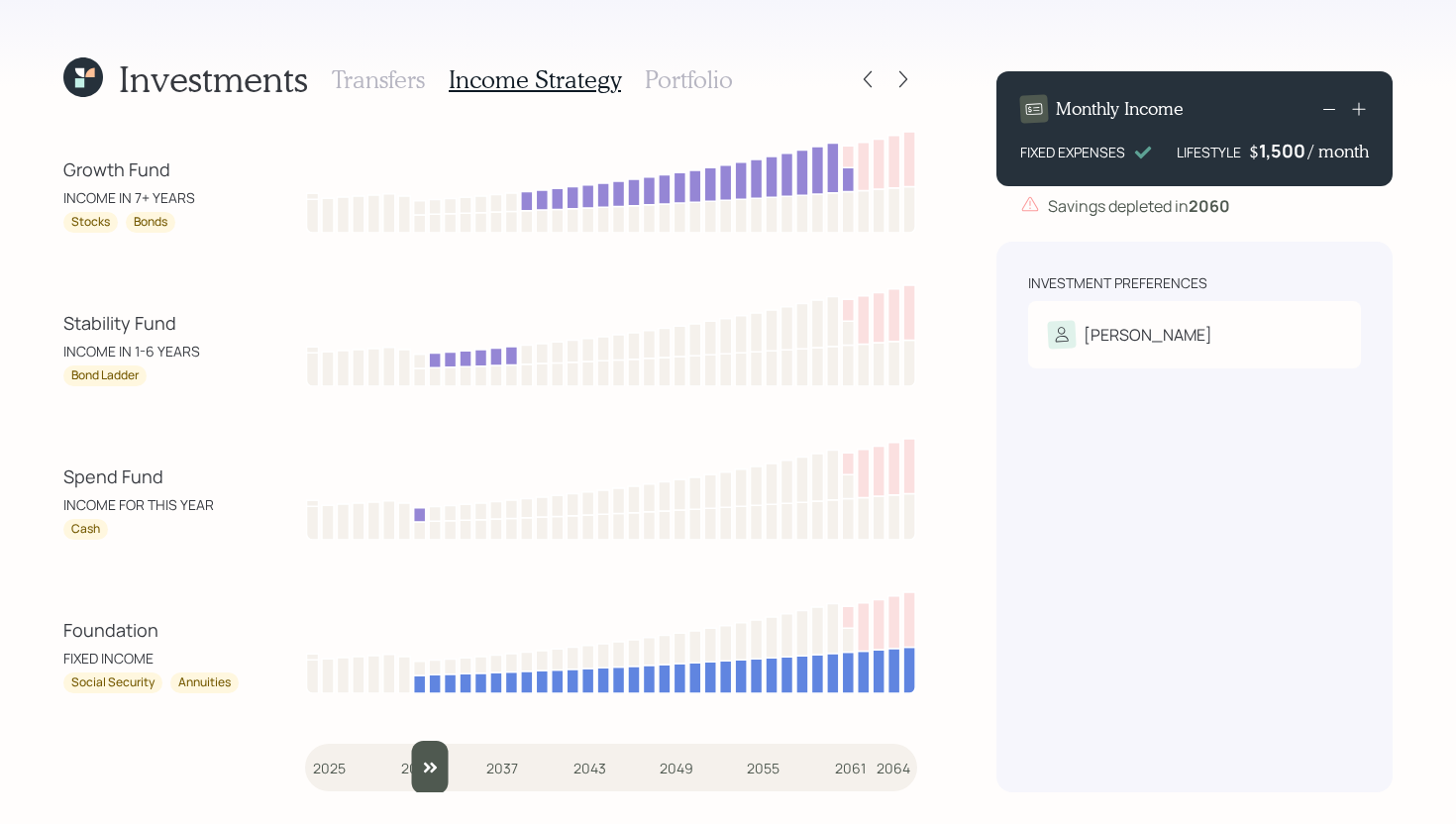 drag, startPoint x: 353, startPoint y: 764, endPoint x: 419, endPoint y: 765, distance: 66.00758 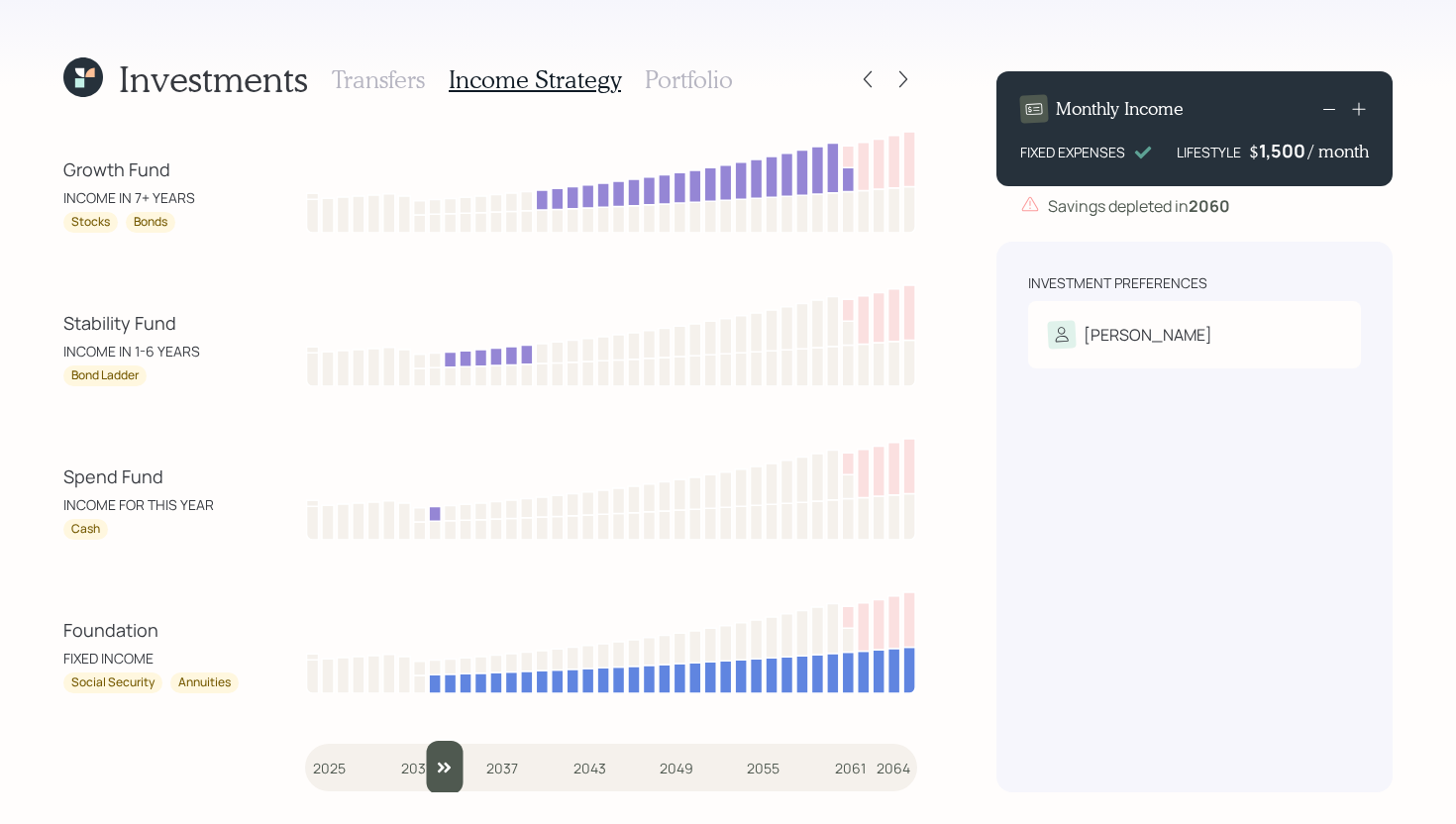 click at bounding box center (611, 768) 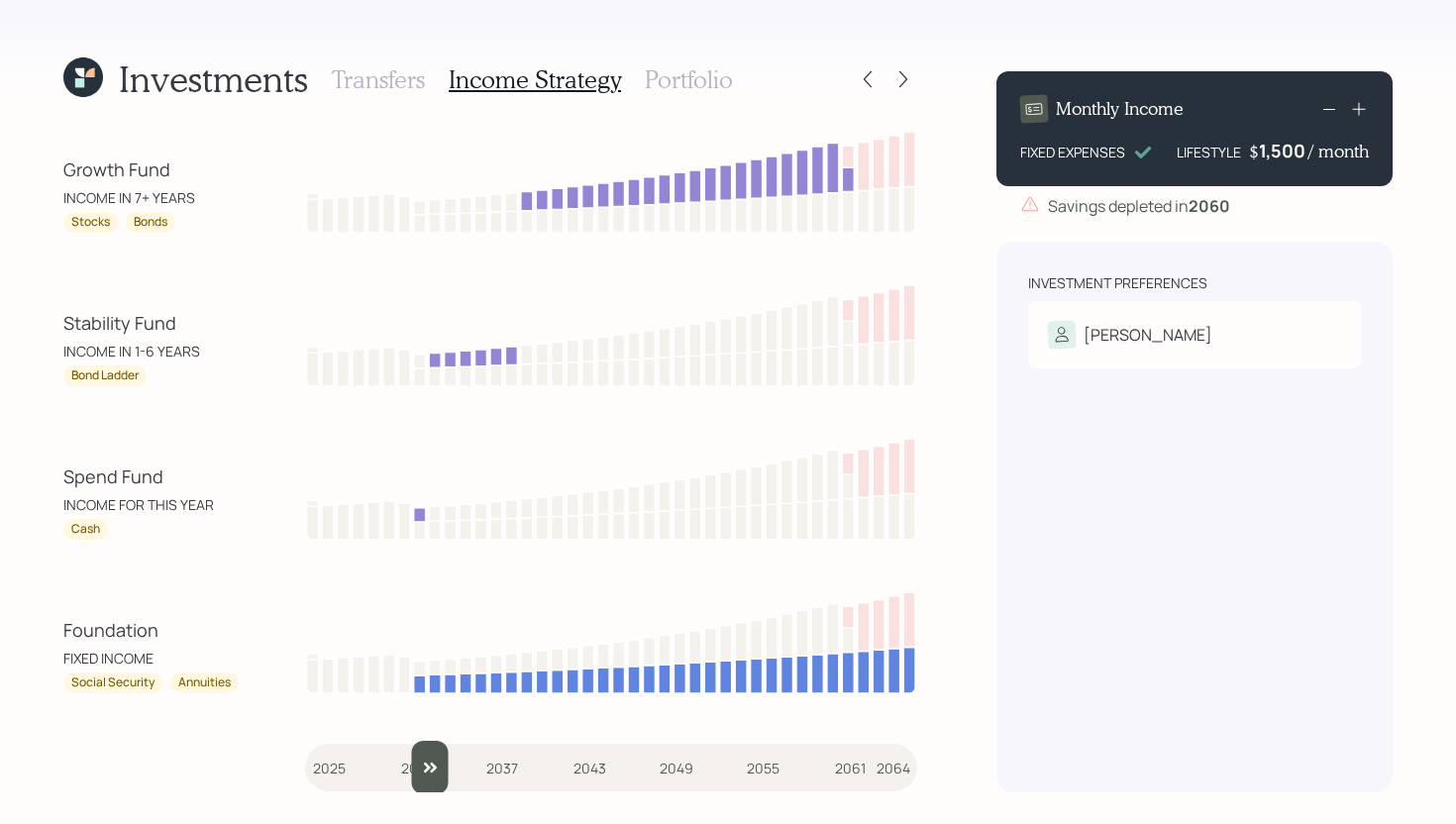 drag, startPoint x: 440, startPoint y: 769, endPoint x: 422, endPoint y: 769, distance: 18 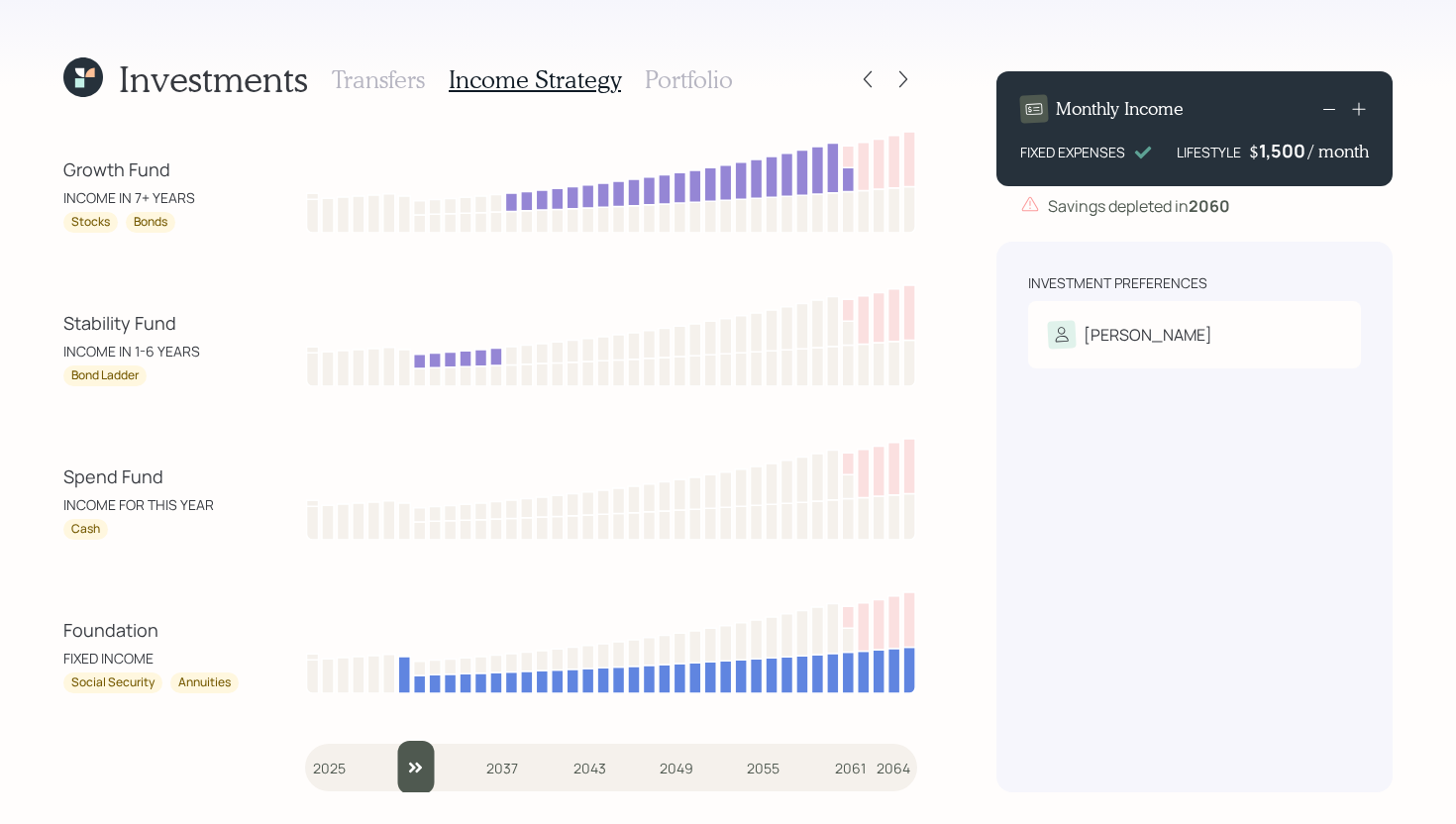 drag, startPoint x: 440, startPoint y: 772, endPoint x: 401, endPoint y: 769, distance: 39.115214 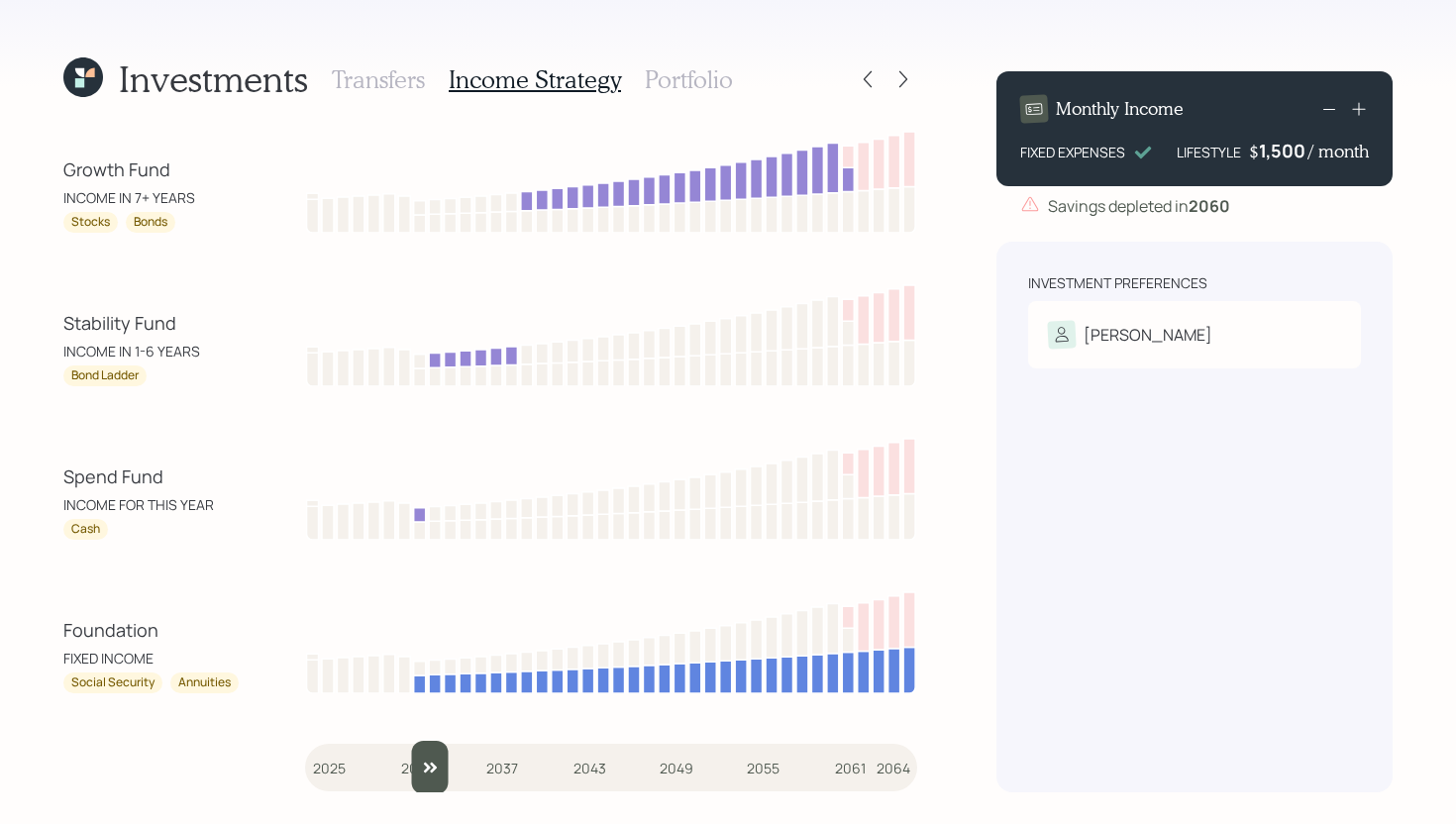 click at bounding box center [611, 768] 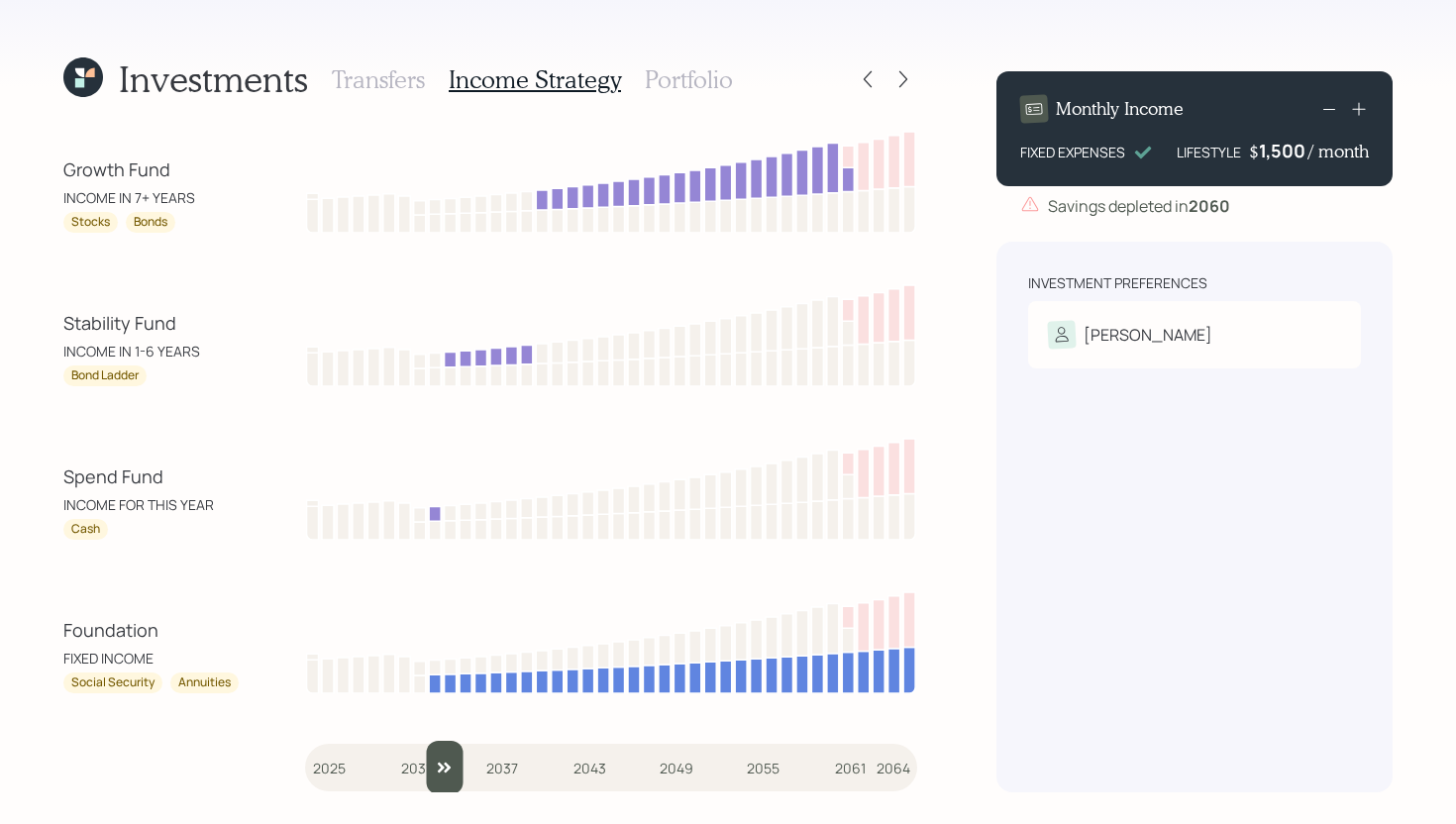 click at bounding box center [611, 768] 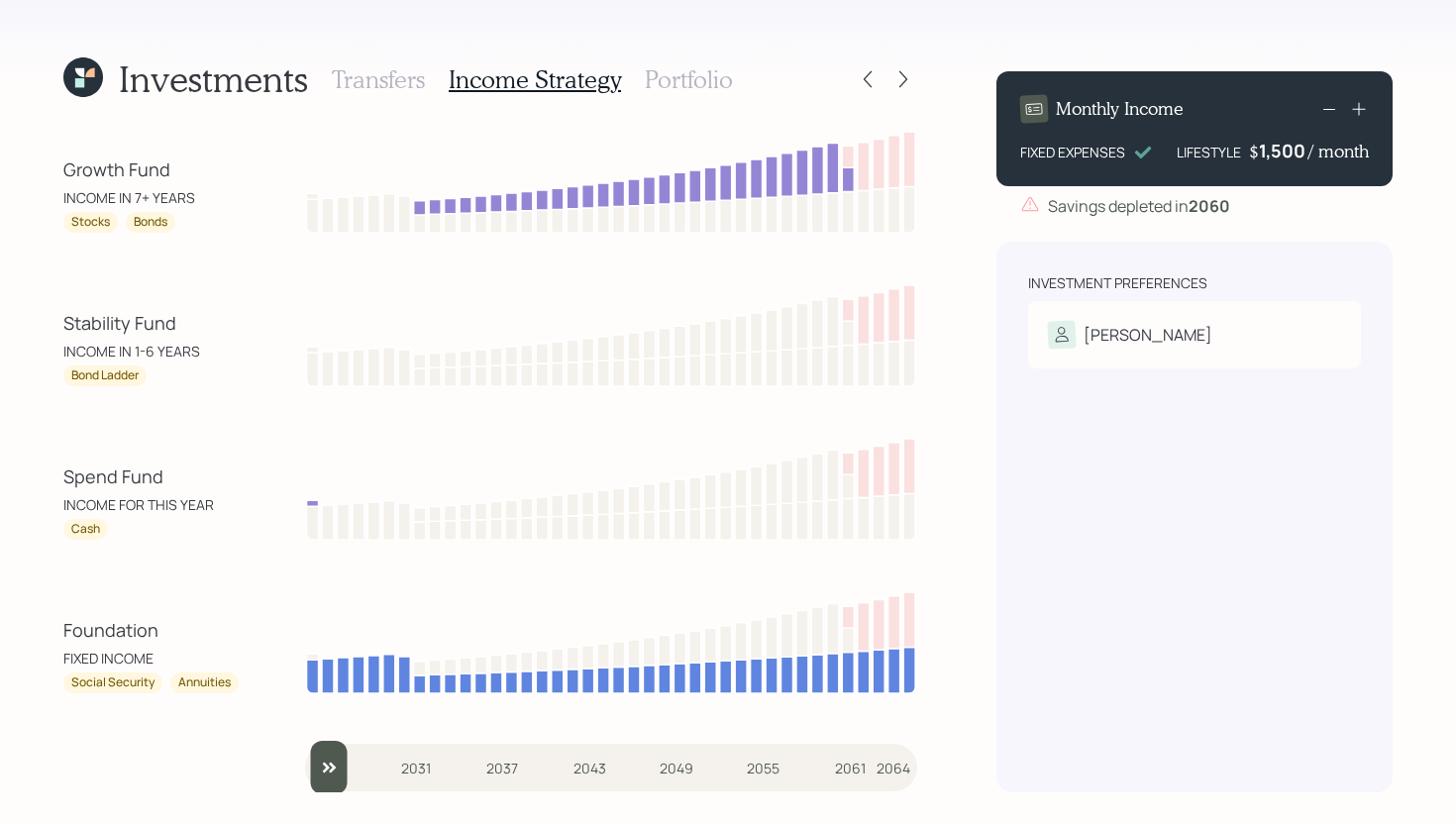 type on "2025" 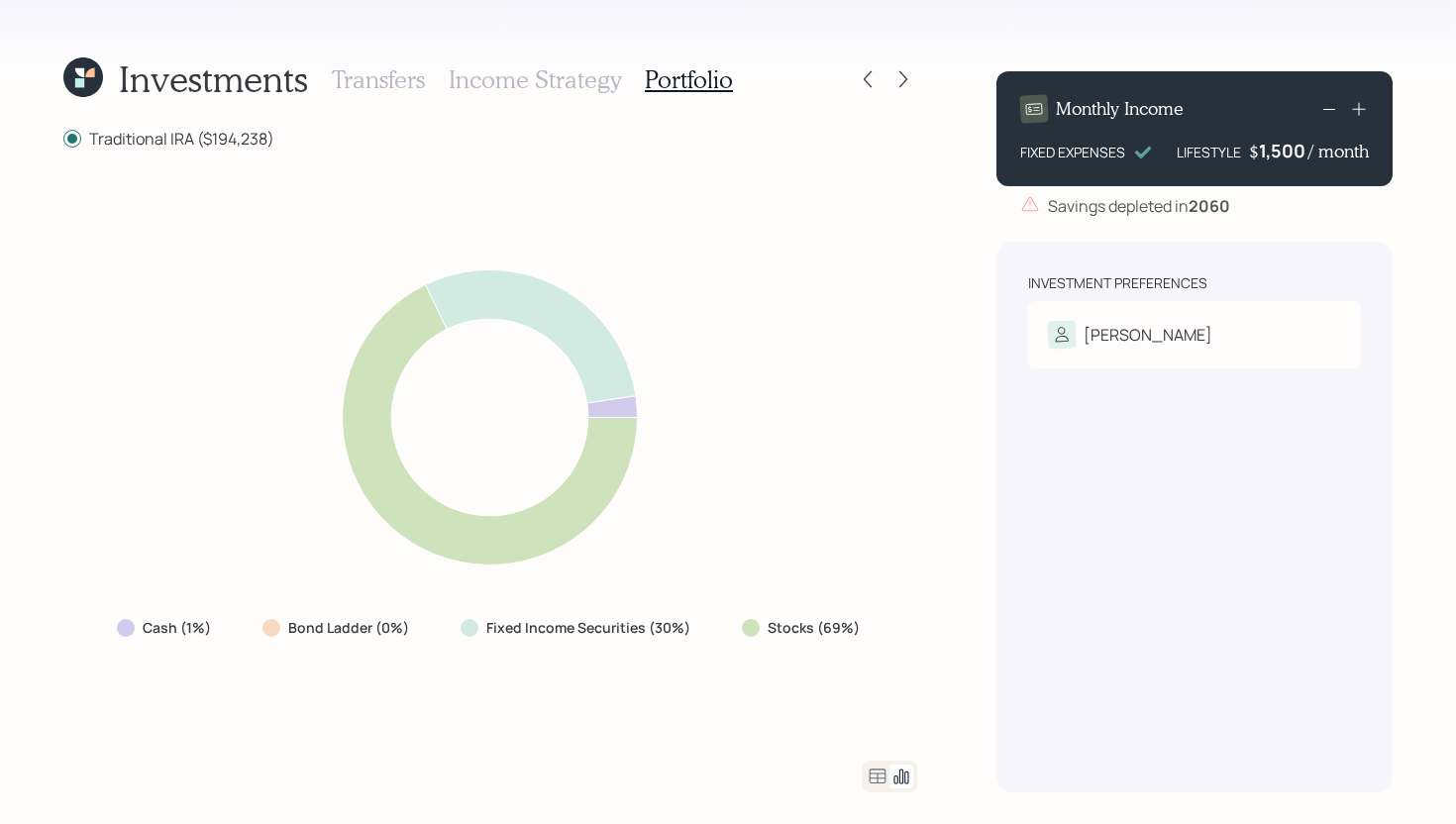 click 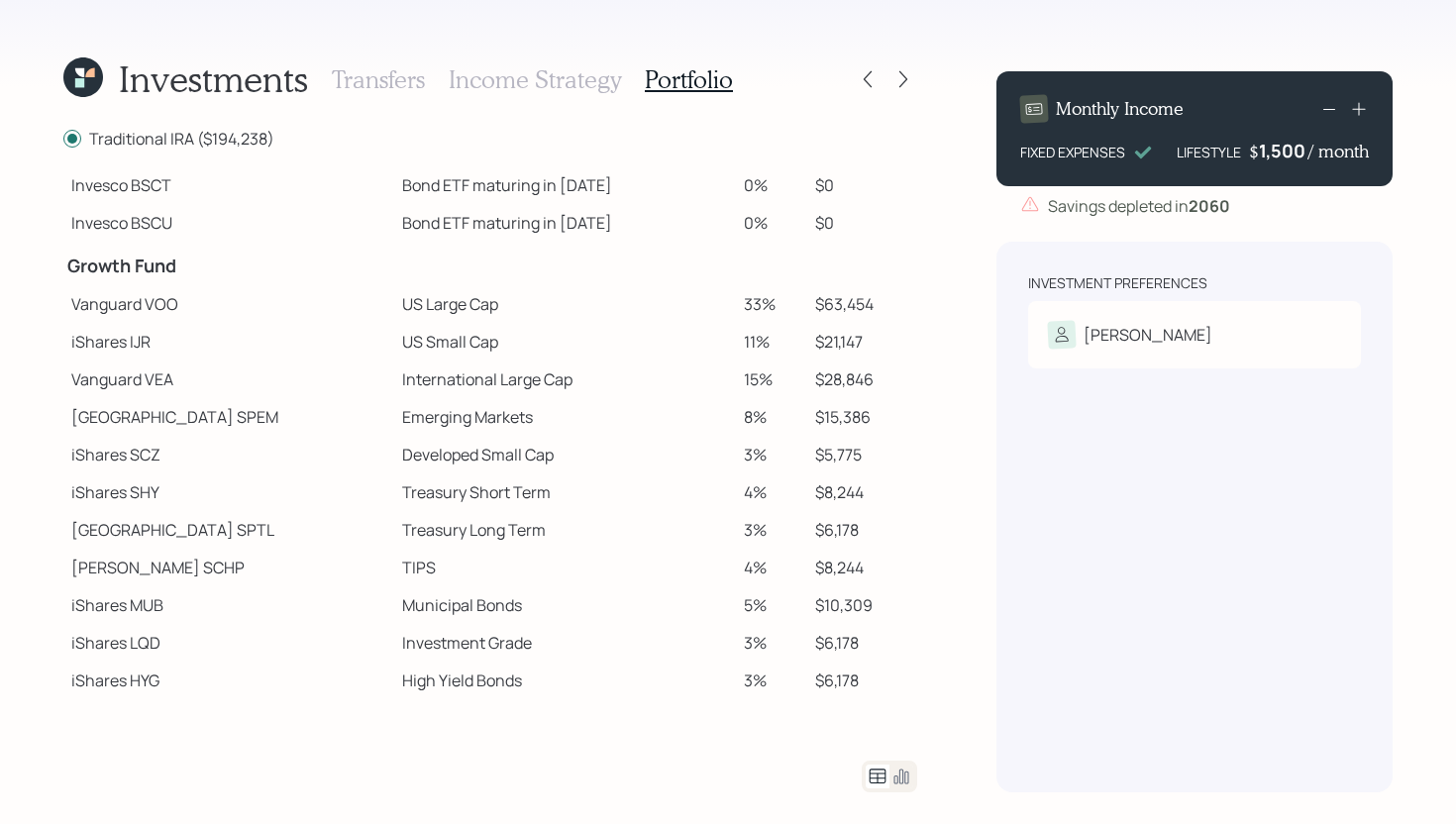 scroll, scrollTop: 351, scrollLeft: 0, axis: vertical 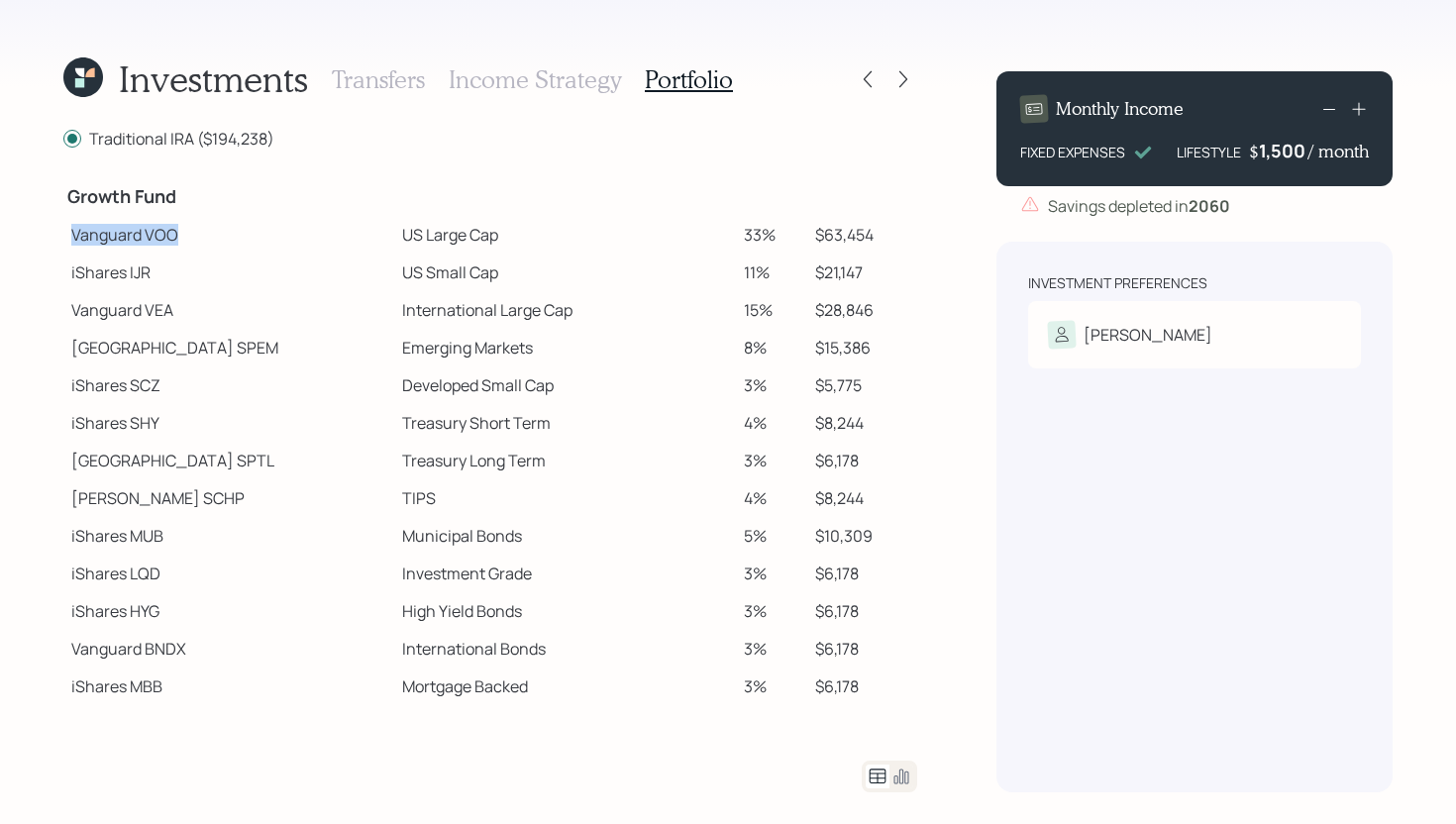drag, startPoint x: 68, startPoint y: 235, endPoint x: 184, endPoint y: 229, distance: 116.15507 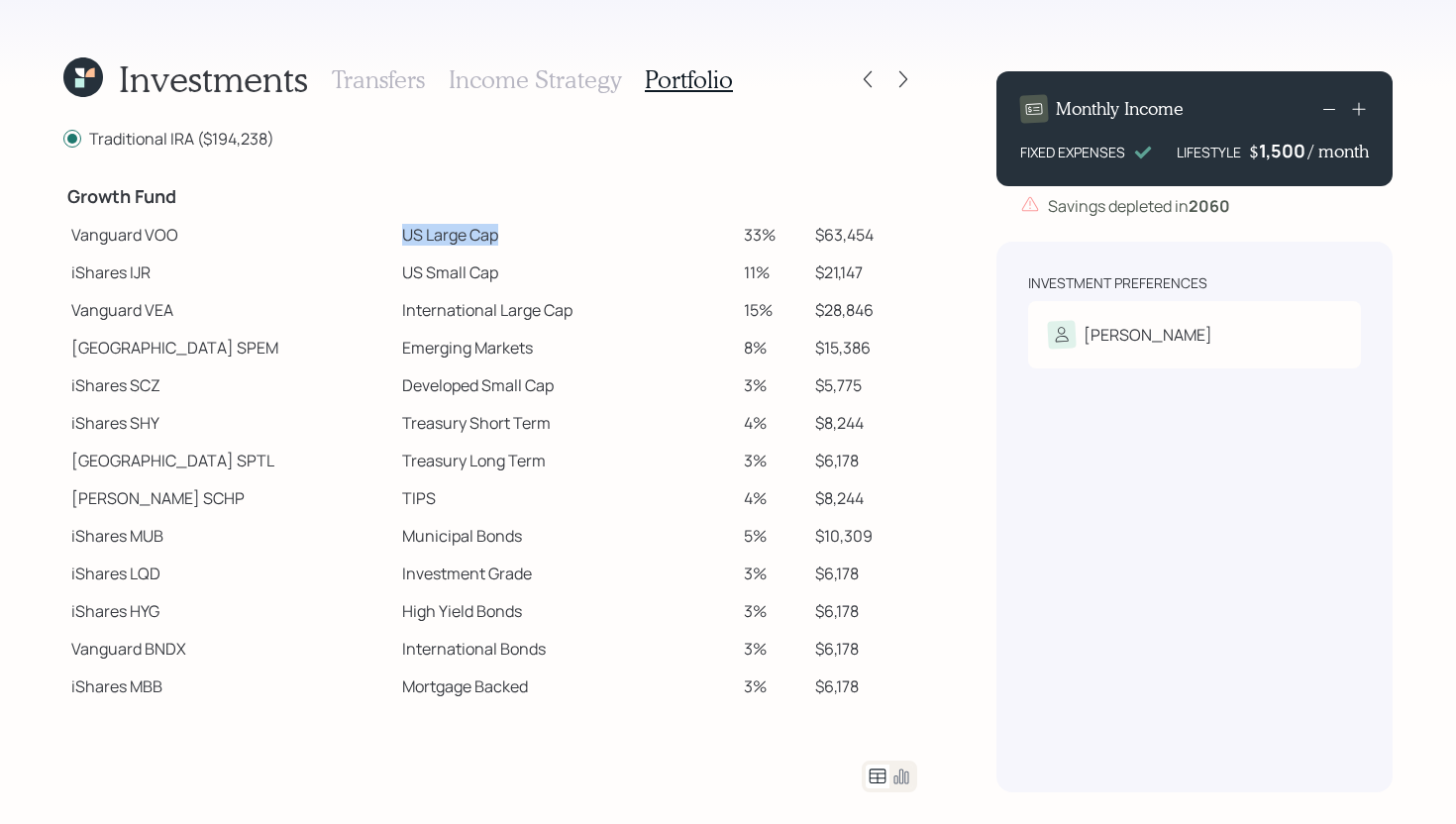 drag, startPoint x: 324, startPoint y: 236, endPoint x: 423, endPoint y: 236, distance: 99 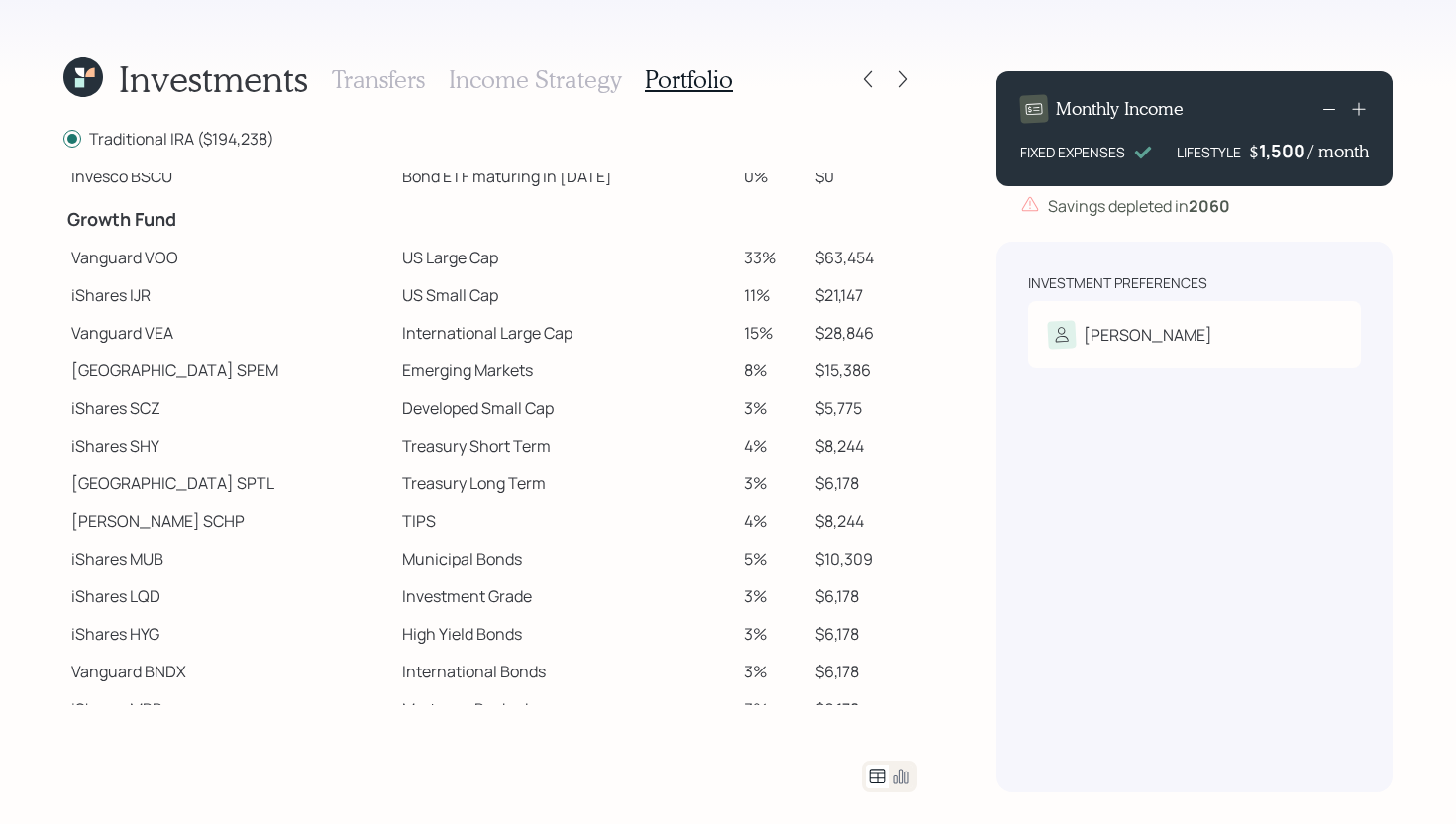 scroll, scrollTop: 351, scrollLeft: 0, axis: vertical 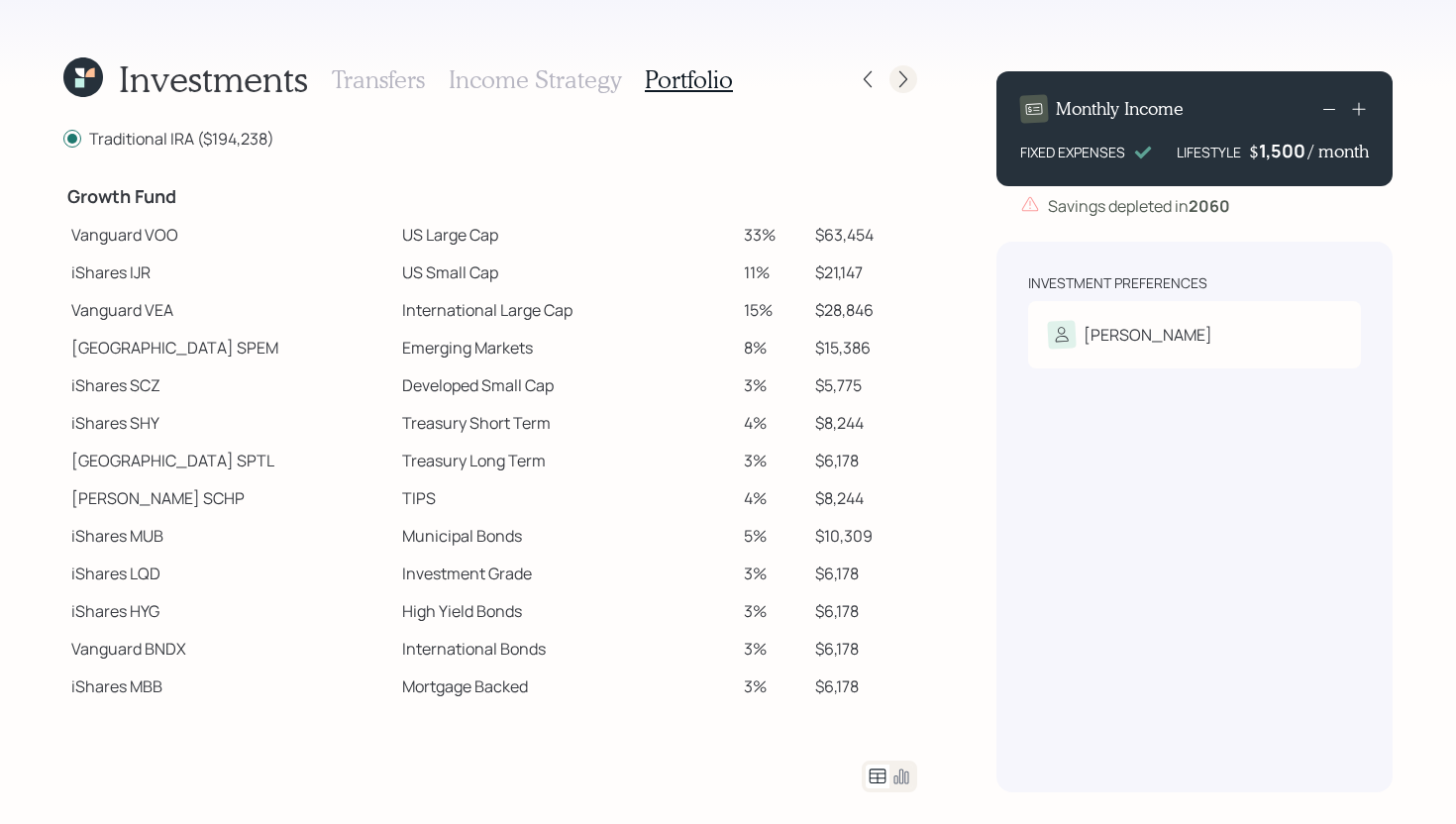 click 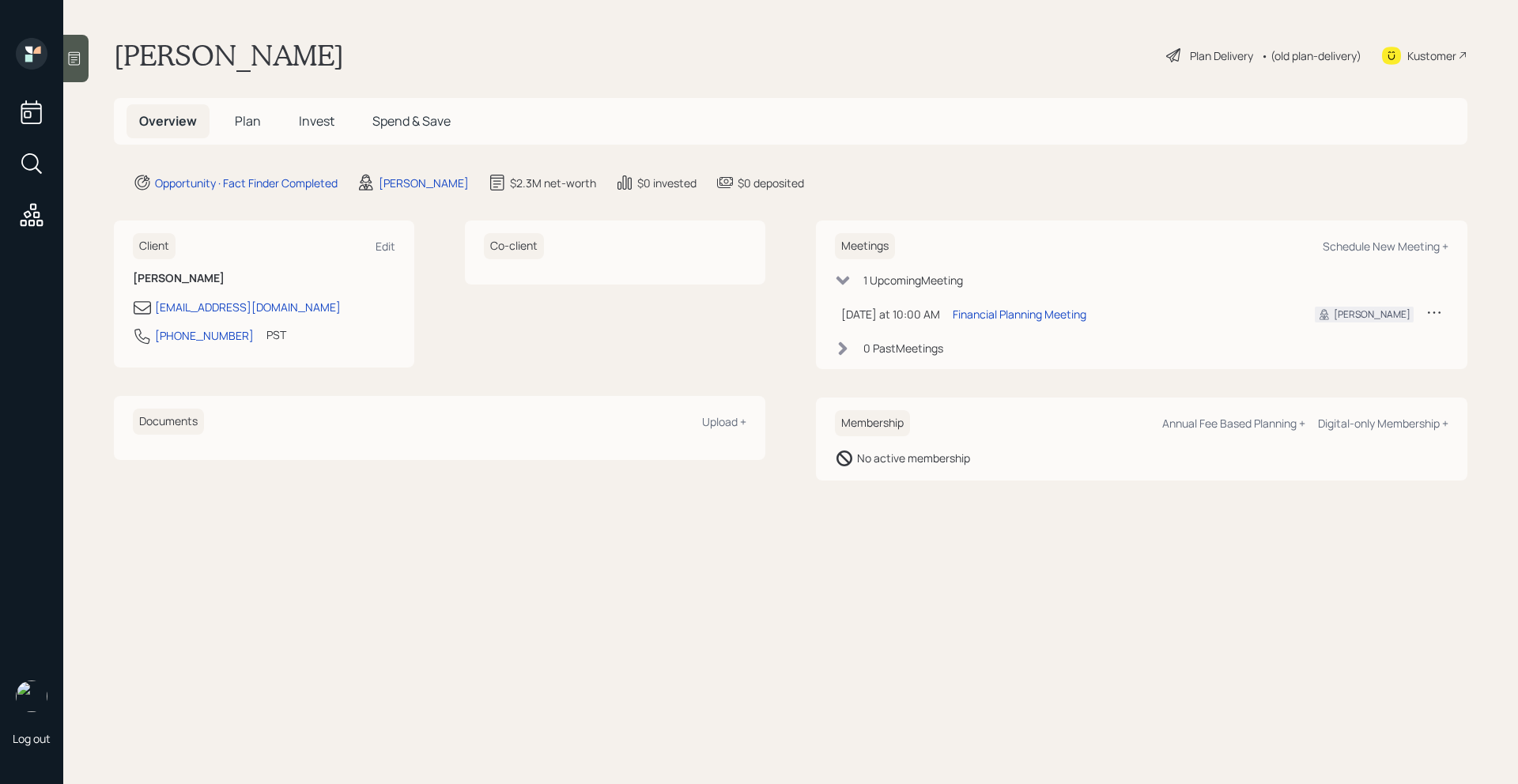 scroll, scrollTop: 0, scrollLeft: 0, axis: both 